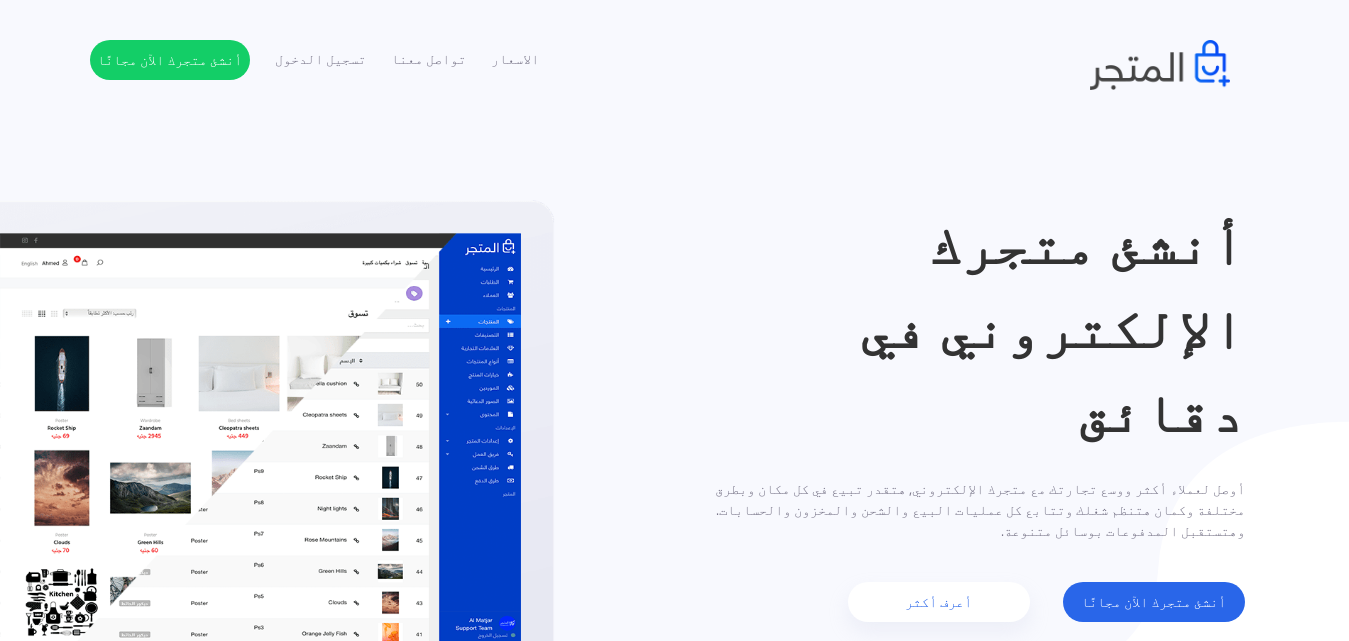scroll, scrollTop: 0, scrollLeft: 0, axis: both 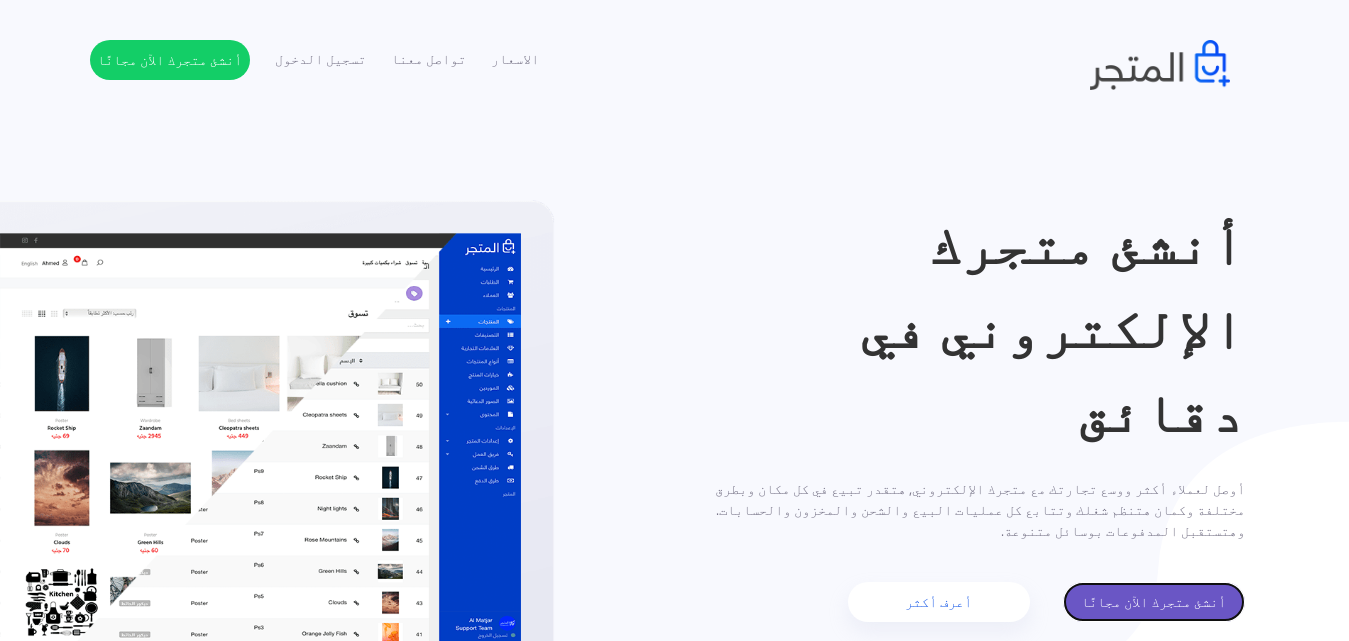 click on "أنشئ متجرك الآن مجانًا" at bounding box center [1154, 602] 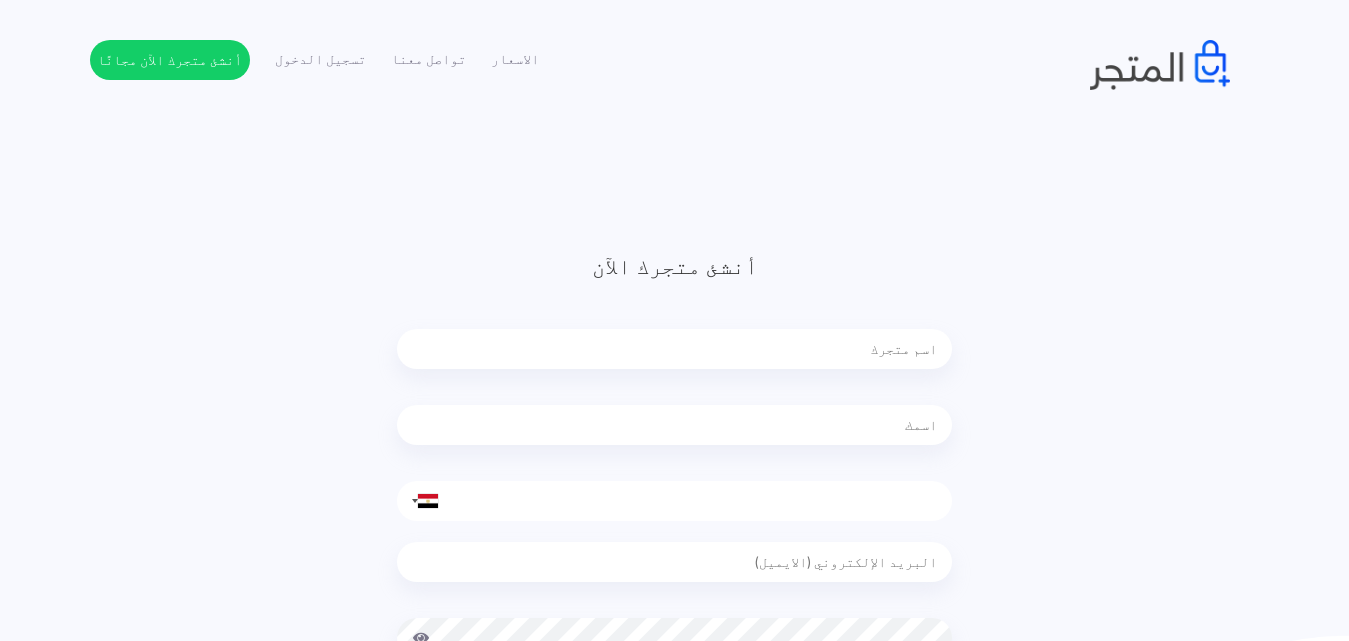 scroll, scrollTop: 0, scrollLeft: 0, axis: both 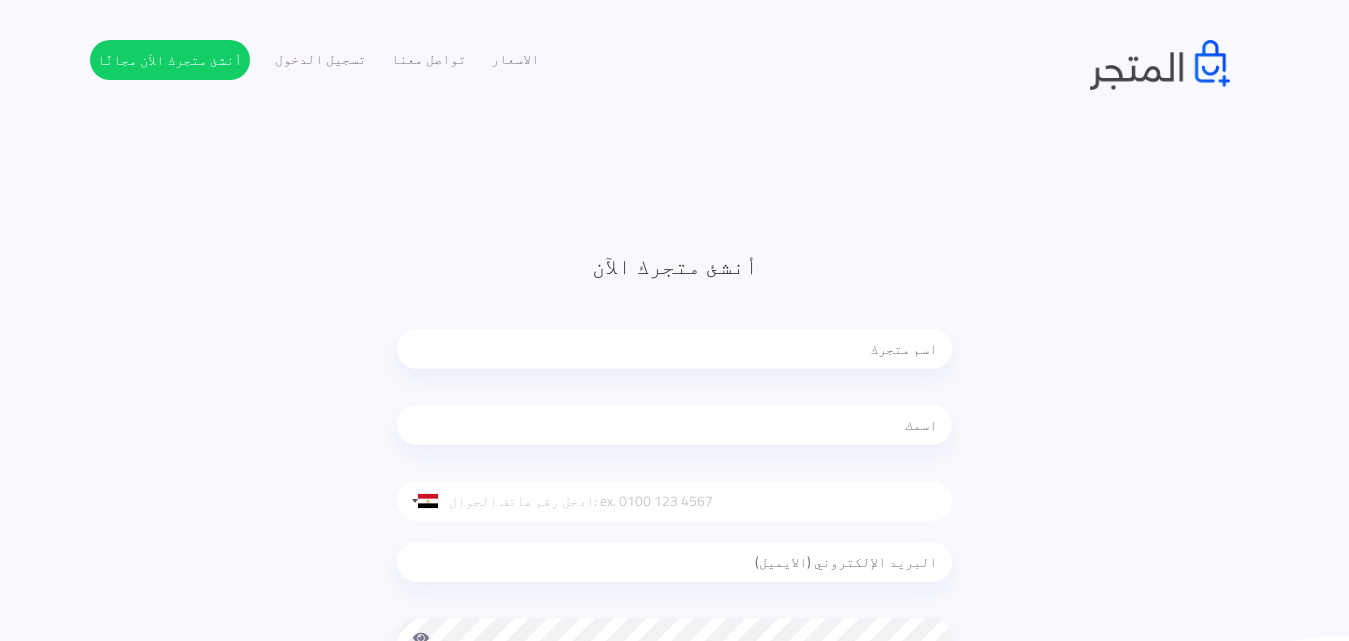 click at bounding box center (674, 349) 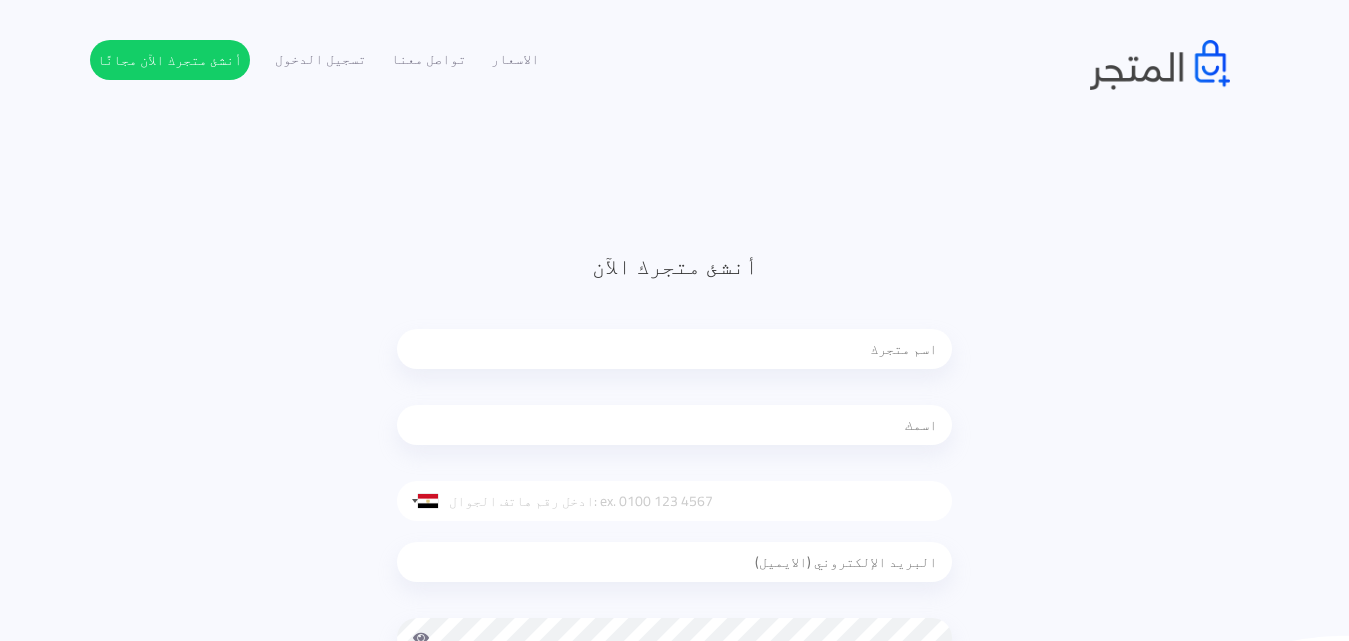 type on "و" 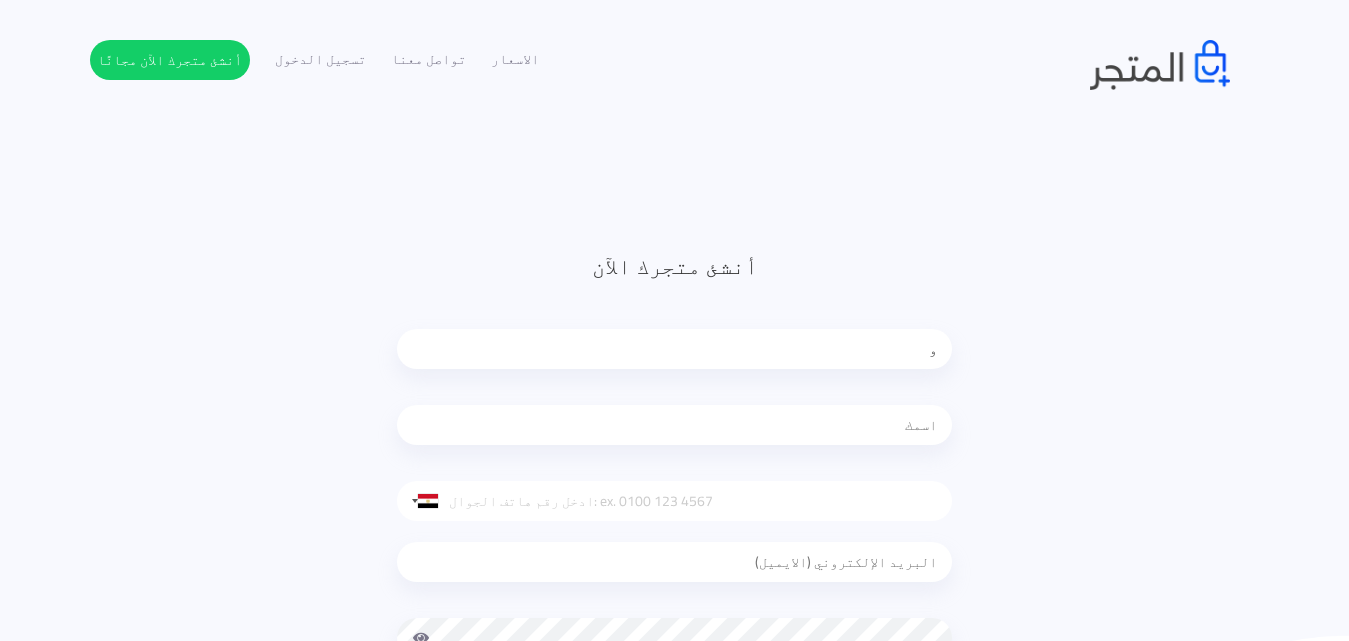 click on "و" at bounding box center (674, 349) 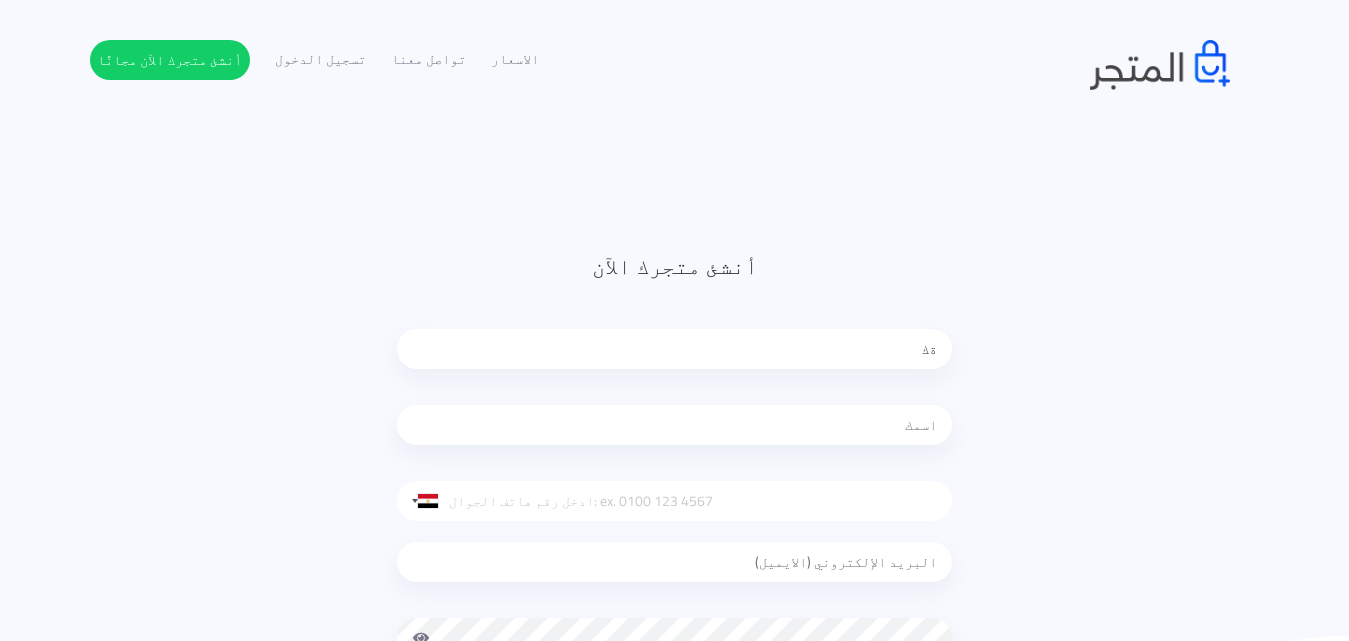 type on "ة" 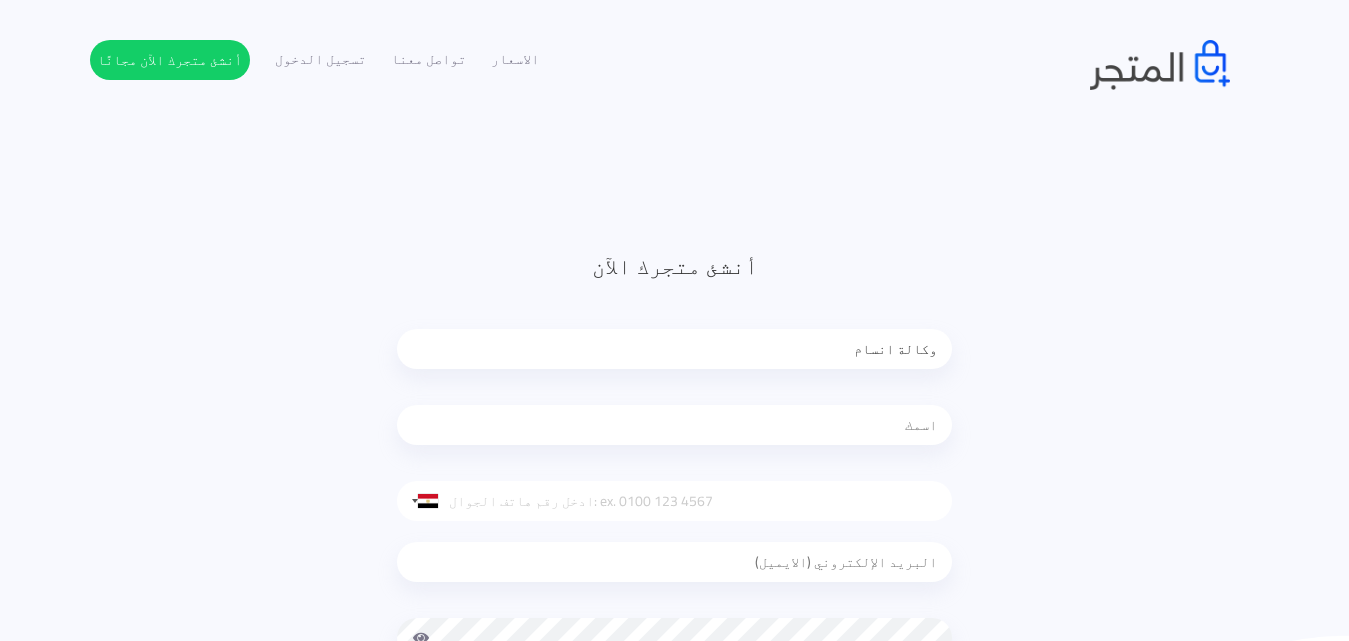 type on "وكالة انسام" 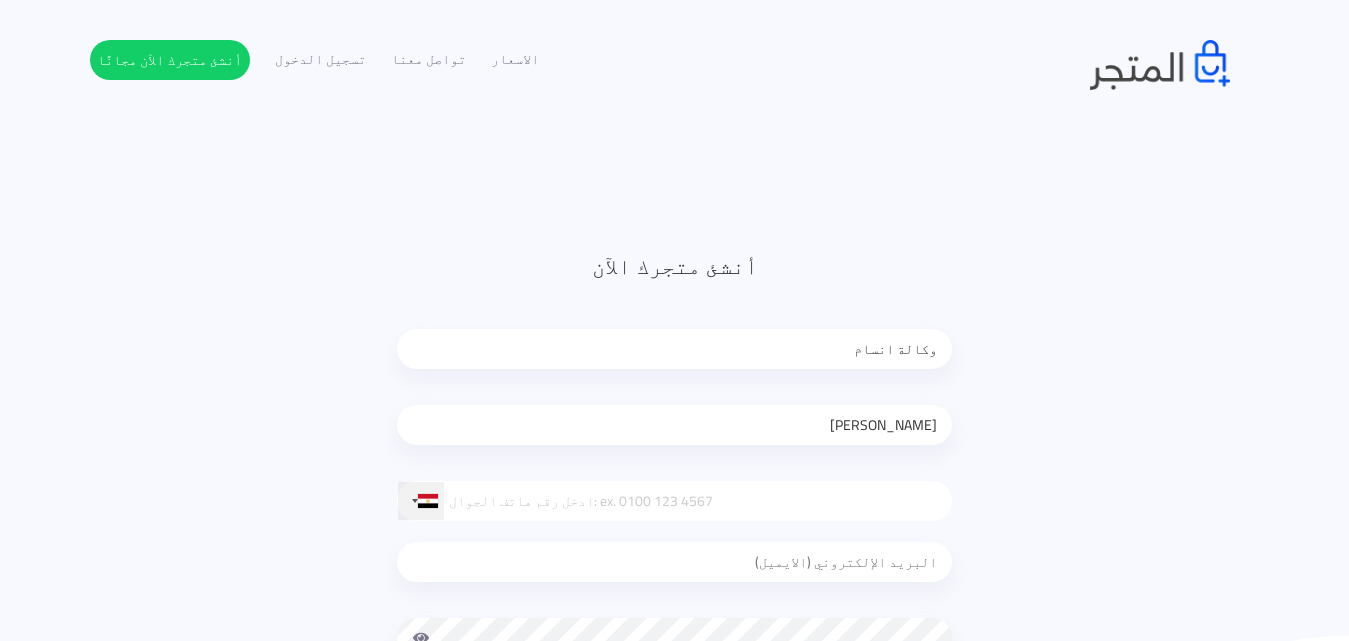type on "[PERSON_NAME]" 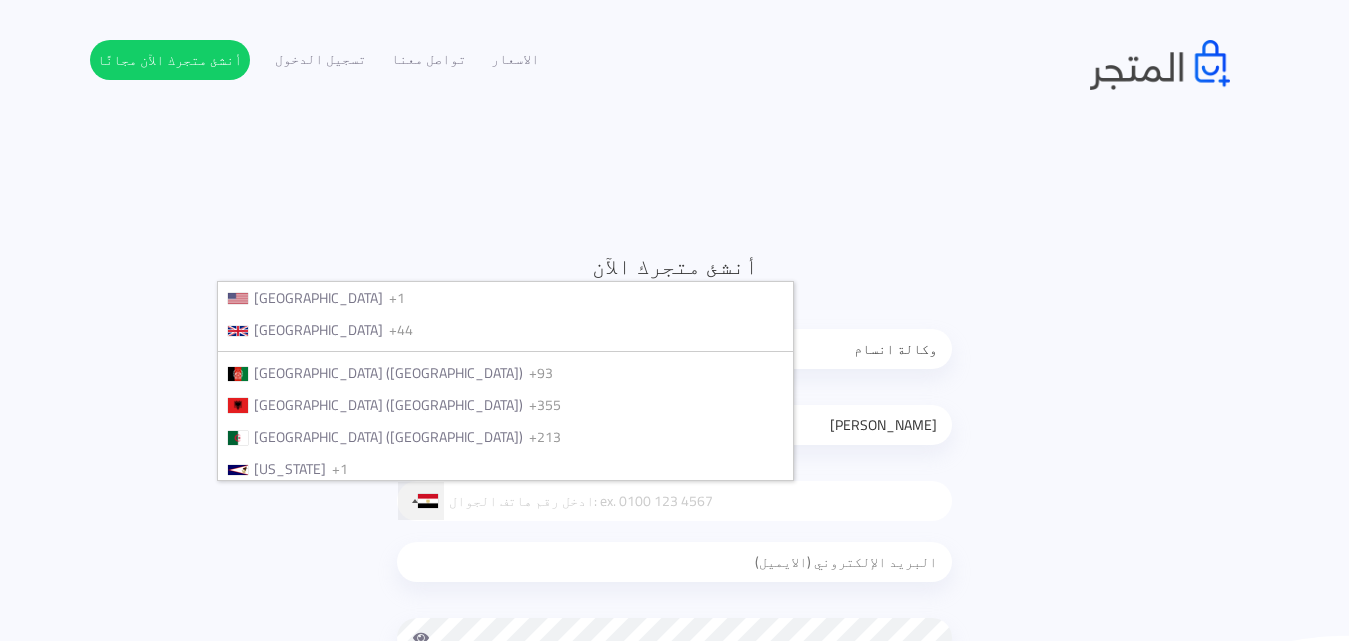 scroll, scrollTop: 2040, scrollLeft: 0, axis: vertical 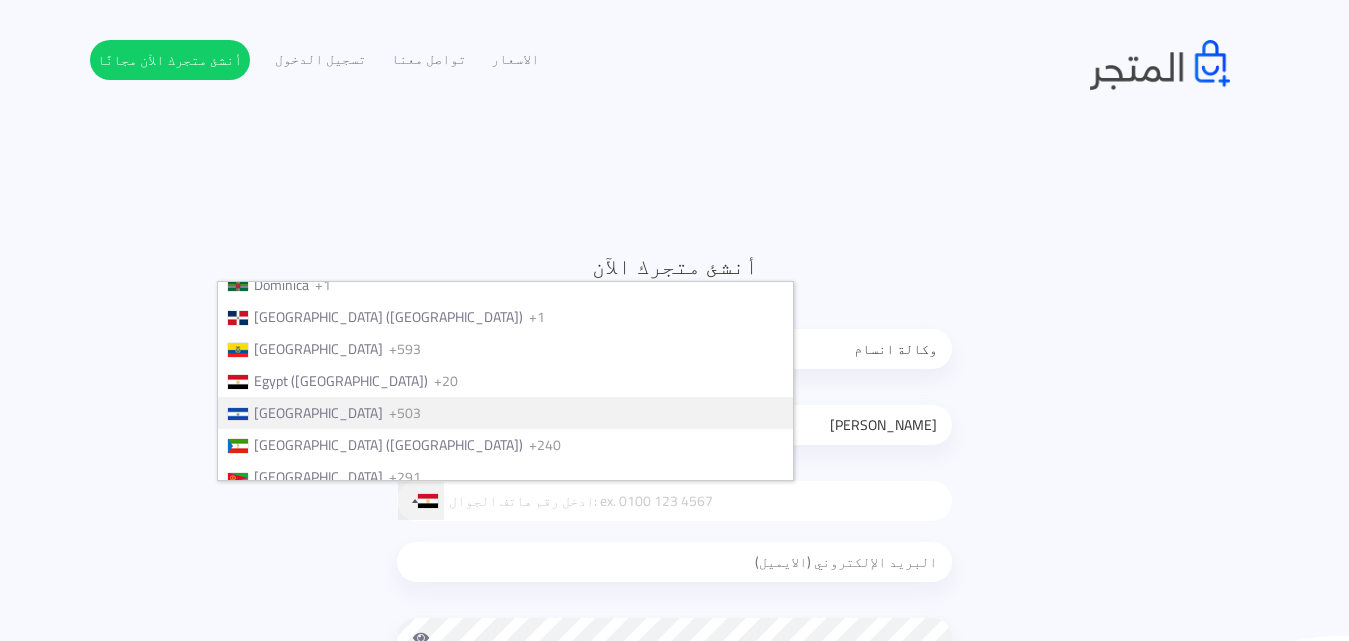type 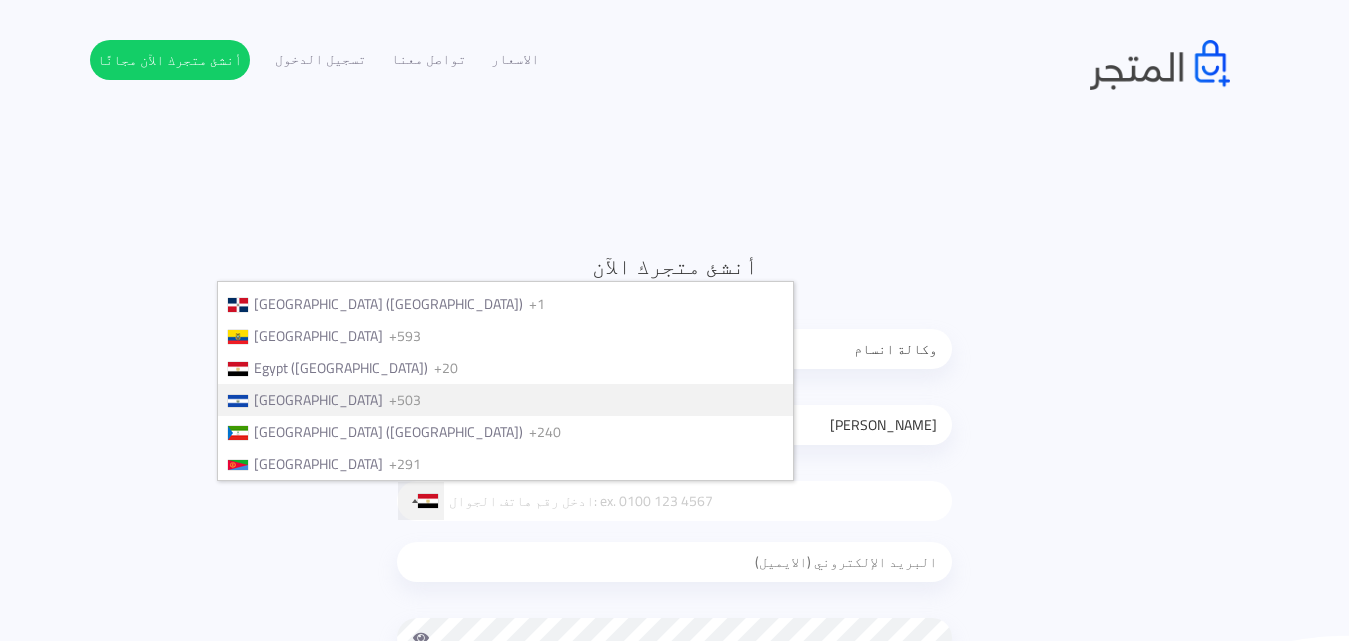 type 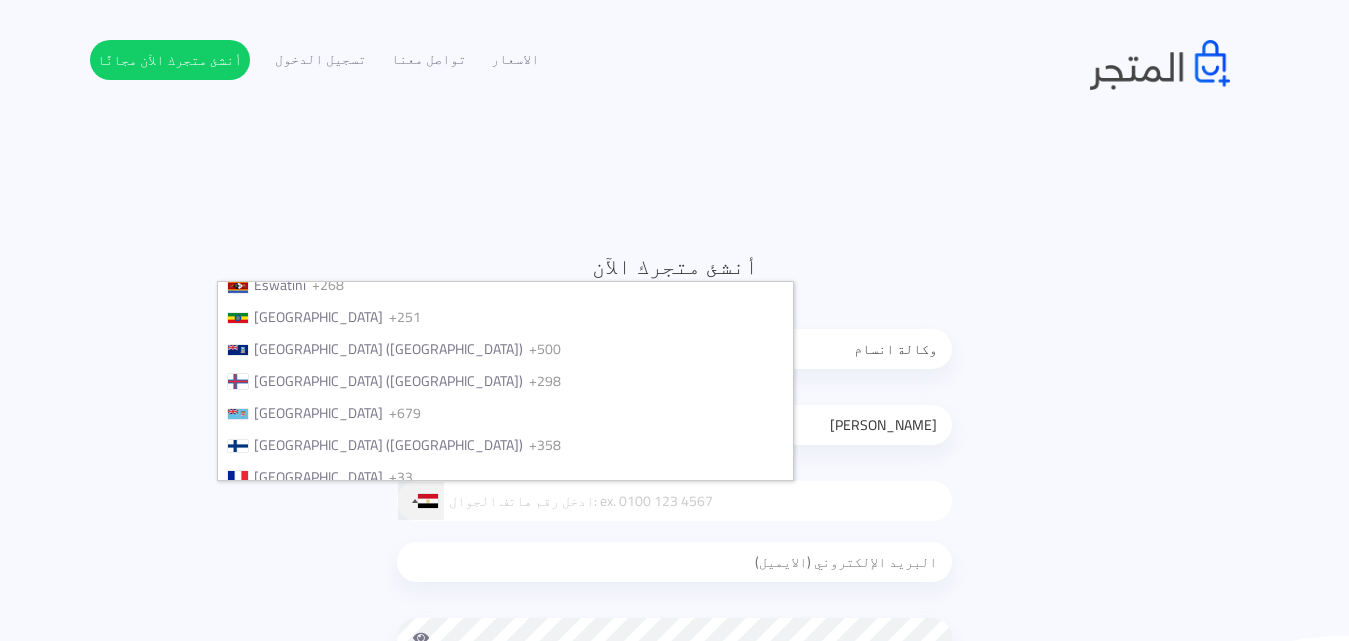 type 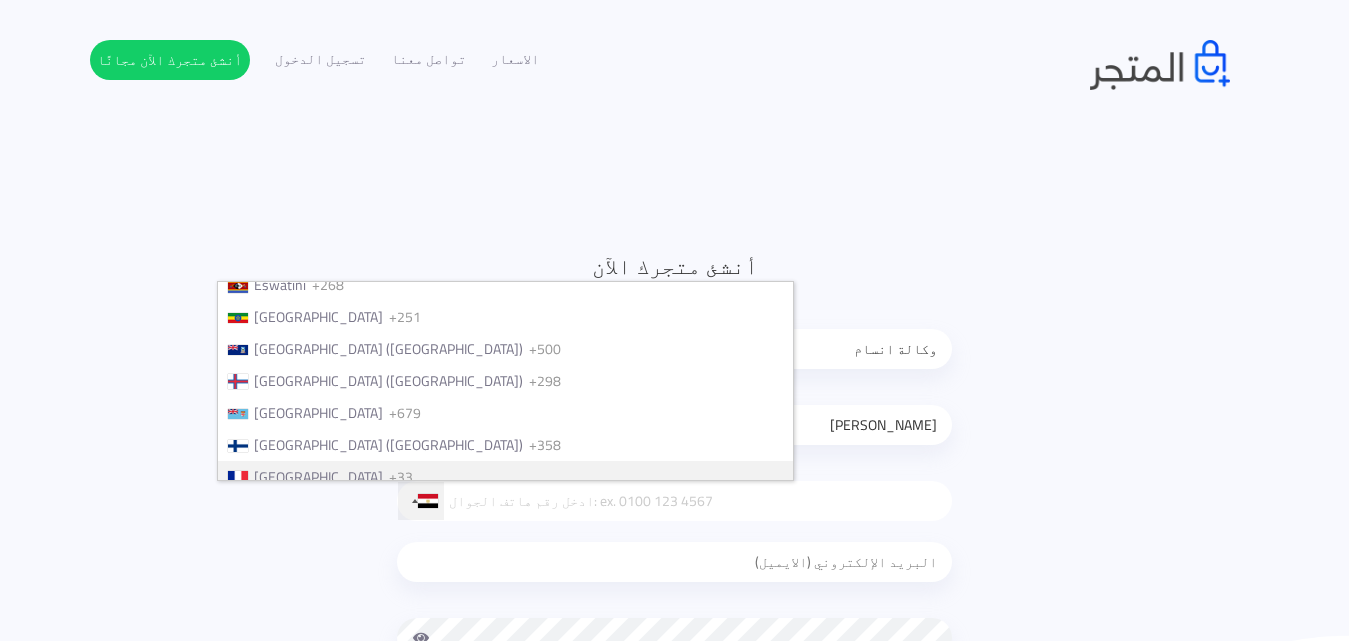 type 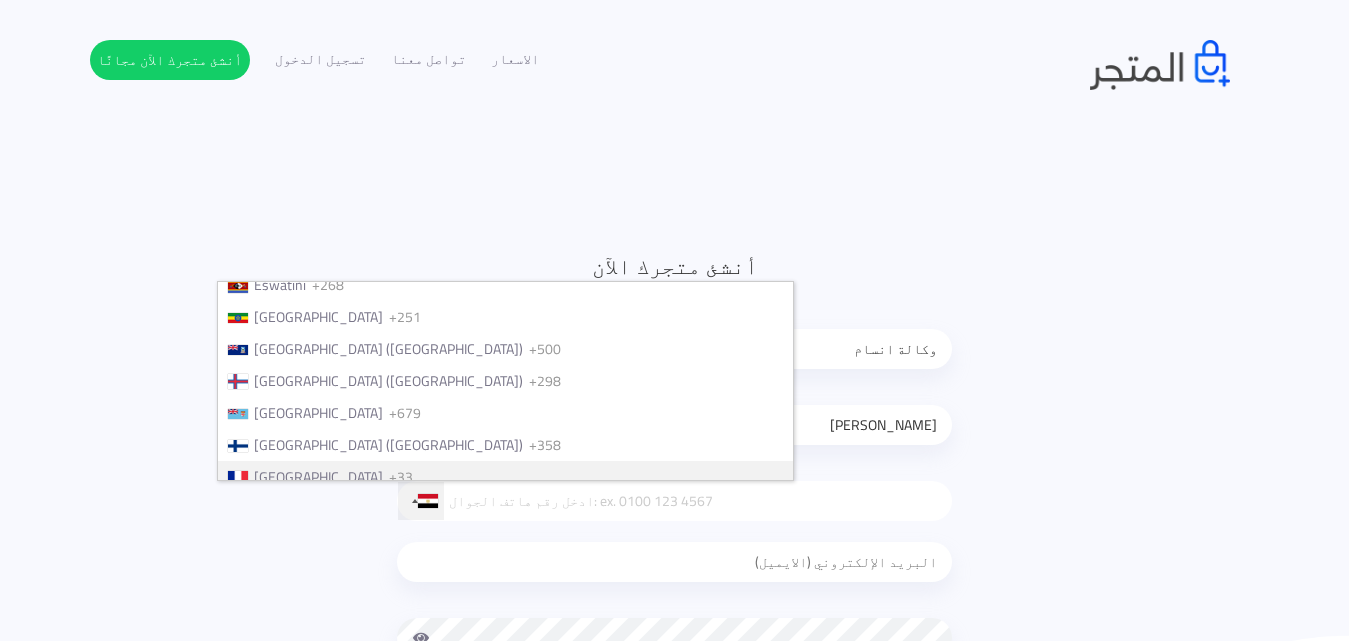 type 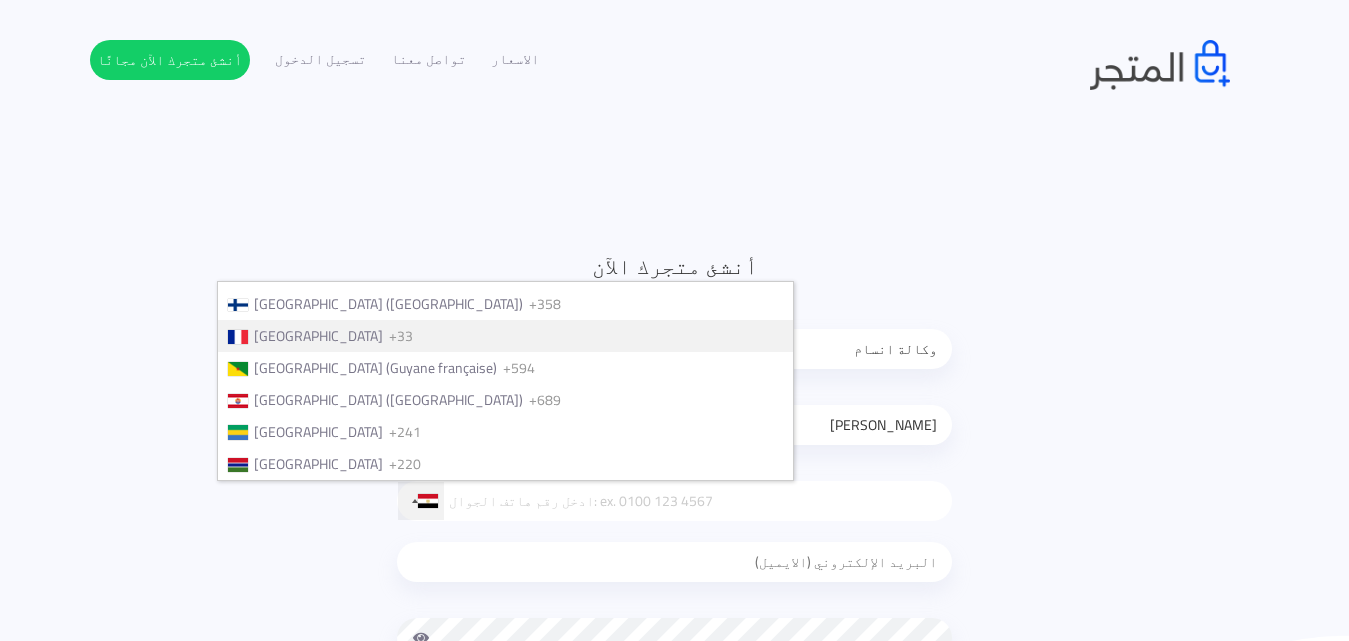 type 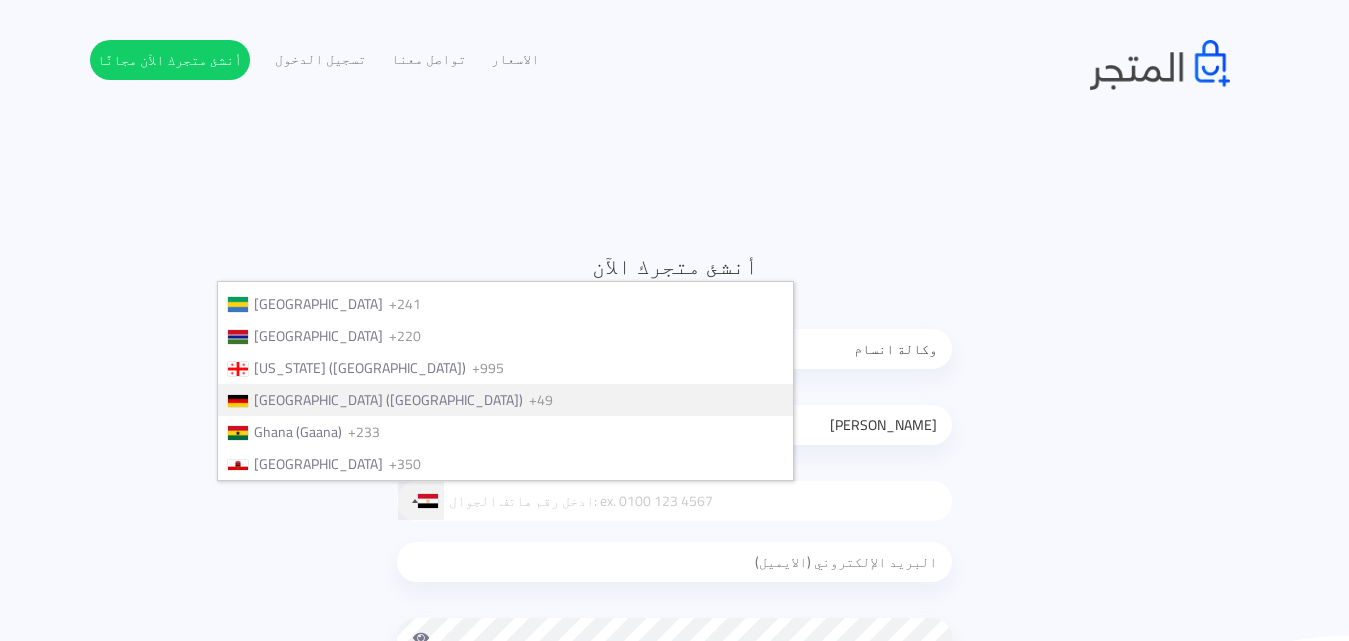 type 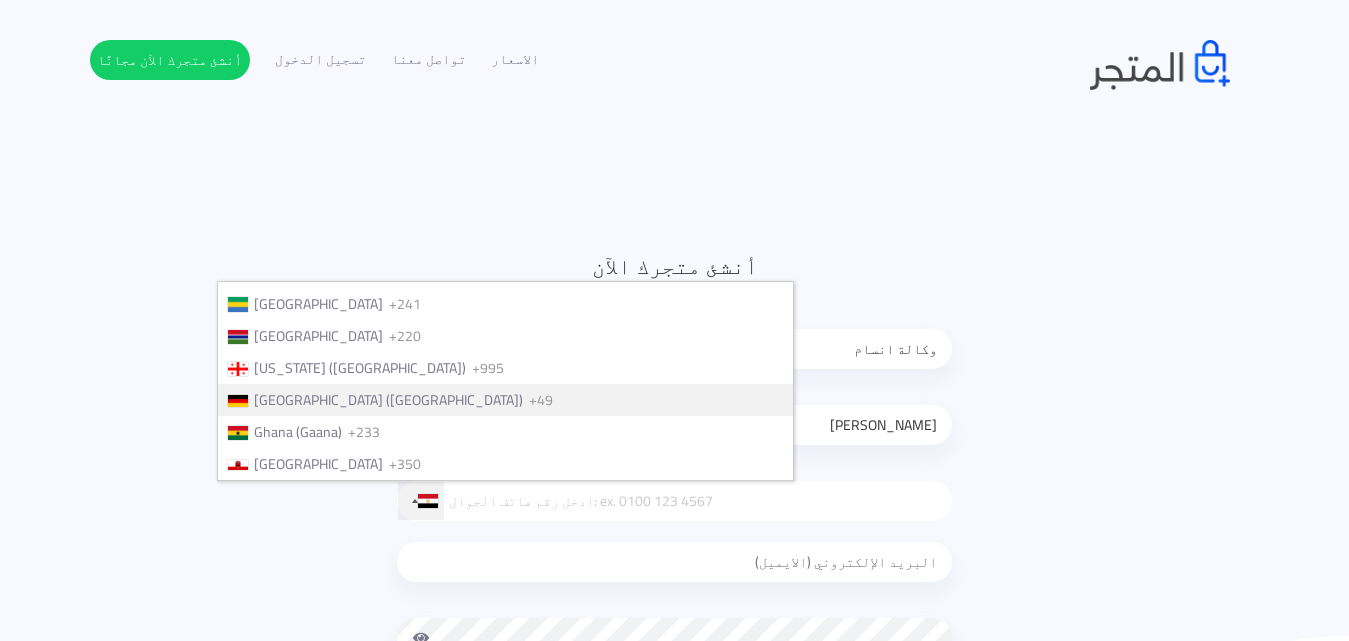 type 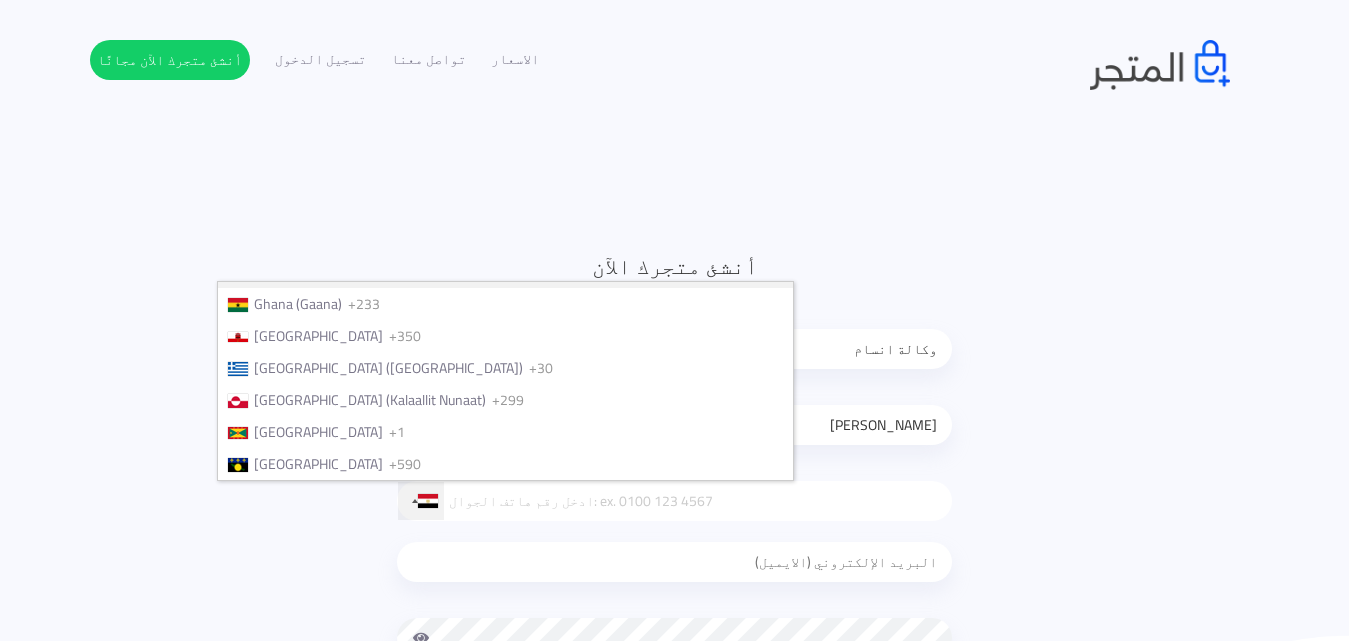 type 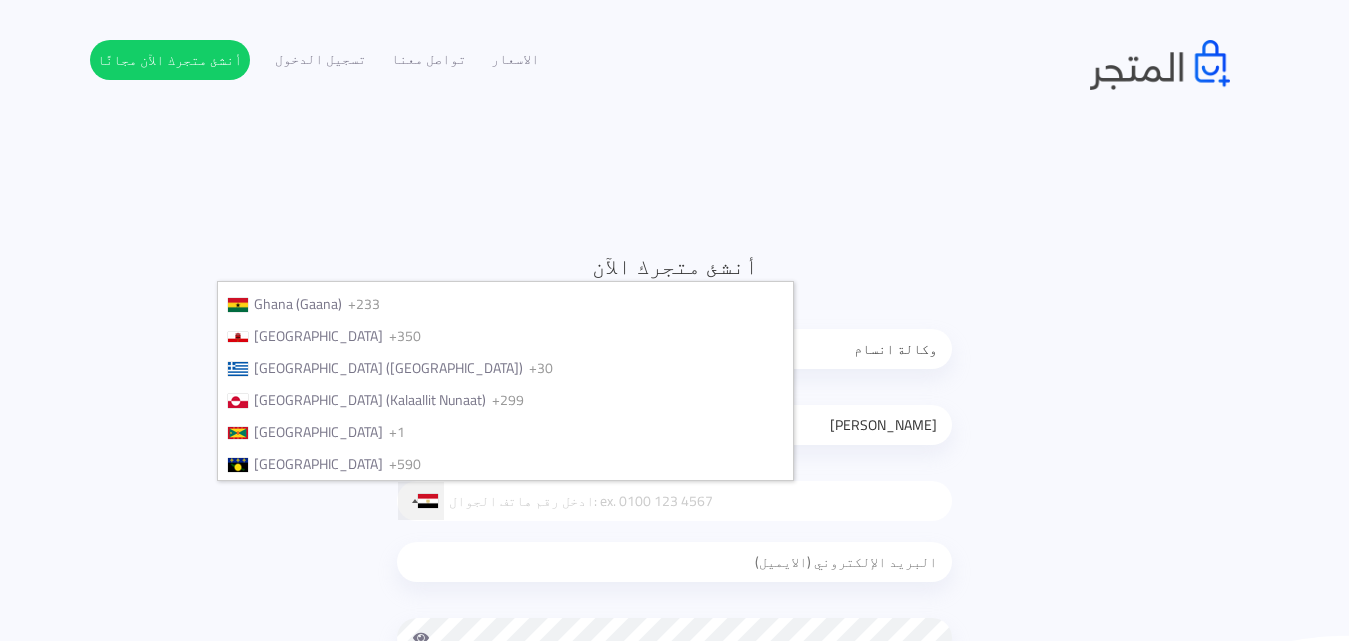 type 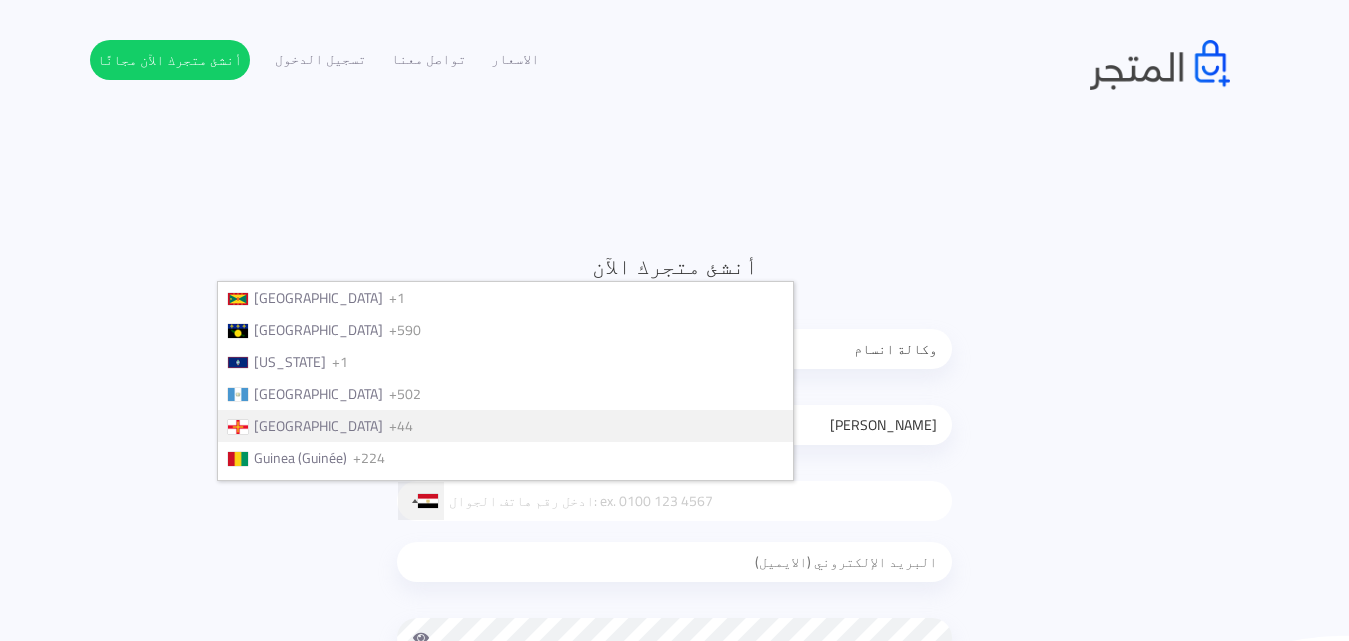 type 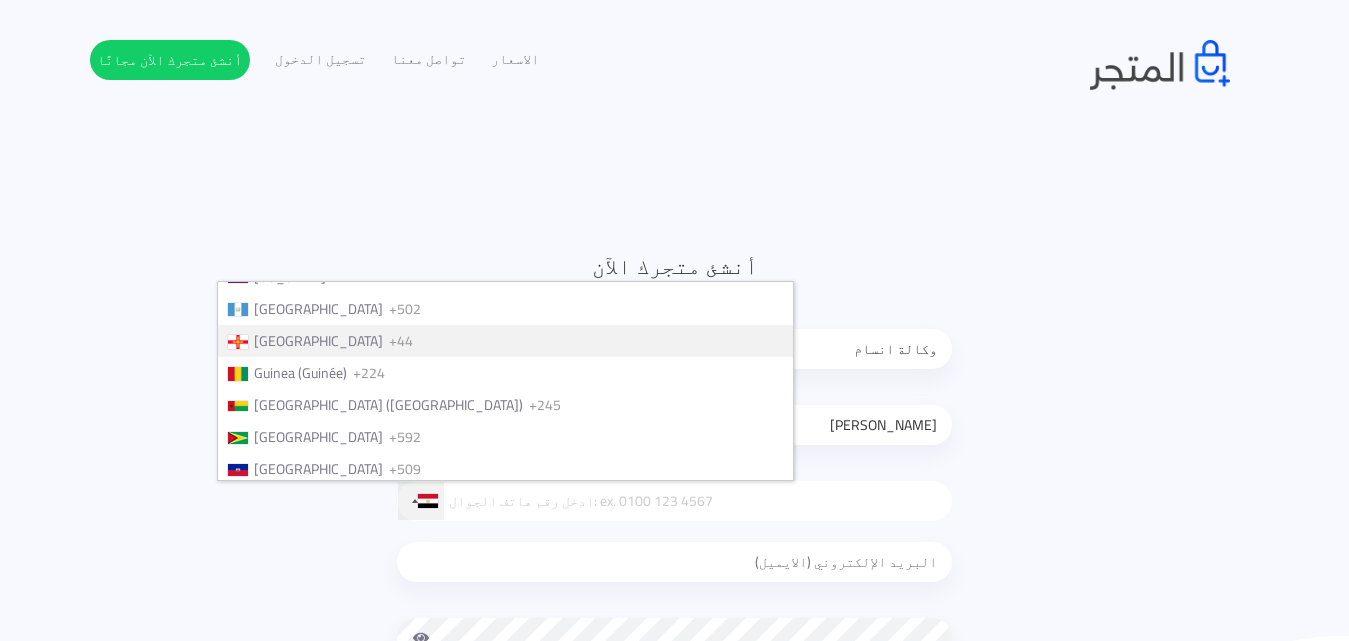 type 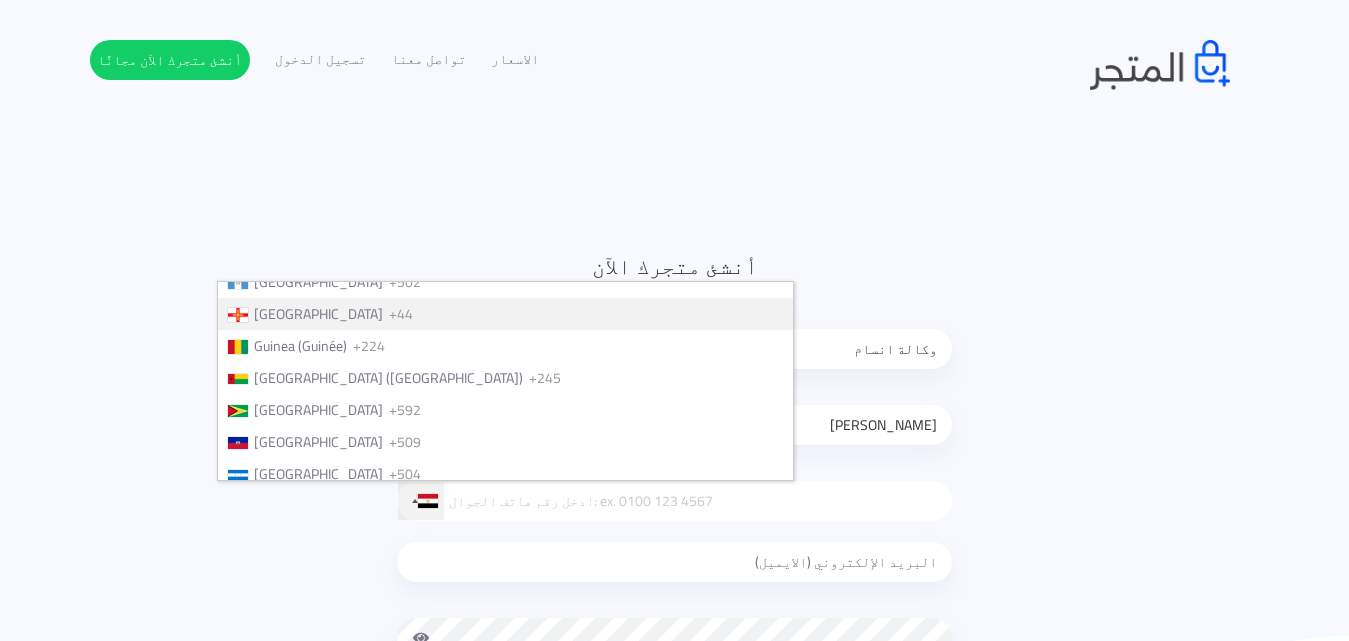 type 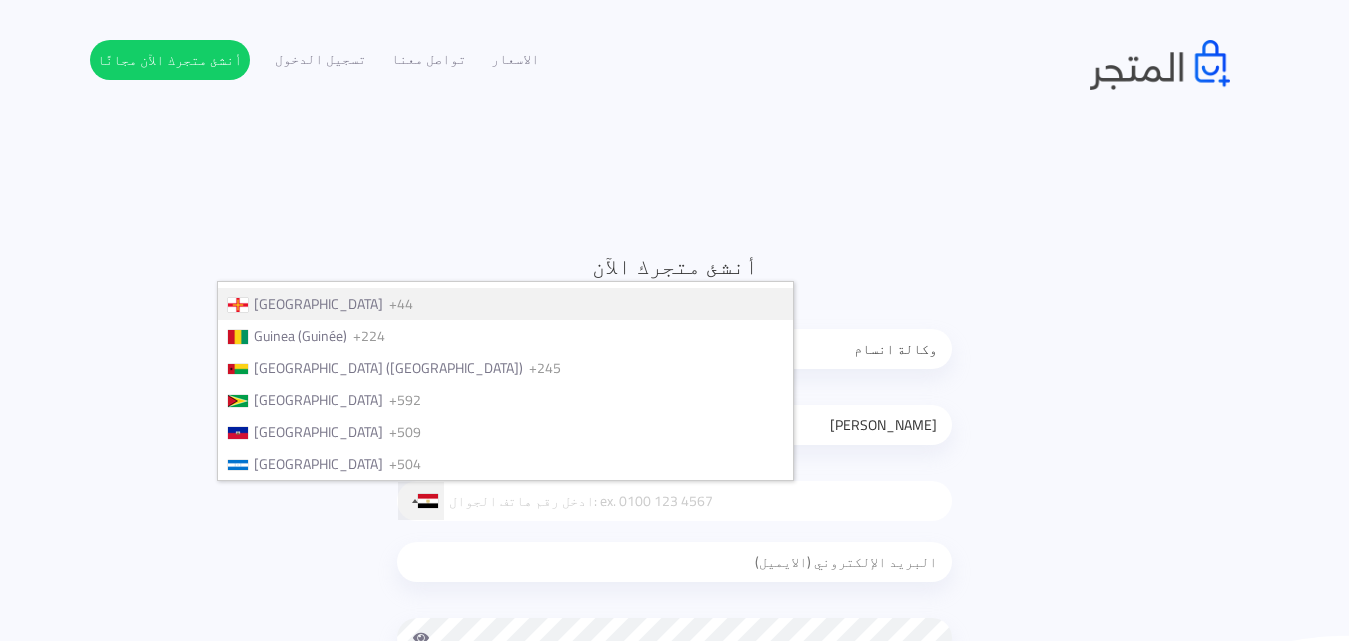 type 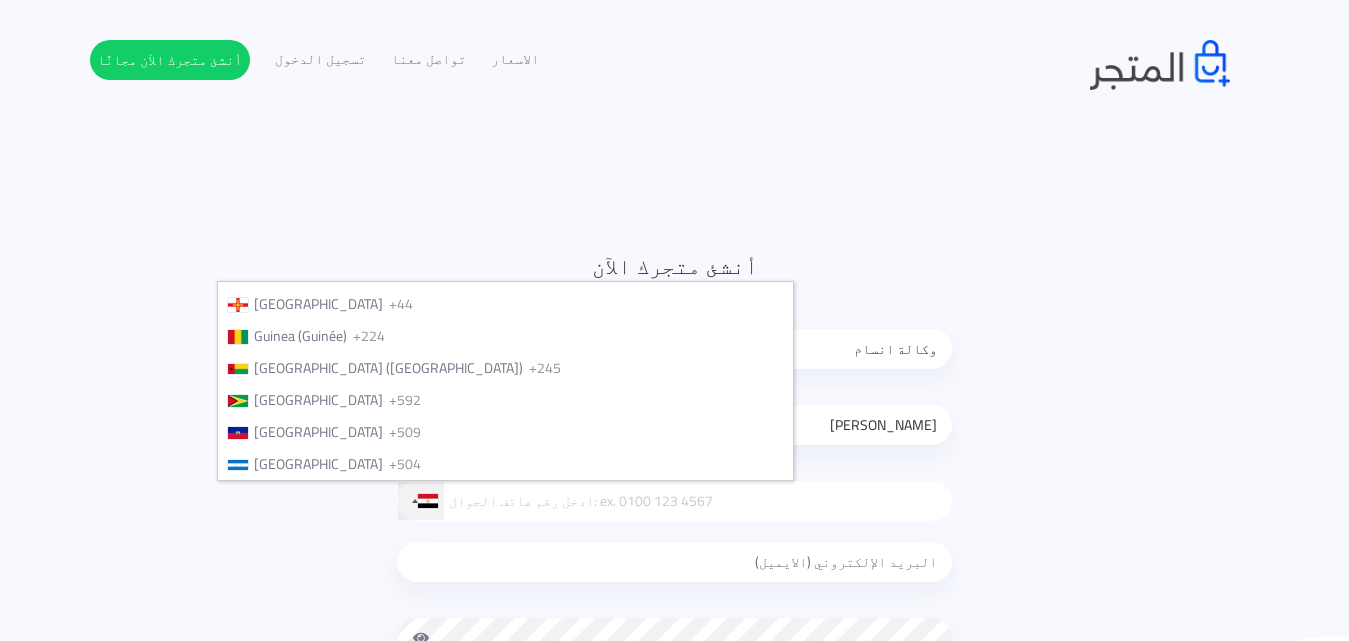 type 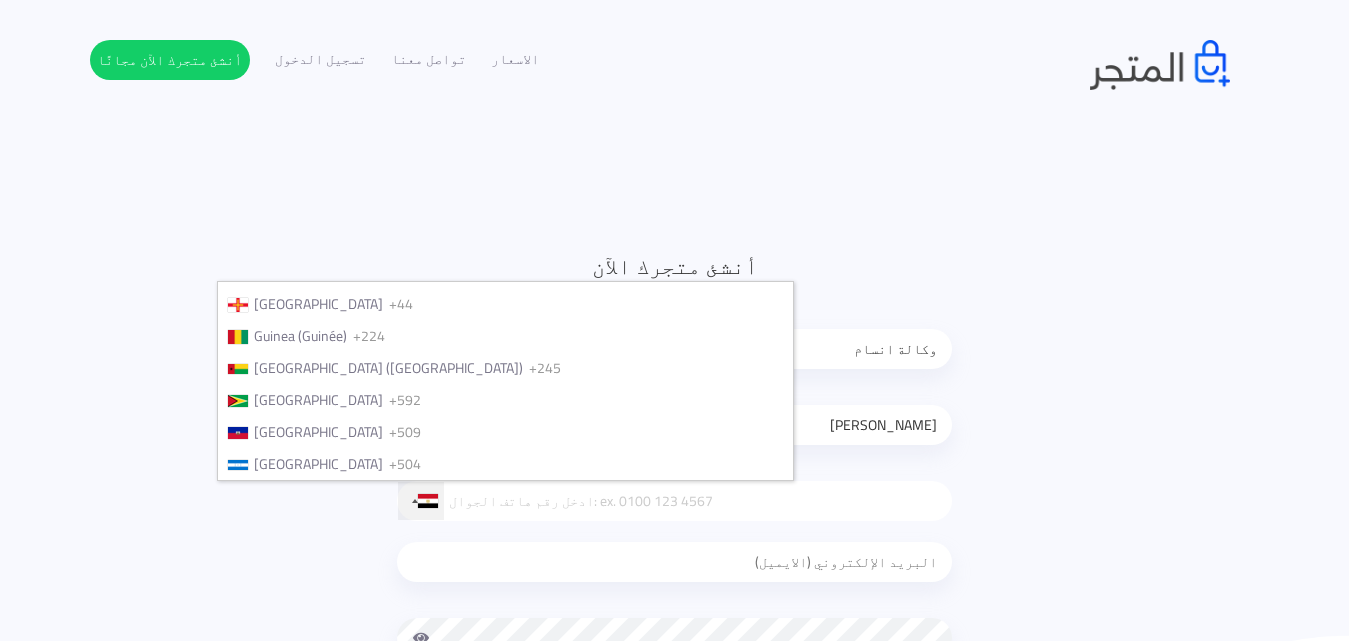 type 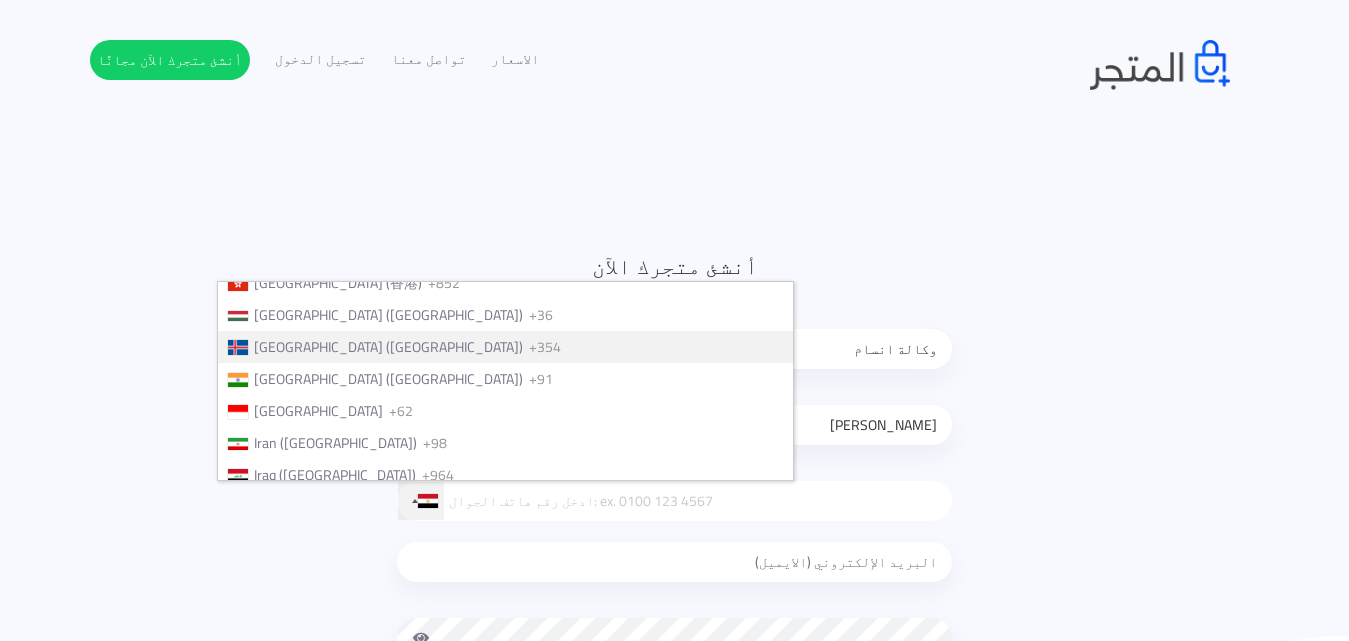 type 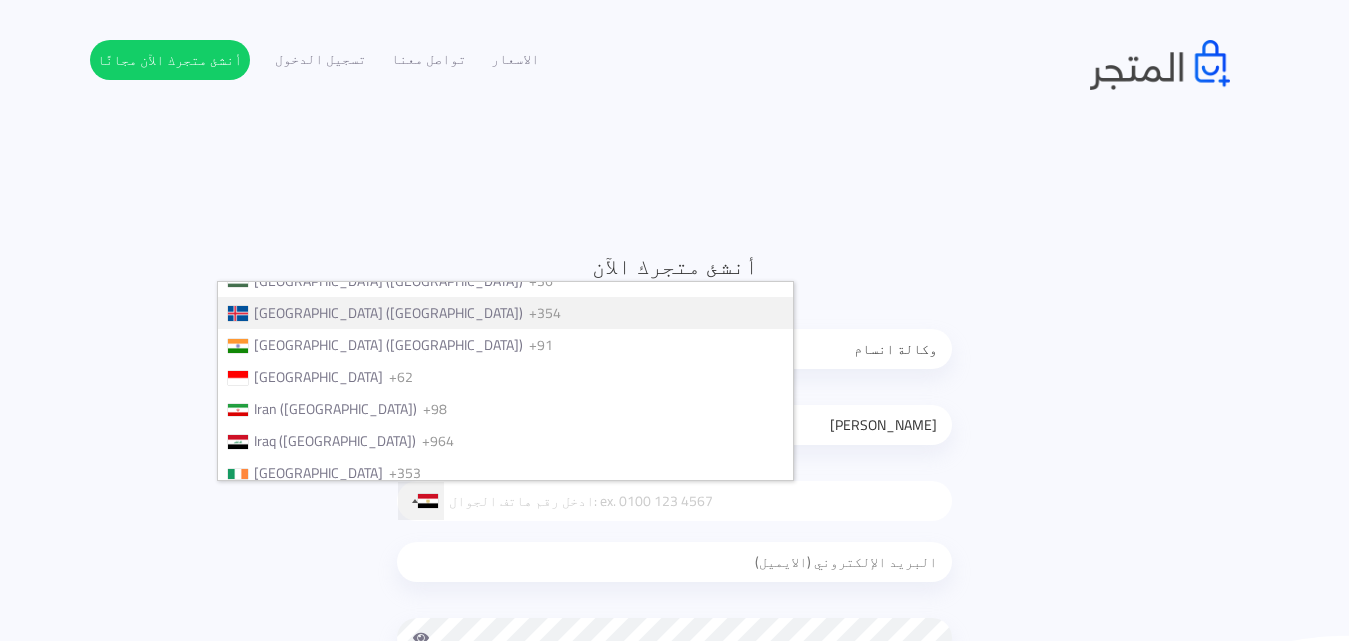 type 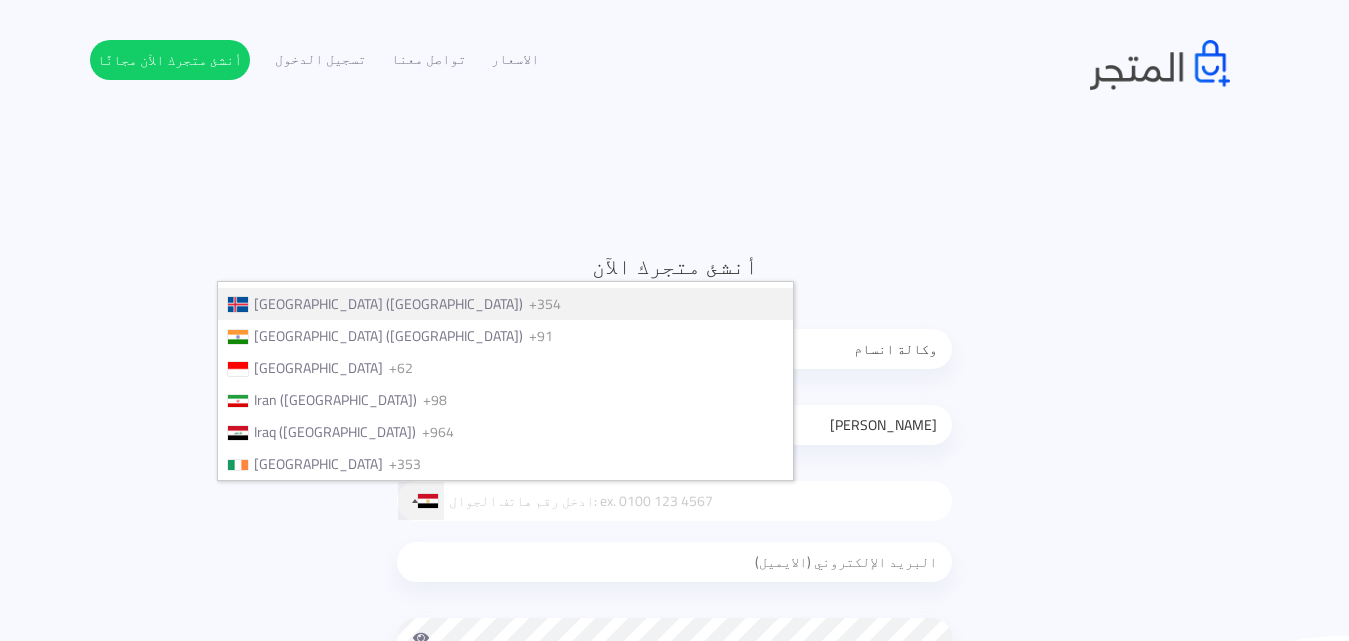 type 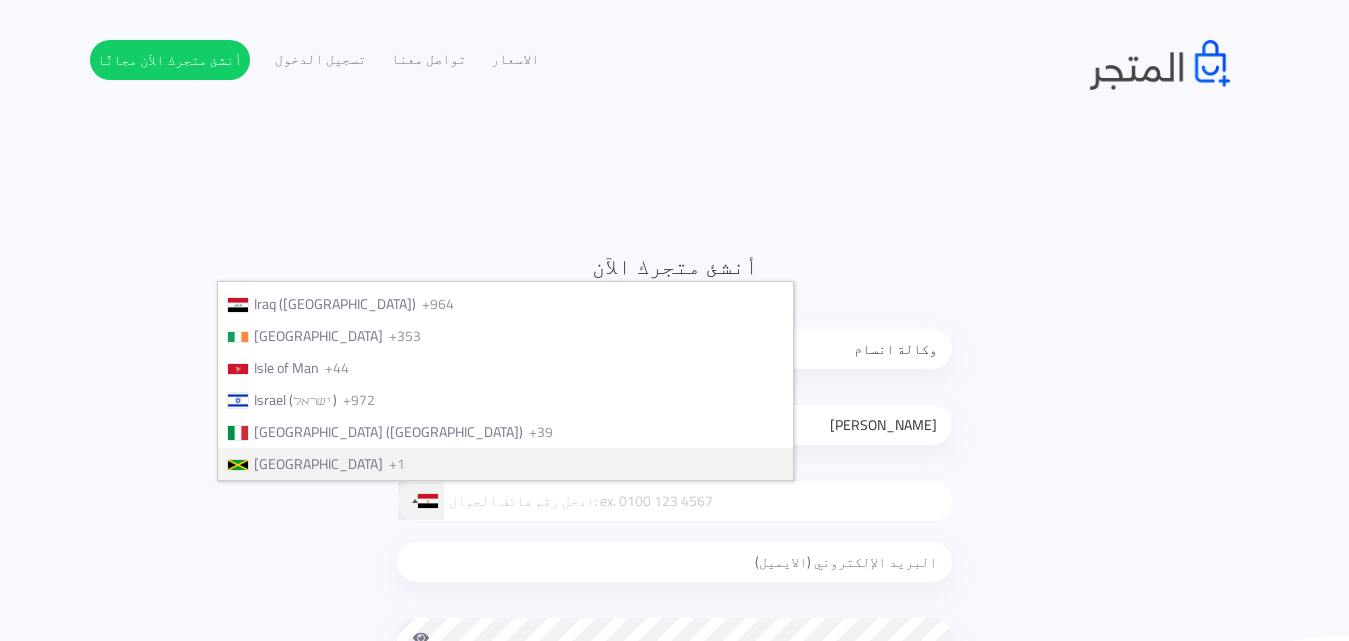 type 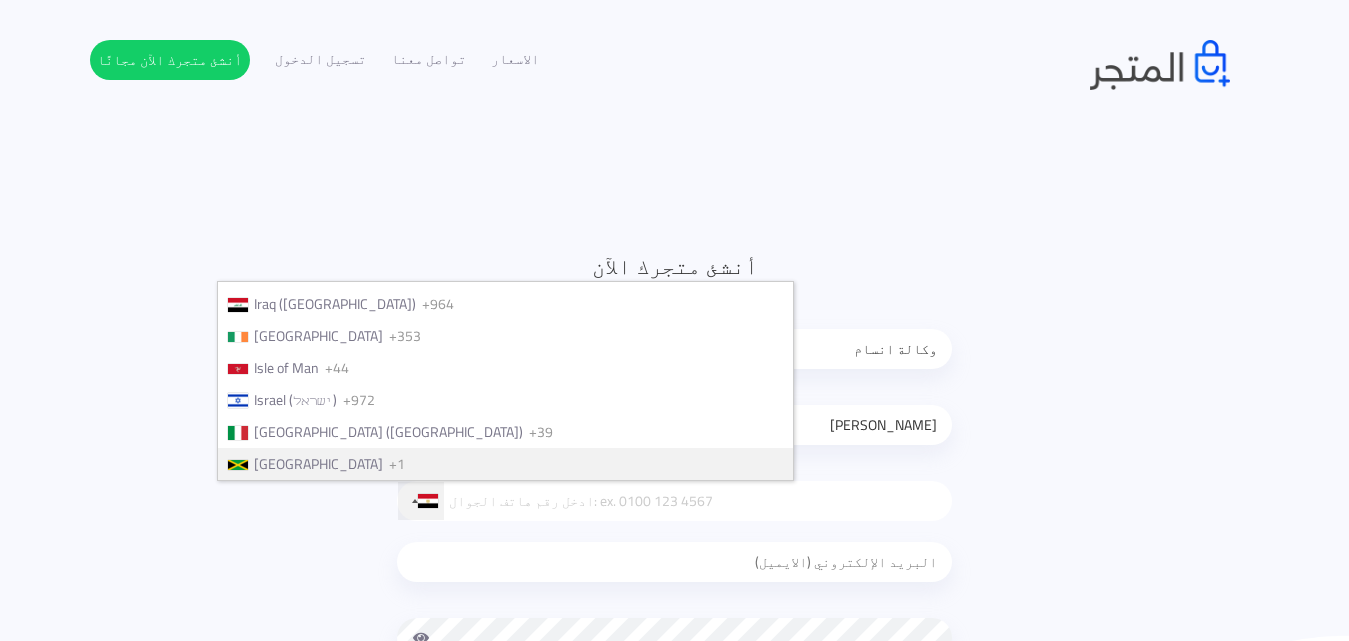 type 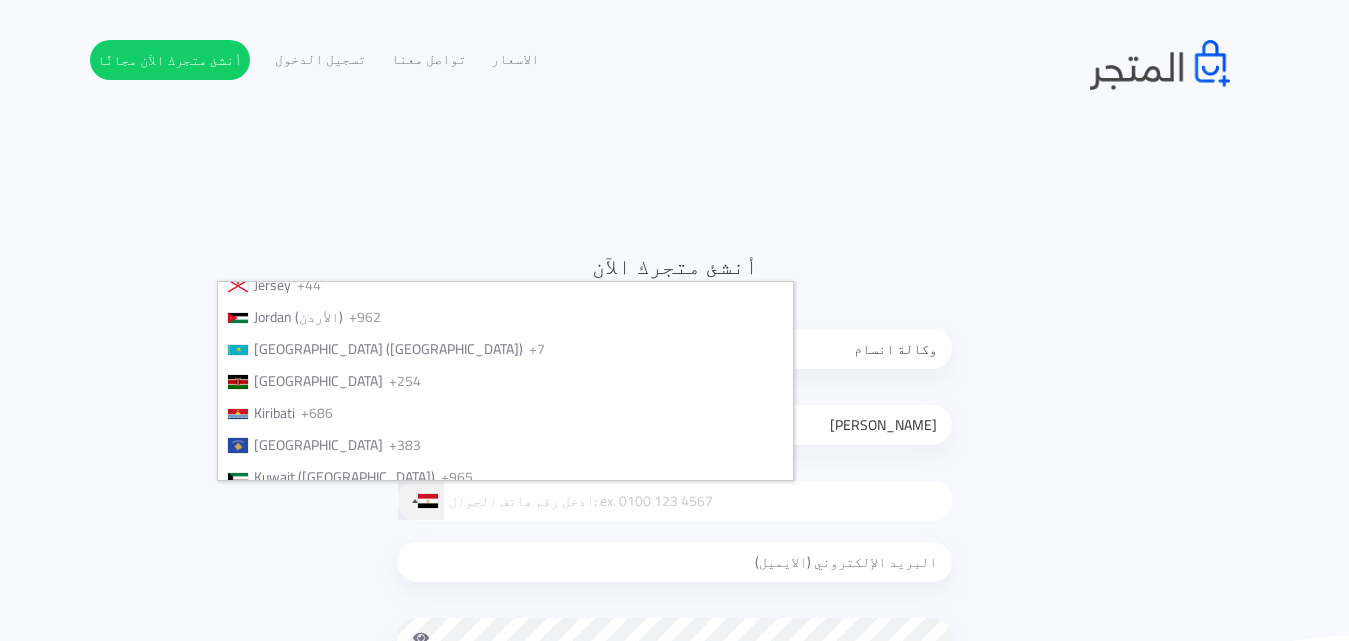 type 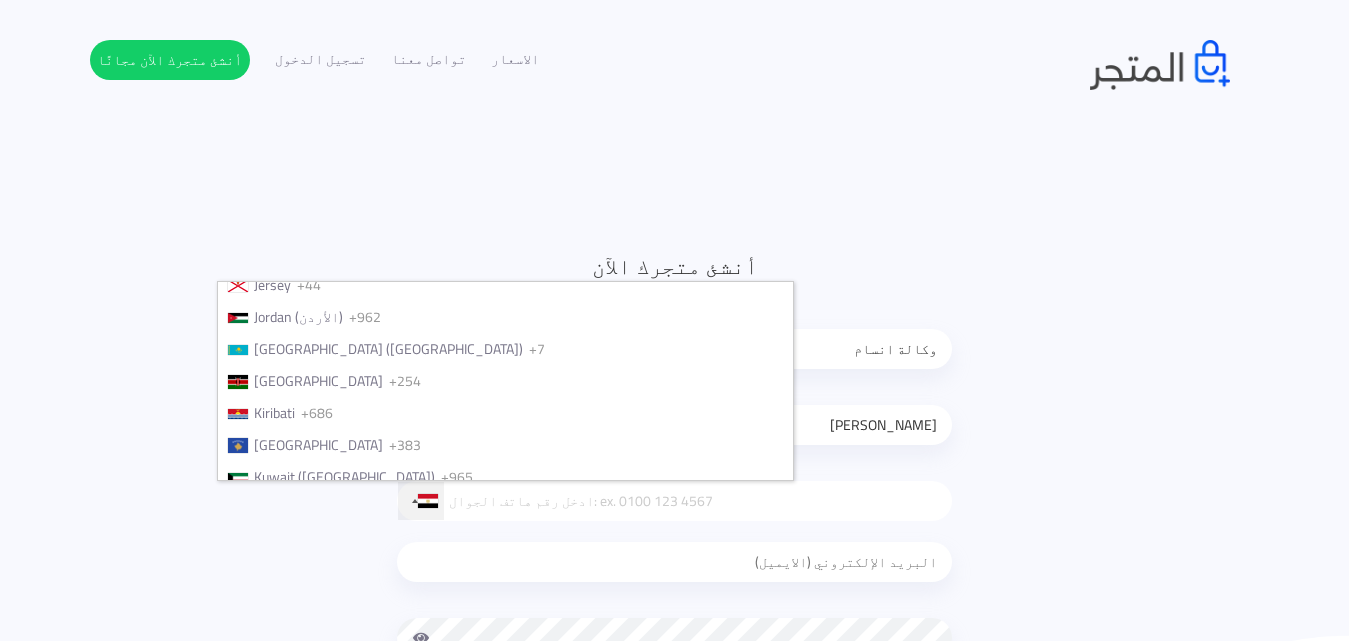 type 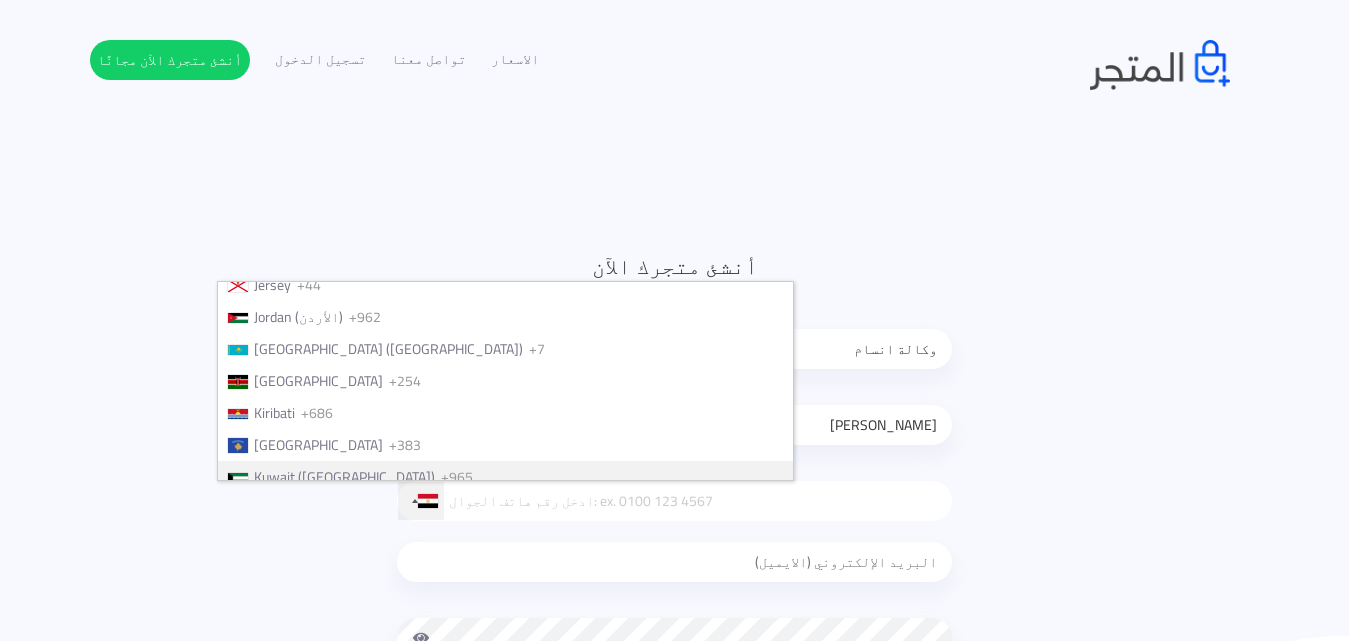 type 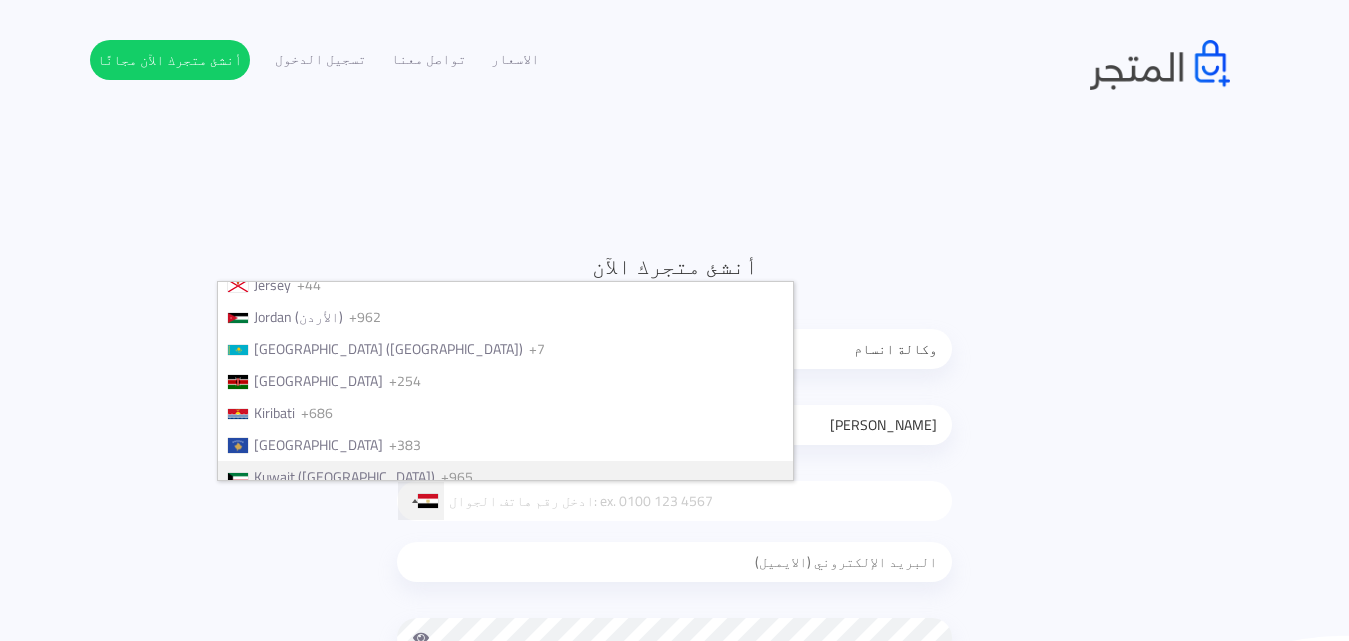 type 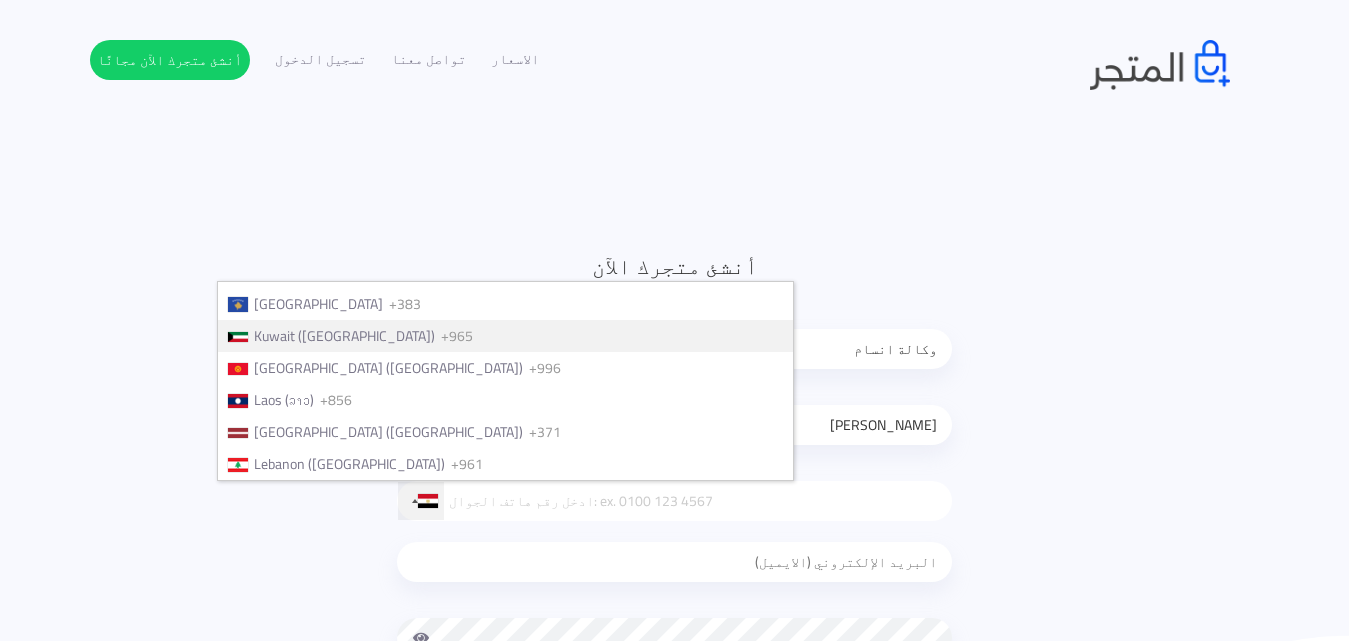 type 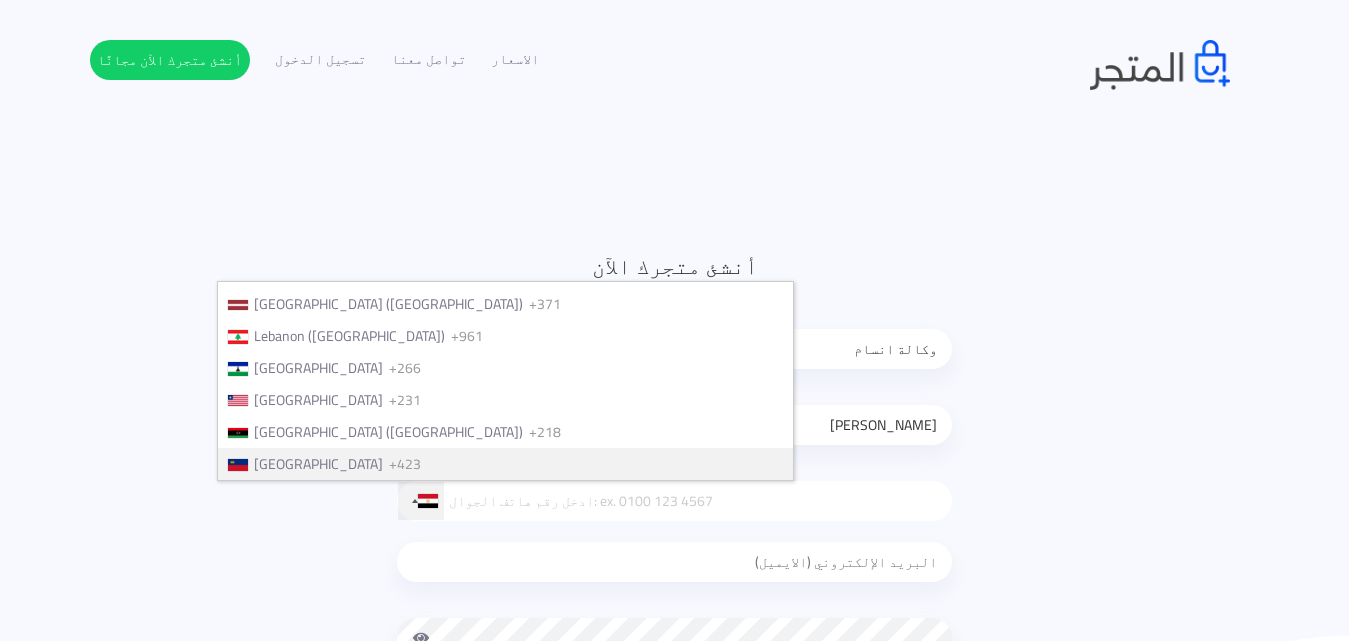 type 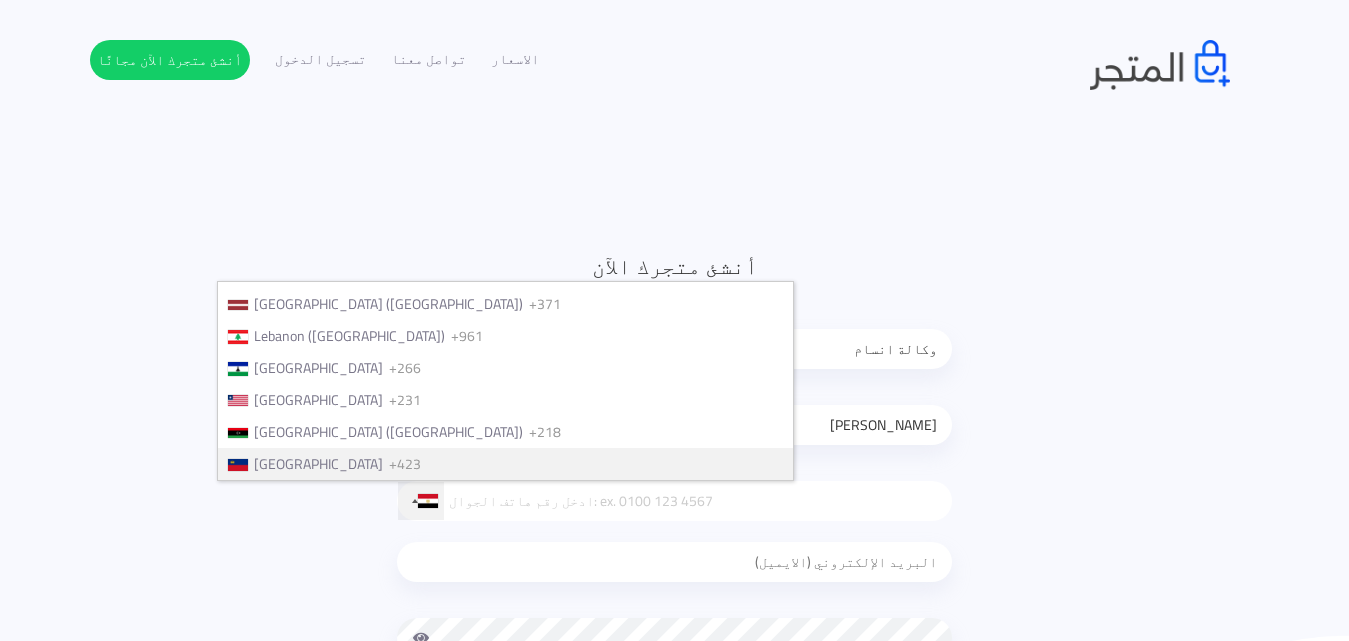 type 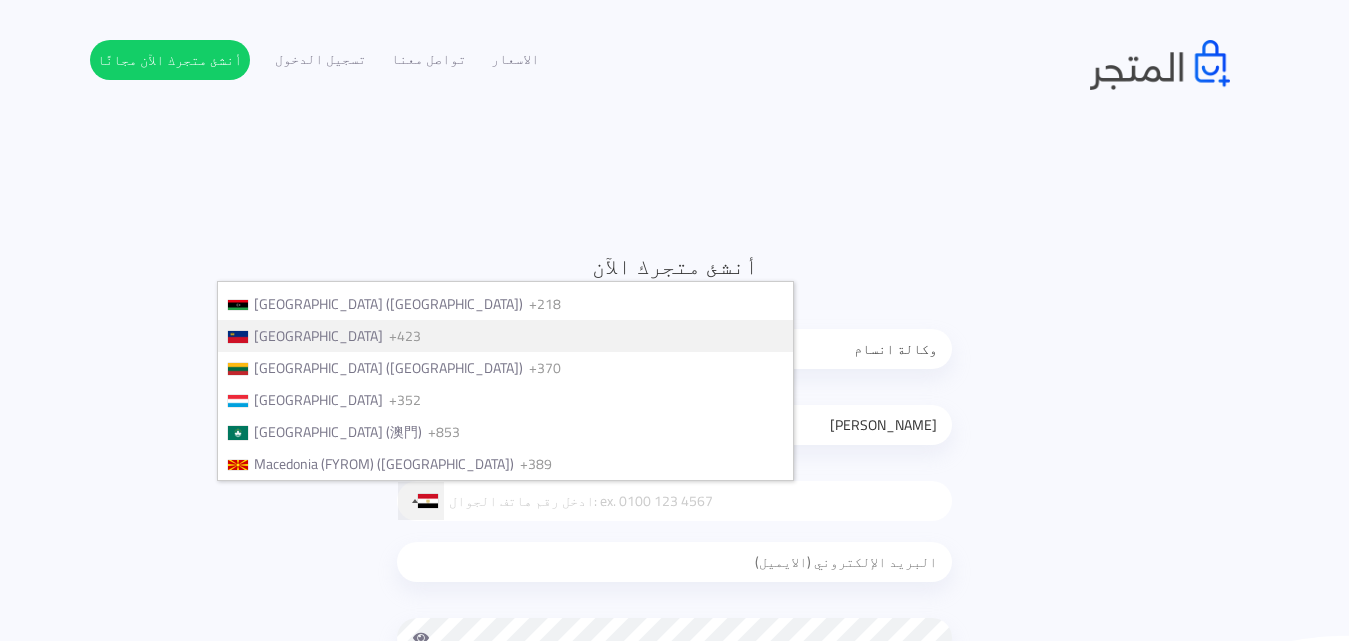 type 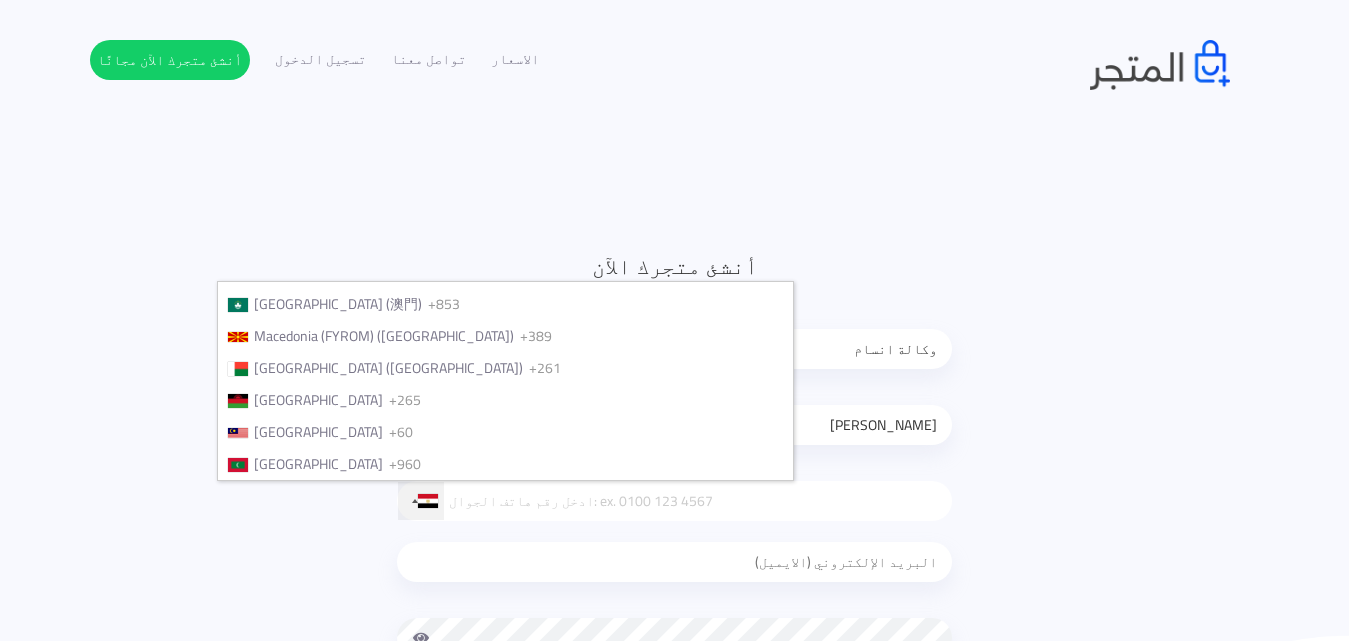 type 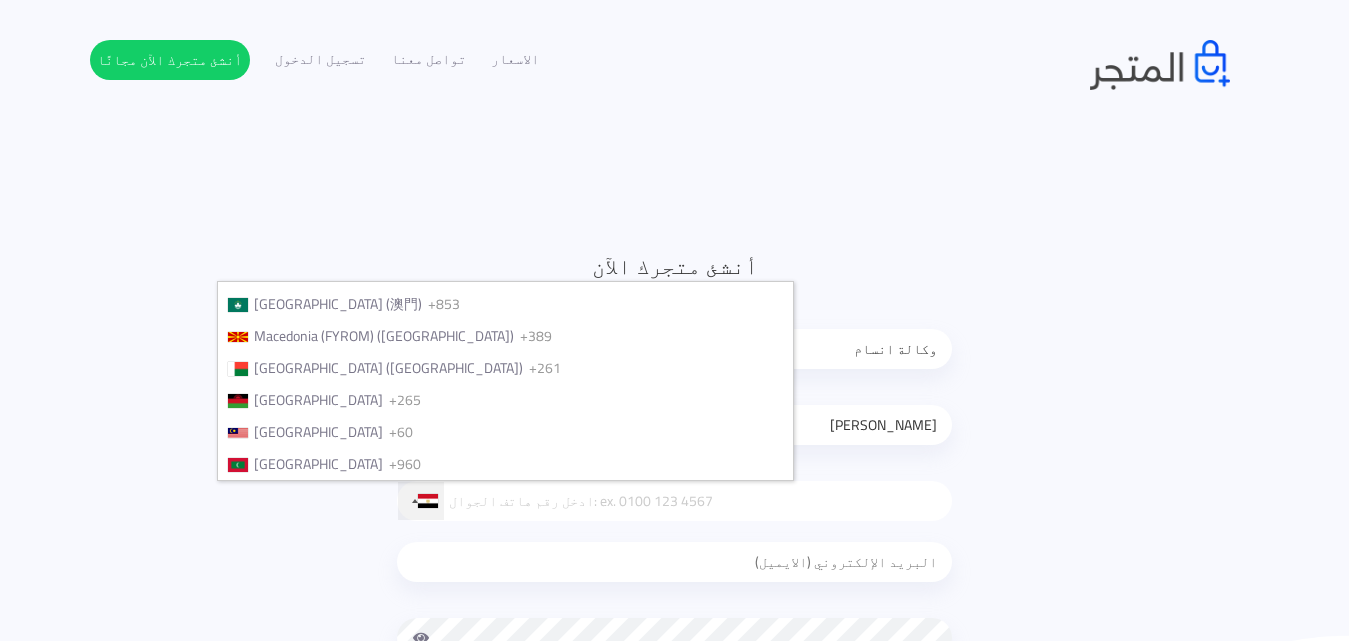 type 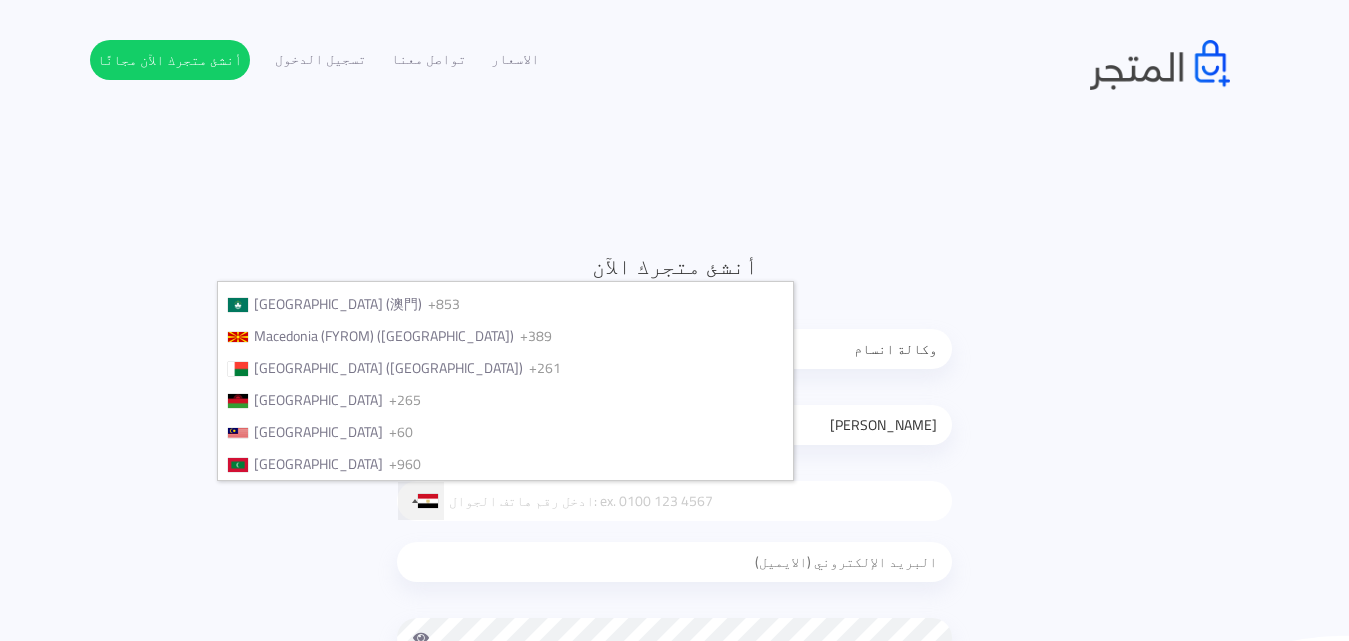 type 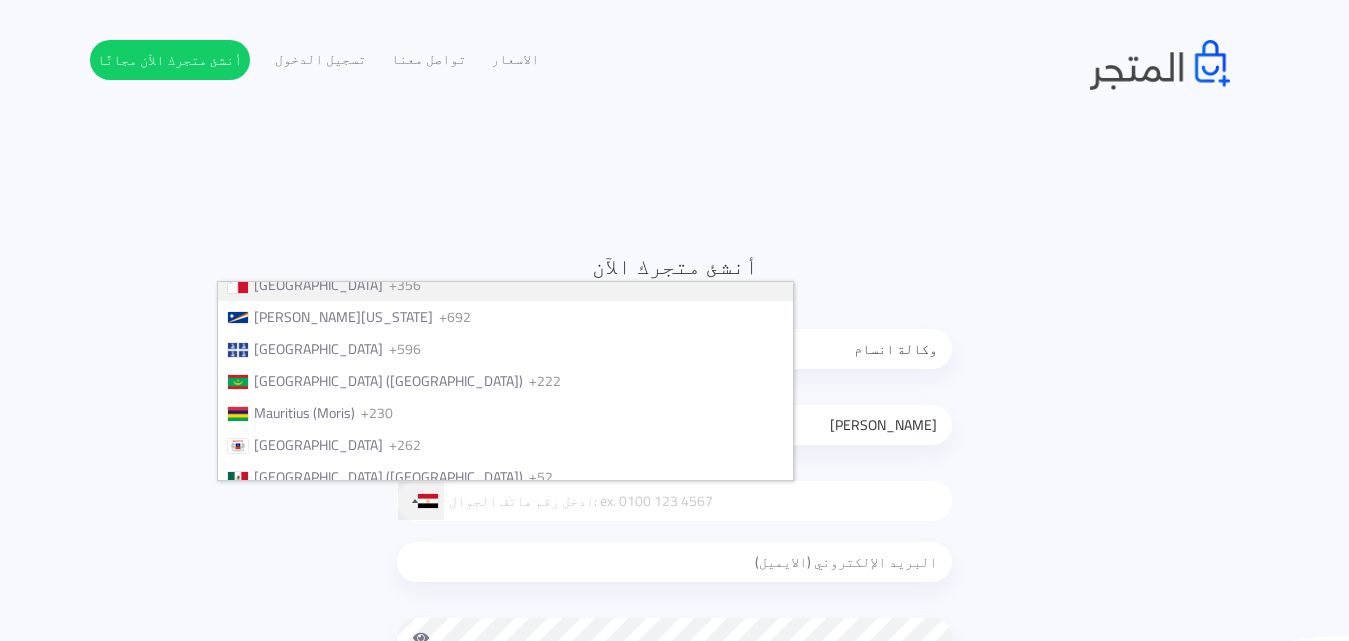 type 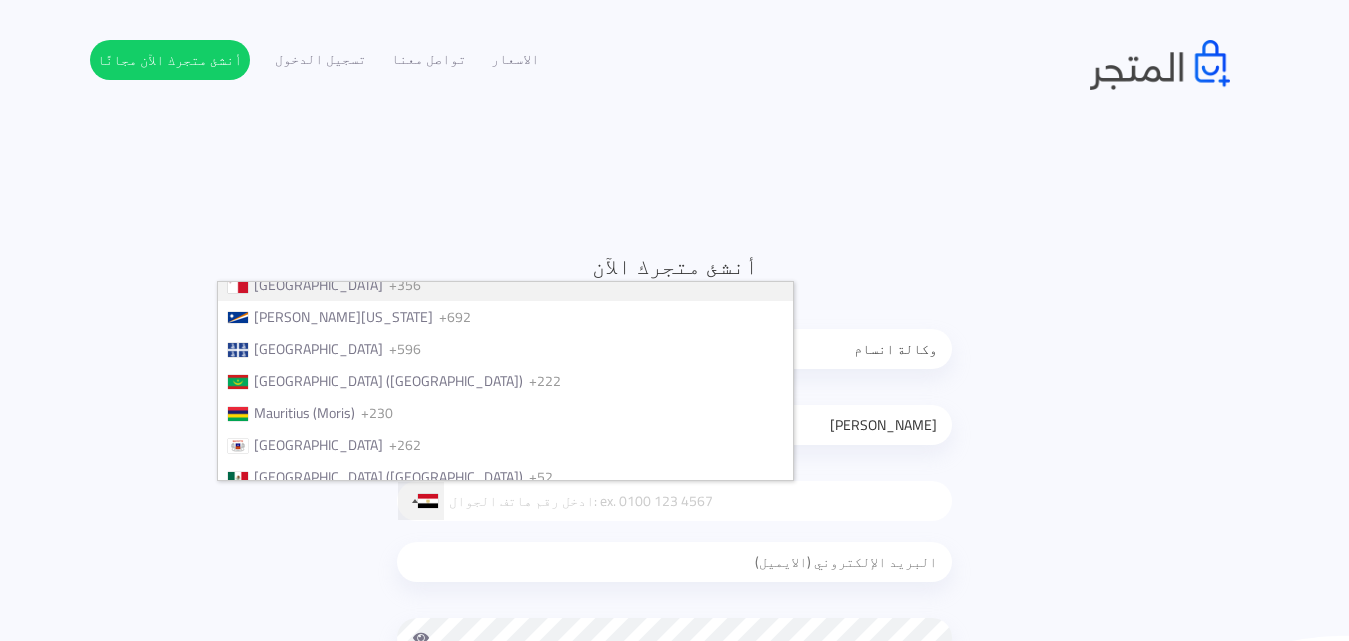 type 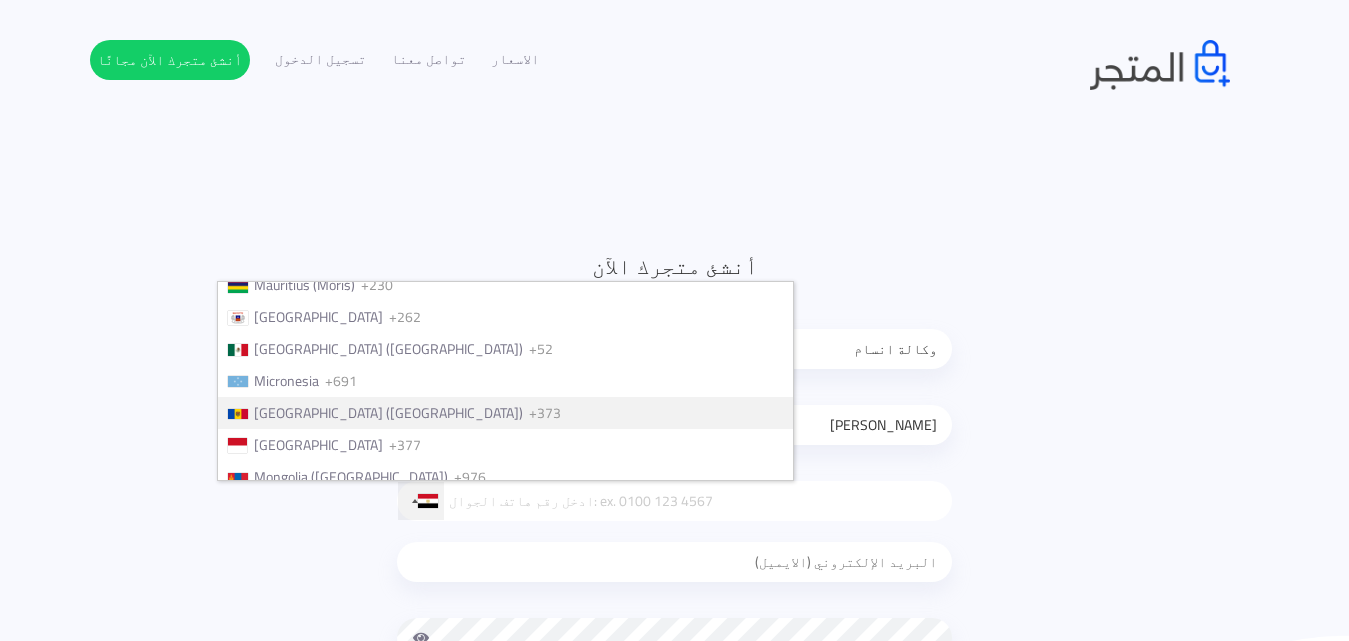 type 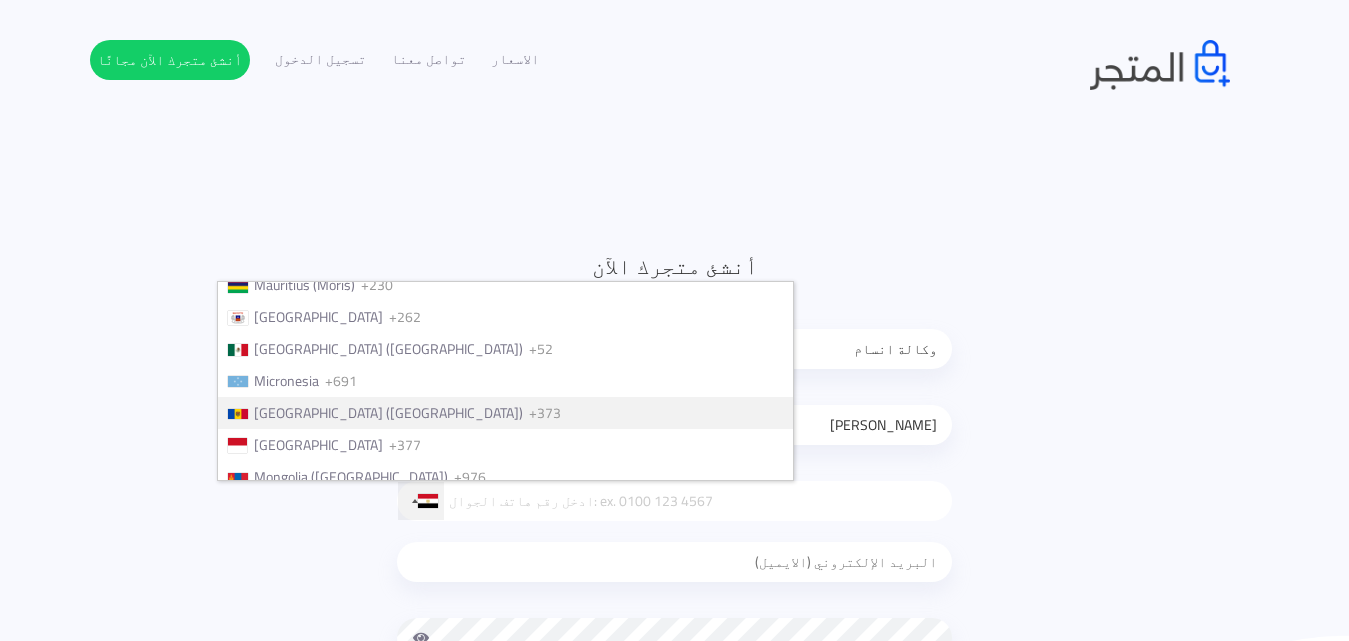 type 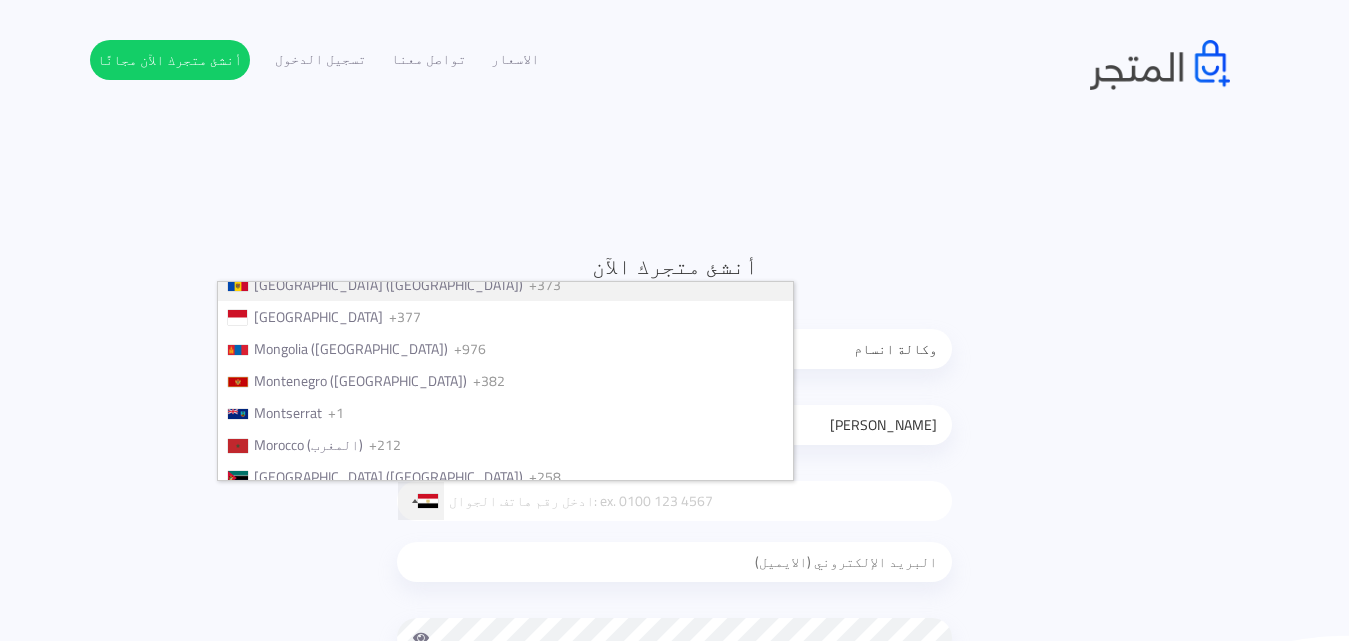 type 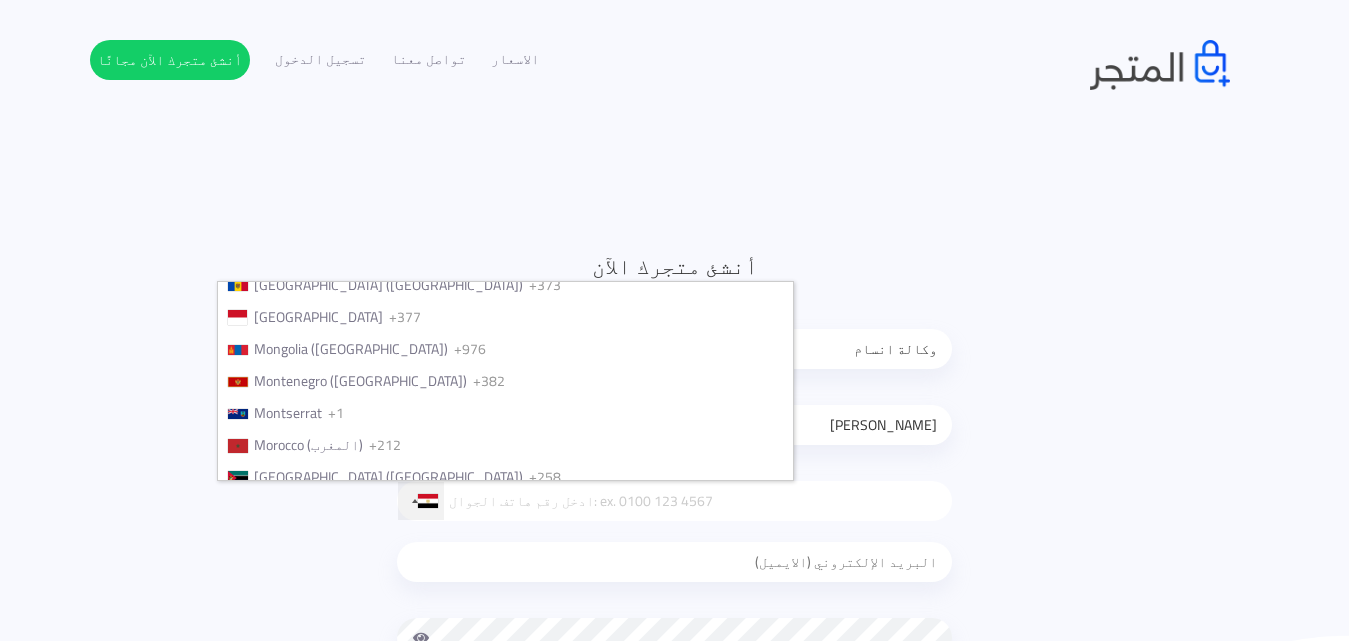 type 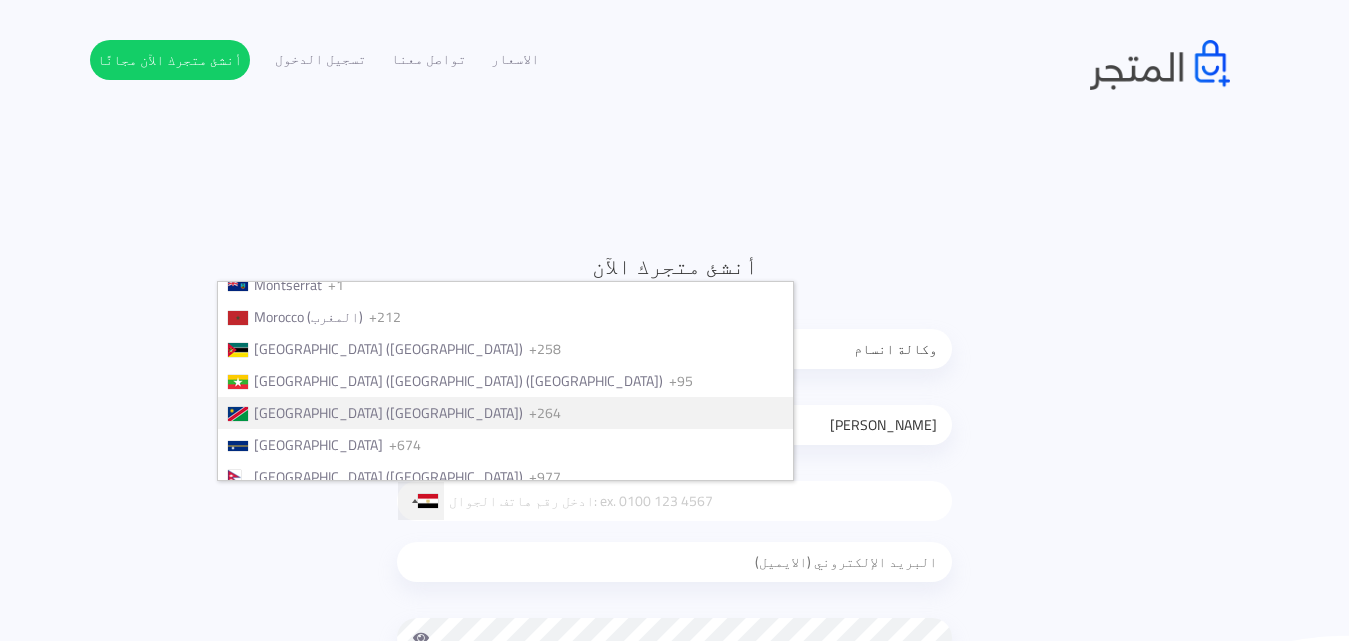 type 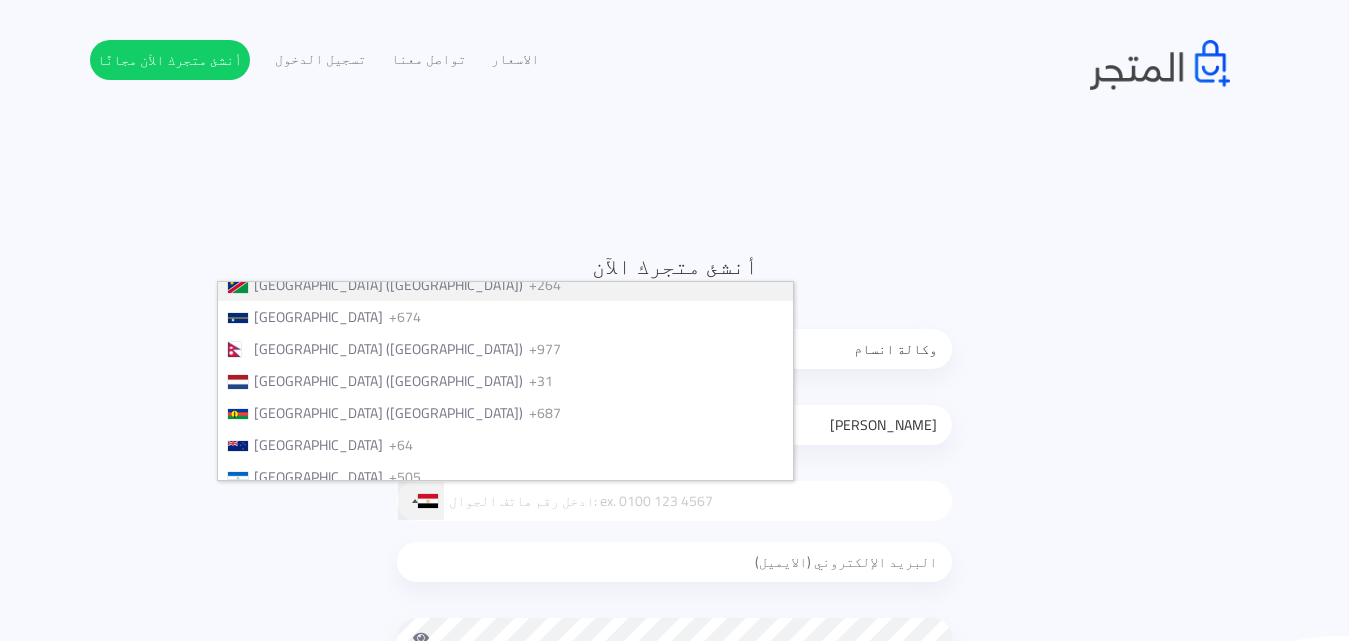 type 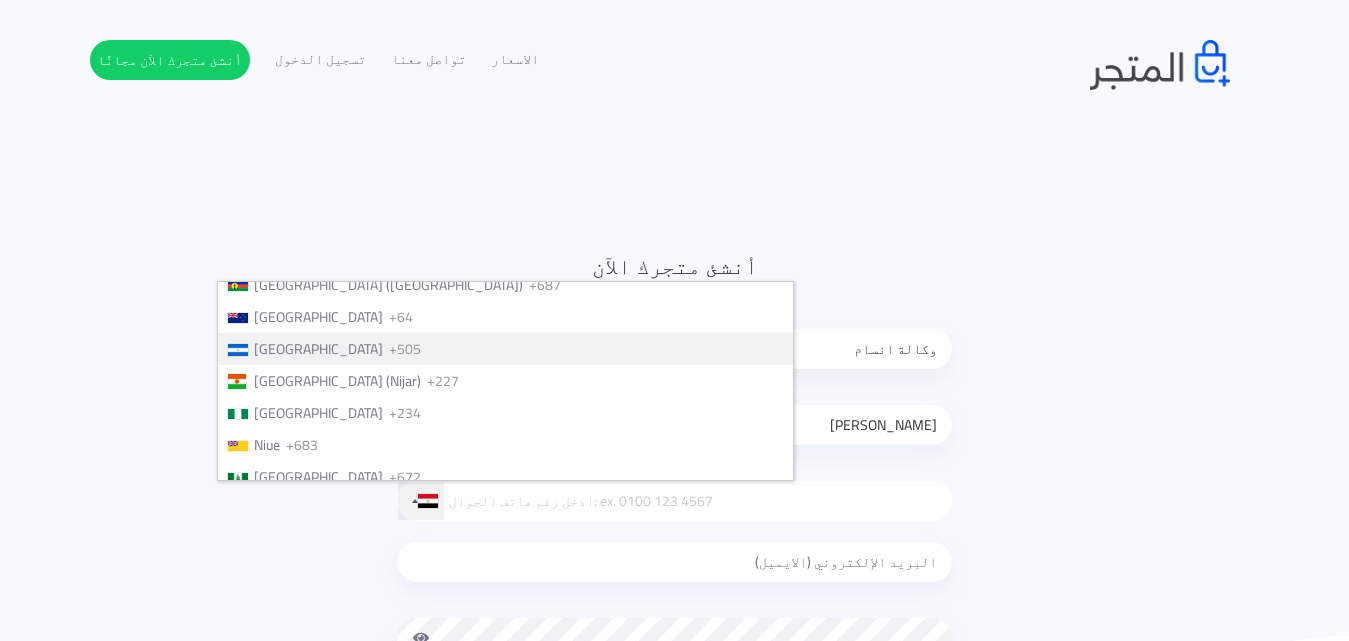 type 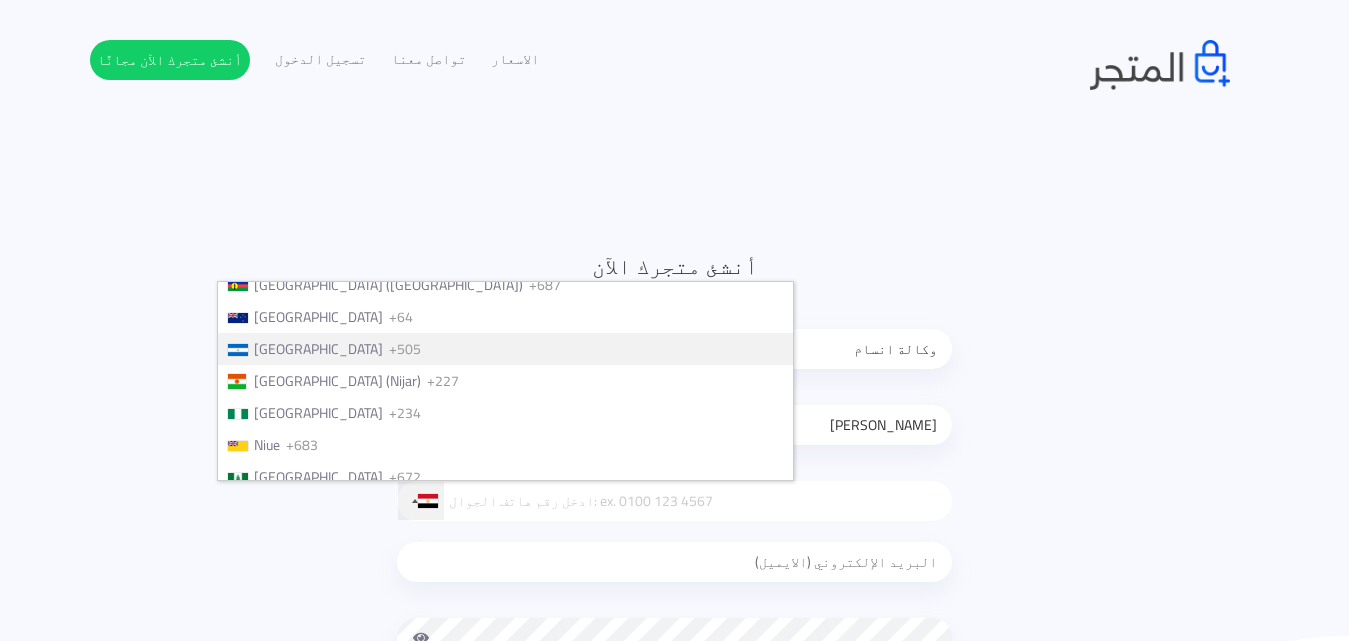 type 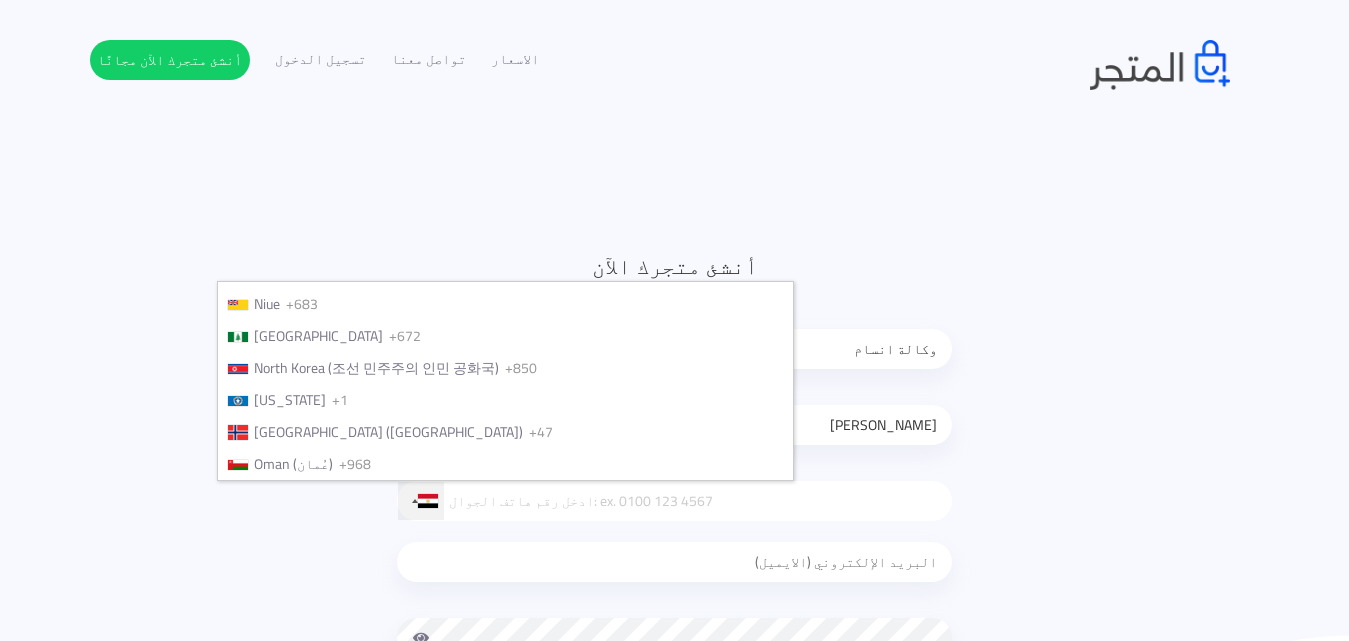 type 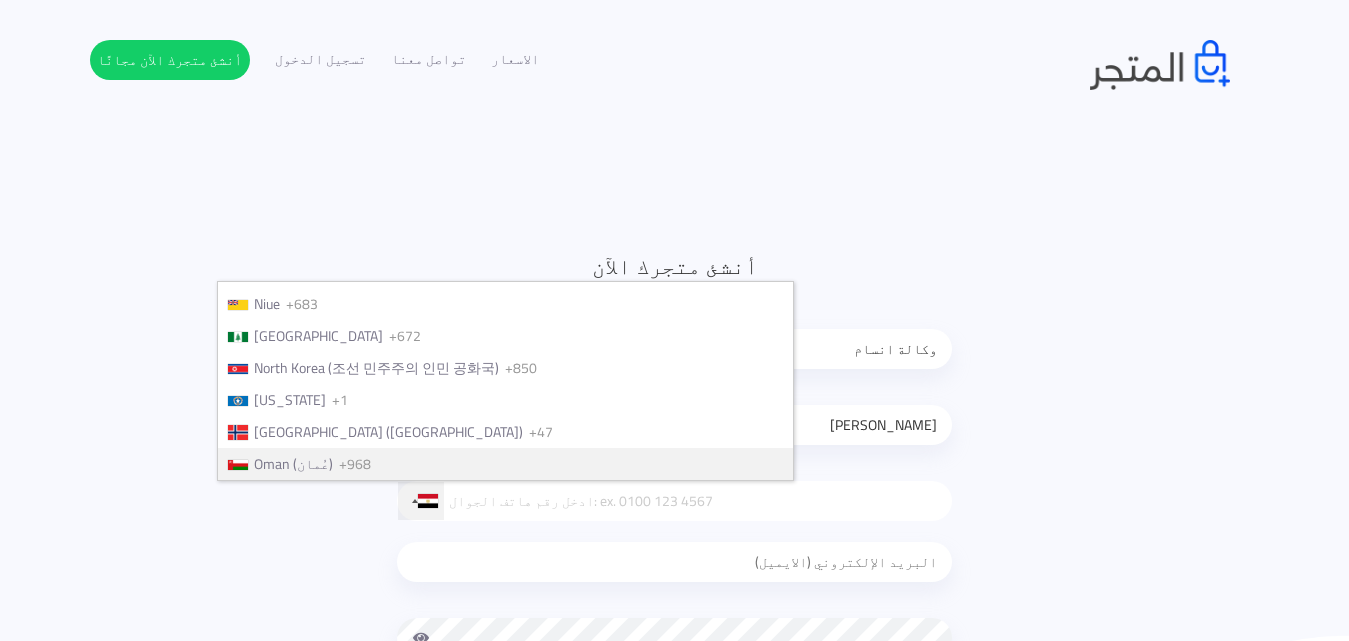 type 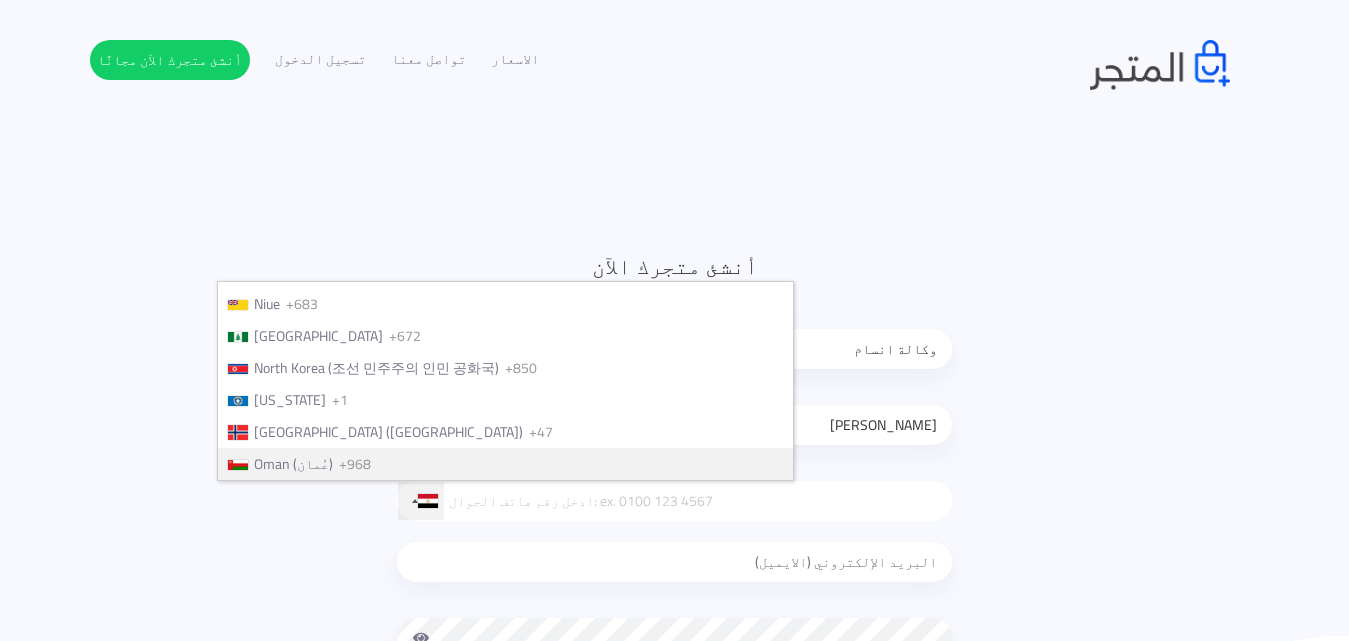 type 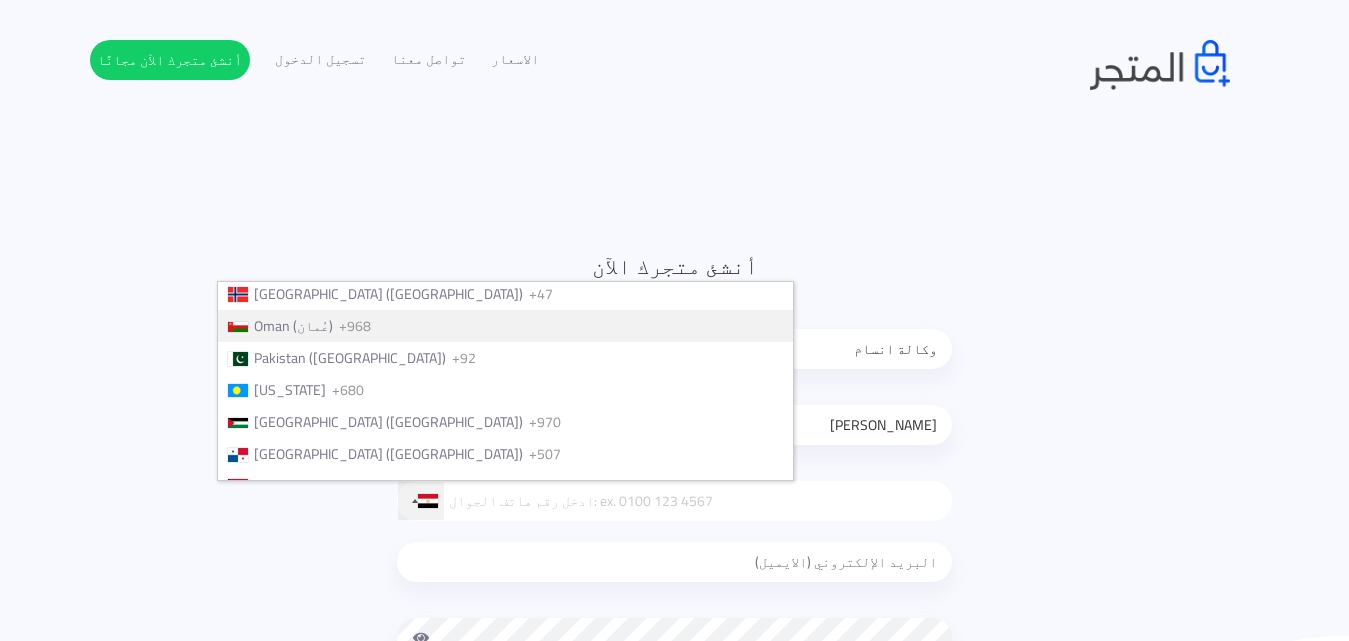 type 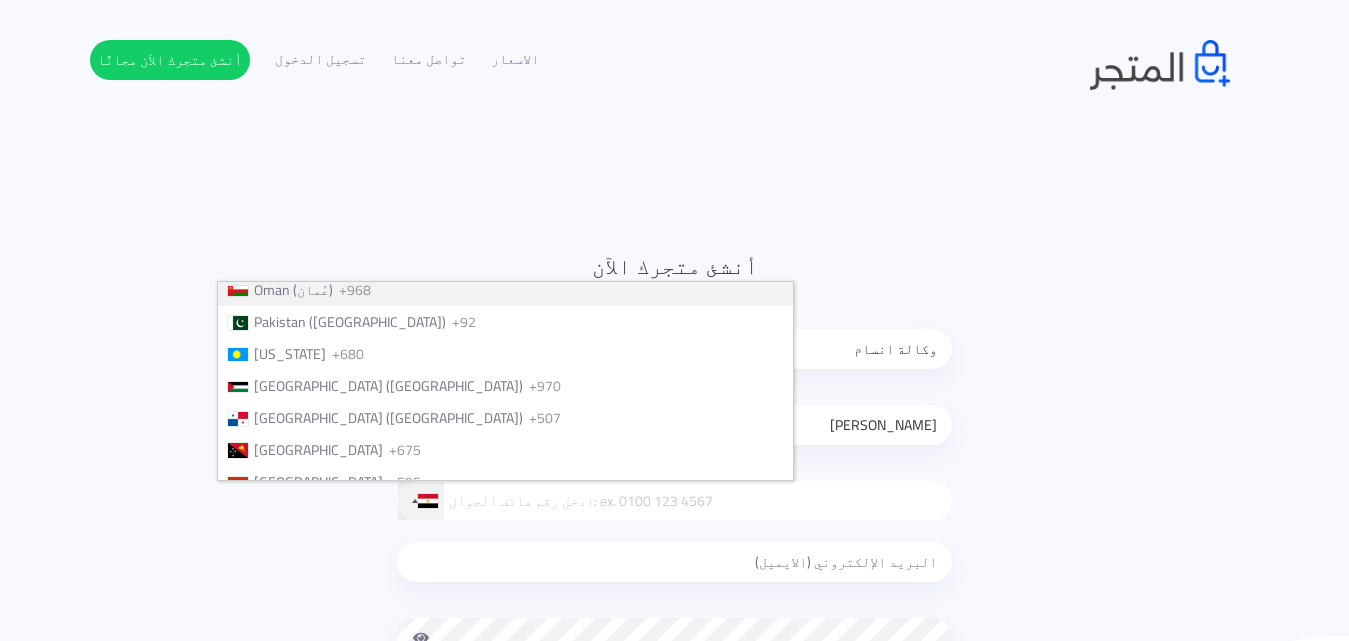 type 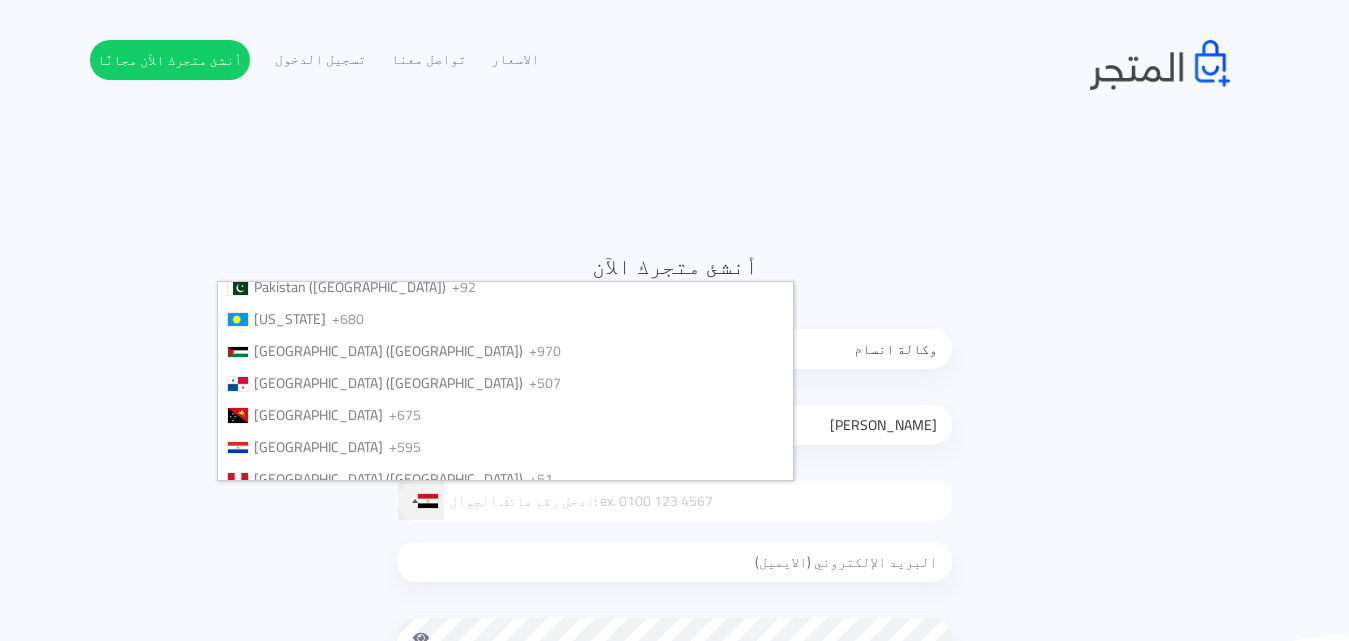 type 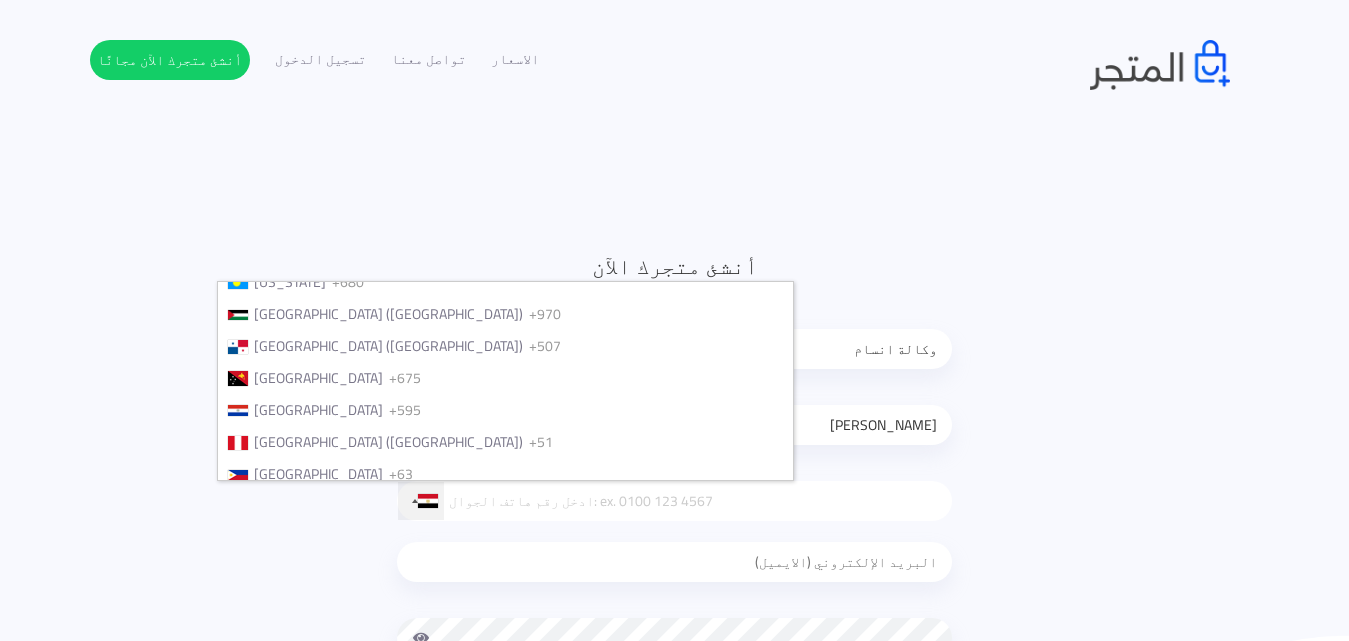 type 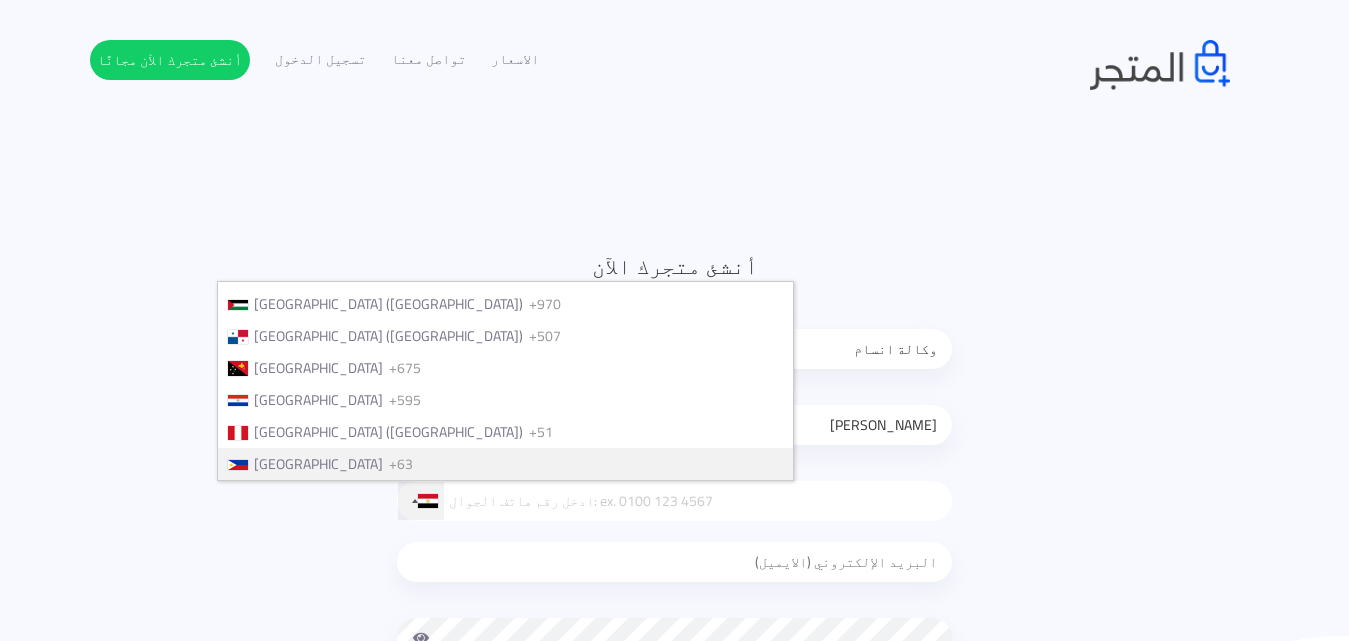 type 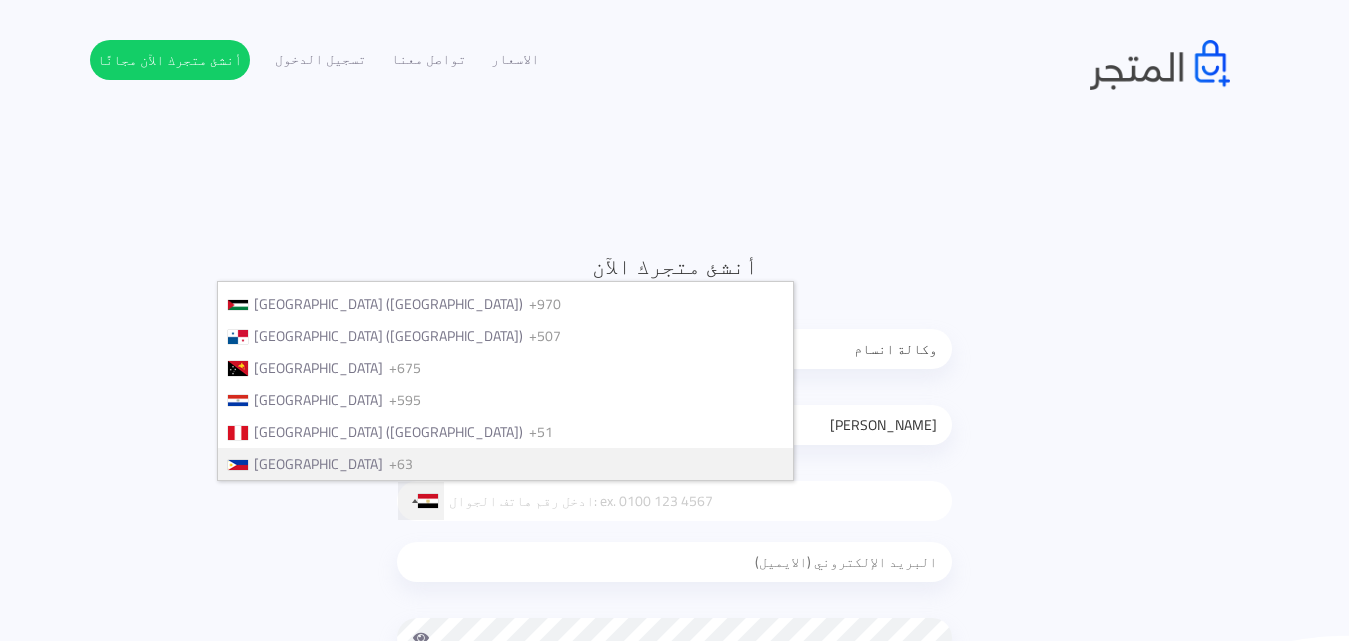 type 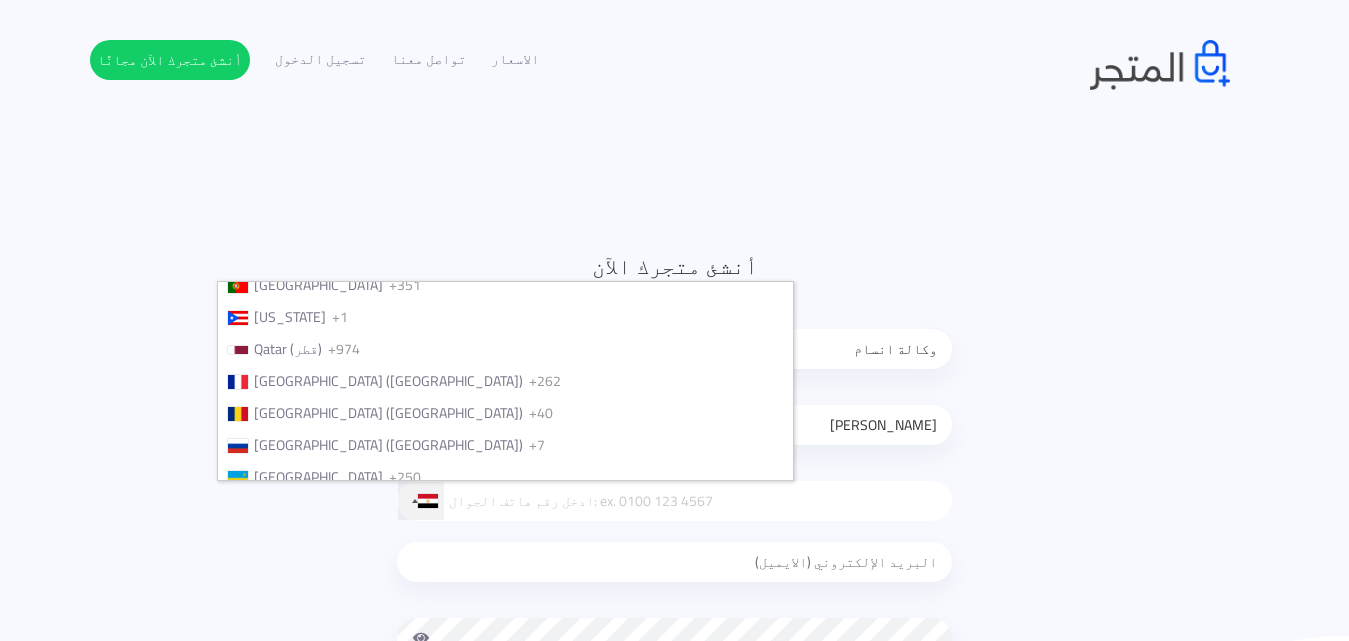 type 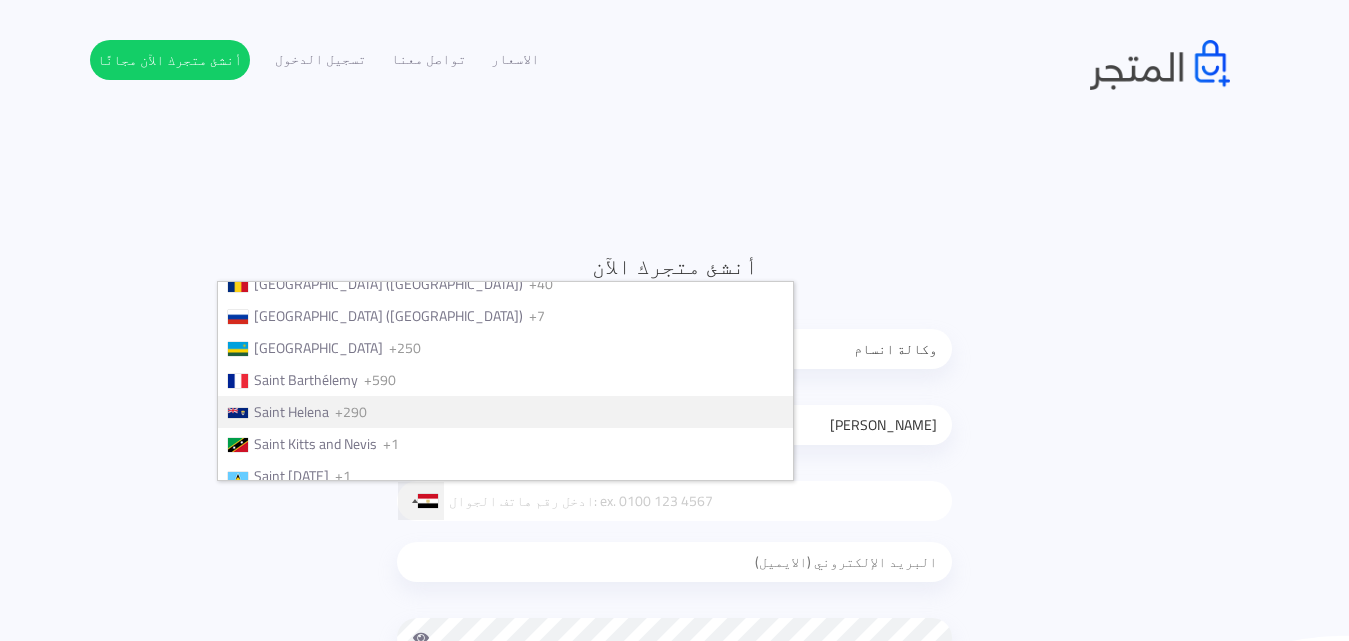 type 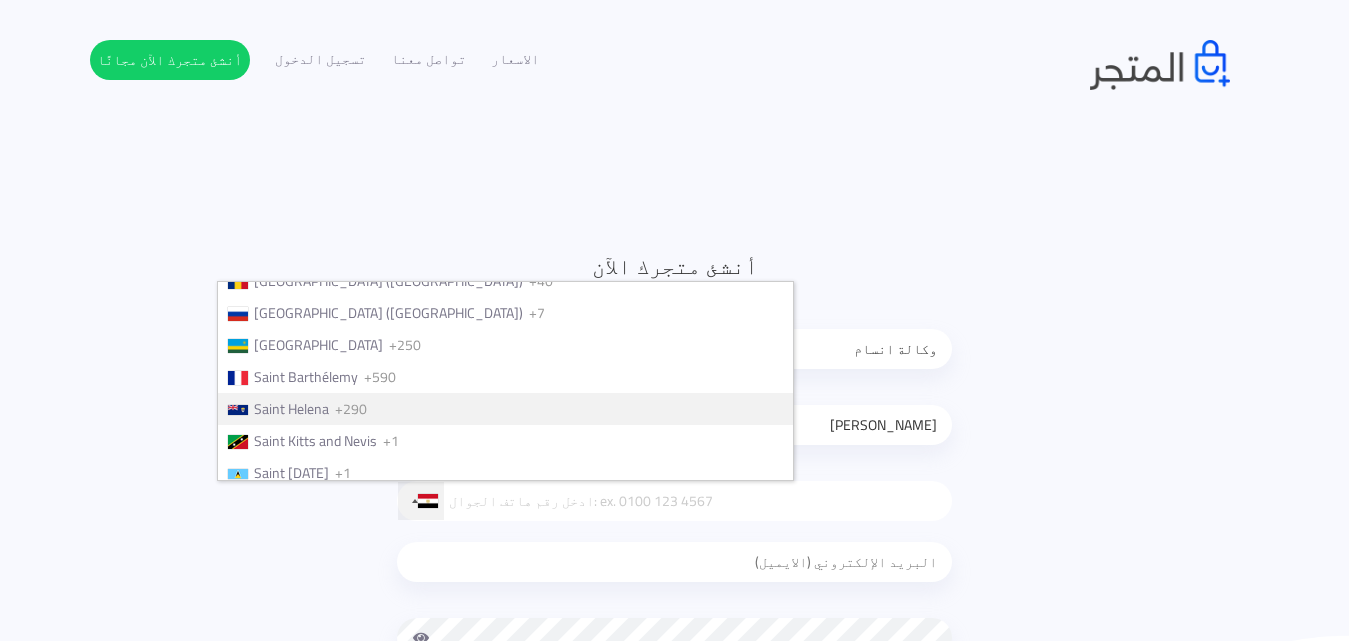 type 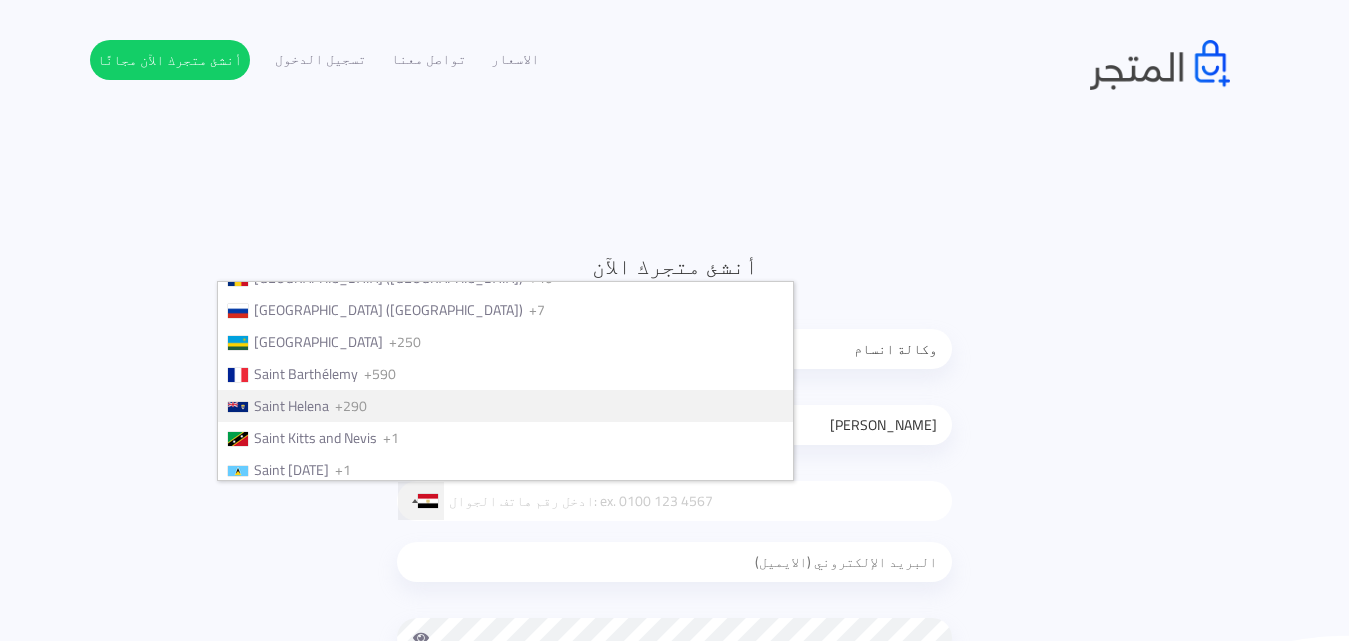 type 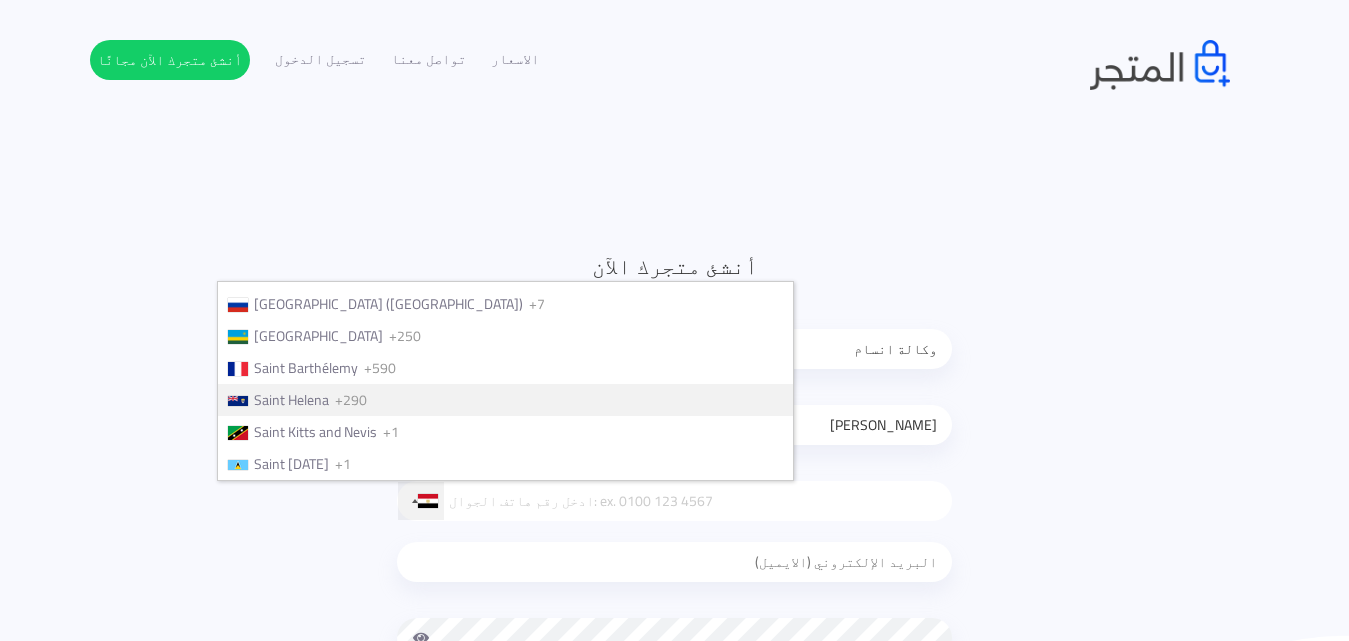 type 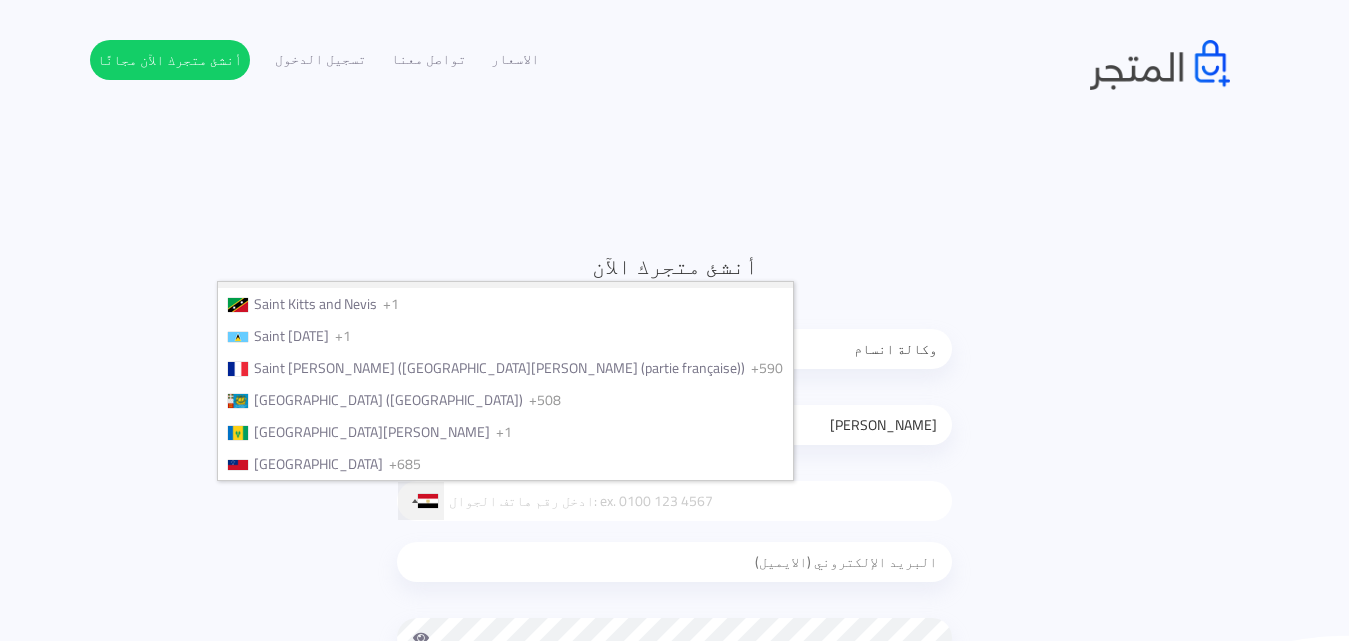 type 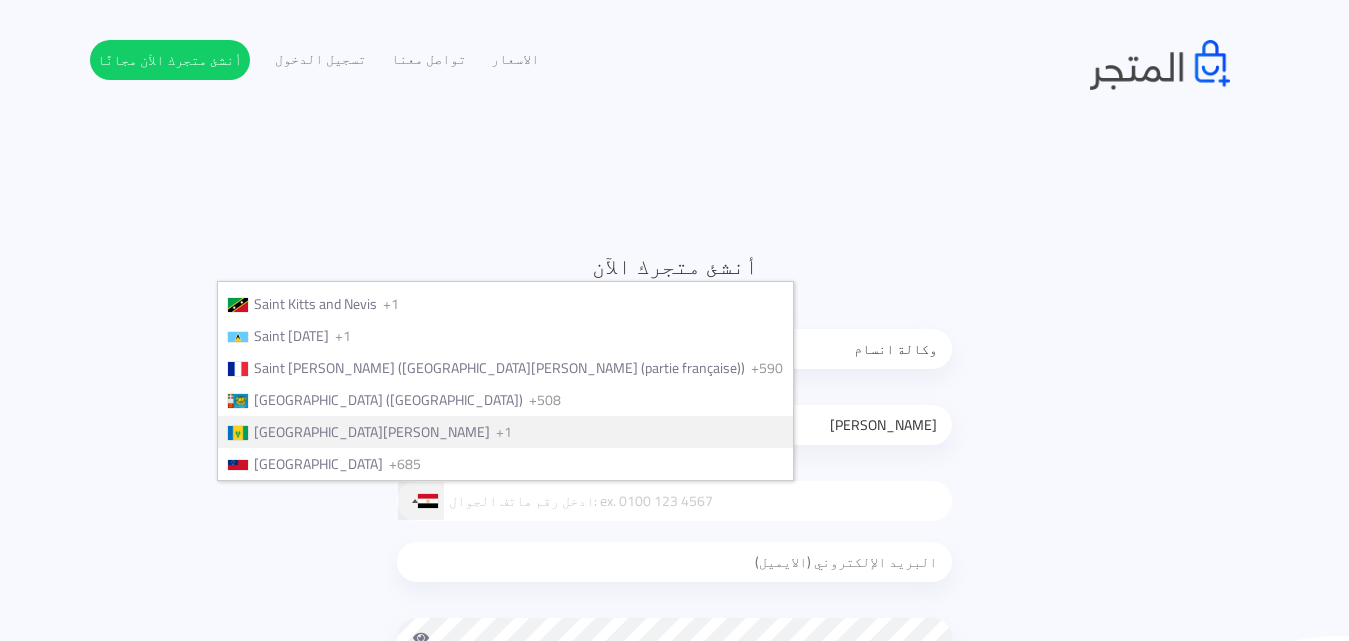 type 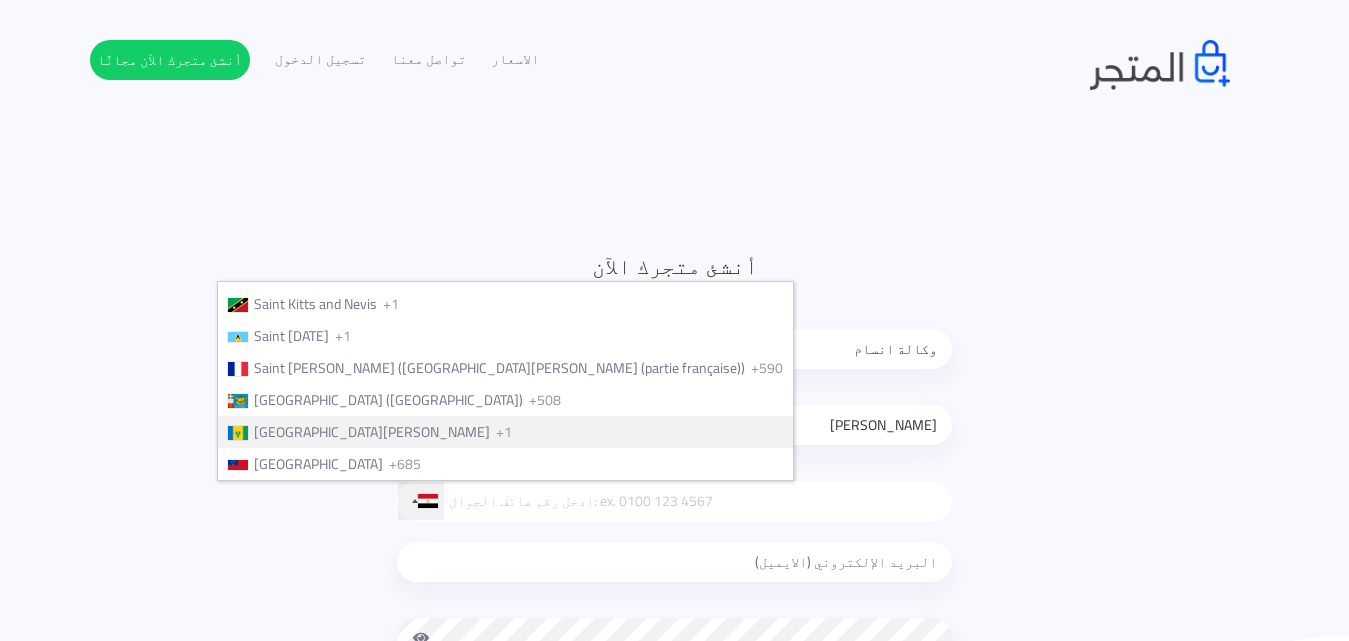 type 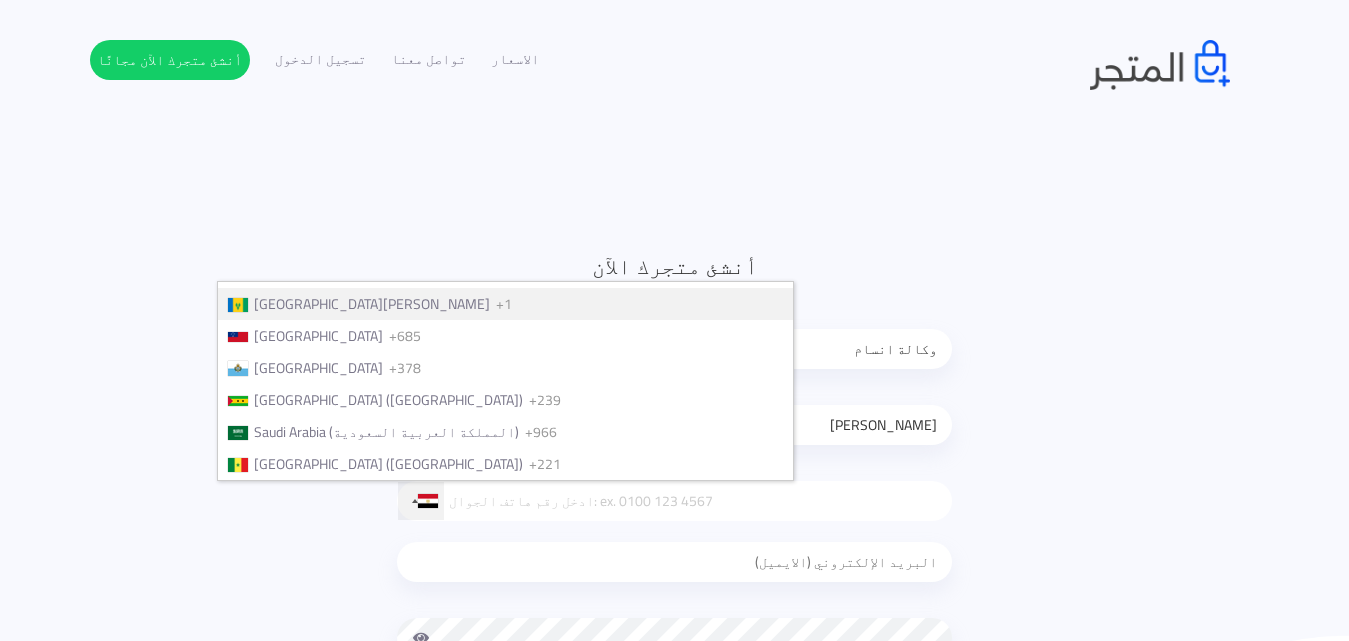 type 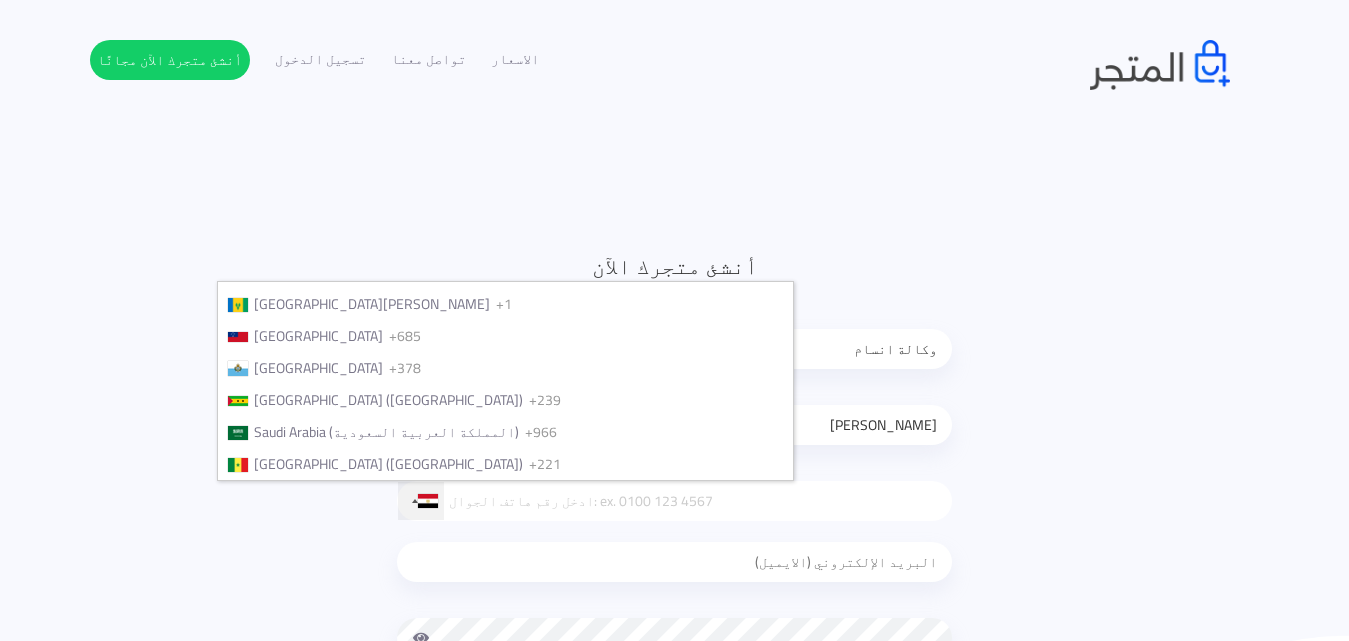 type 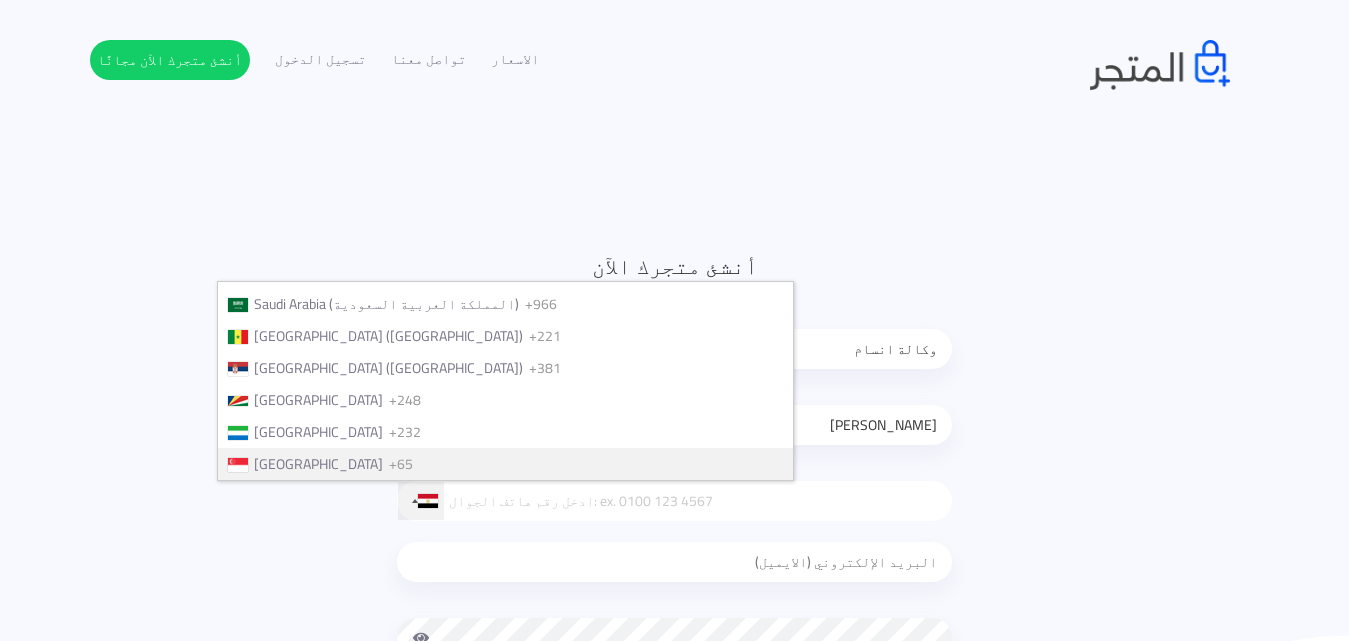 type 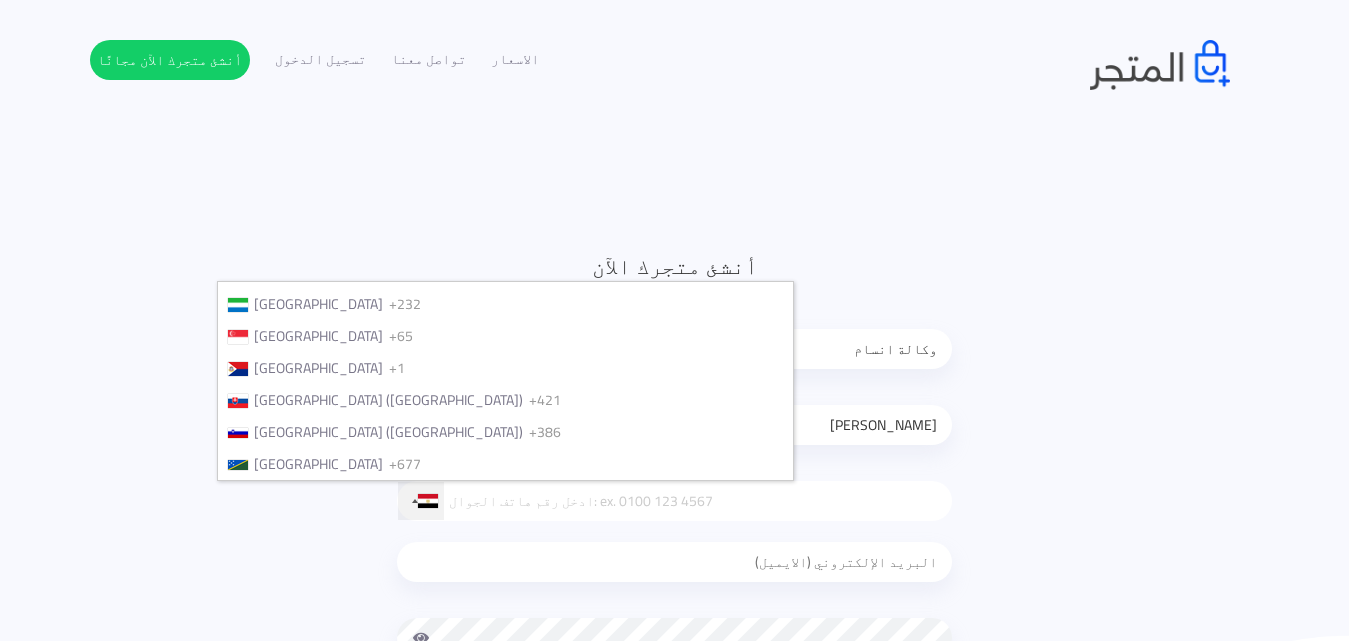 type 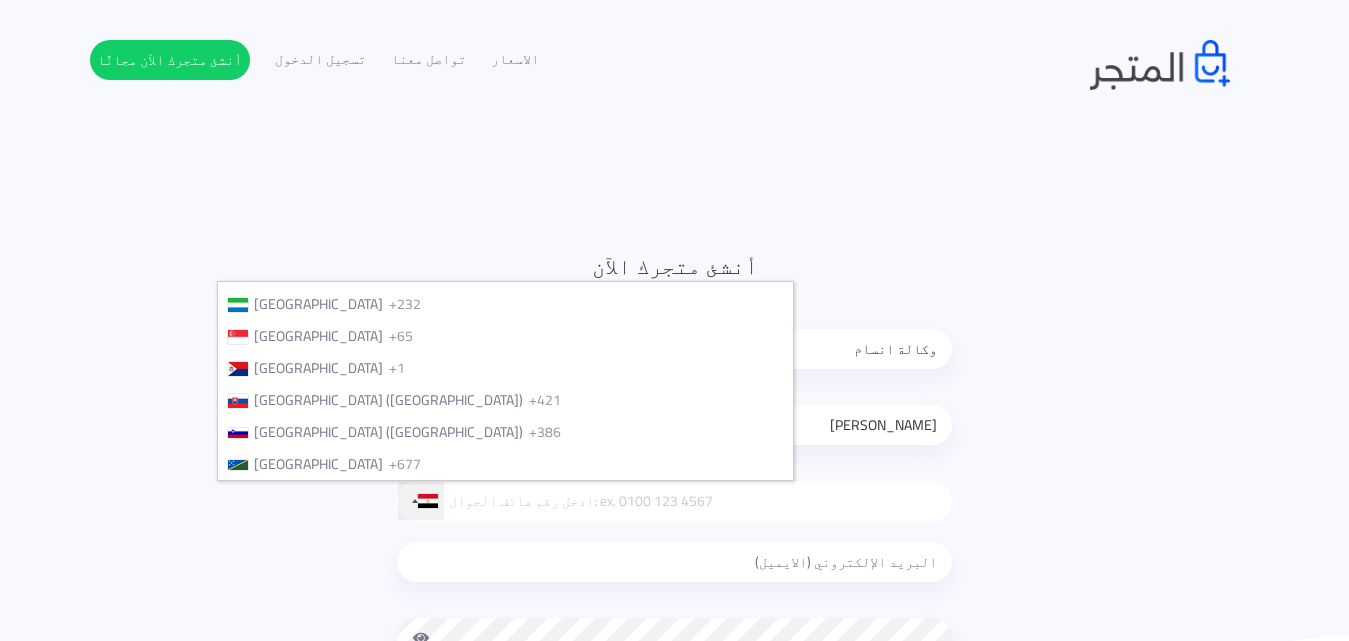 type 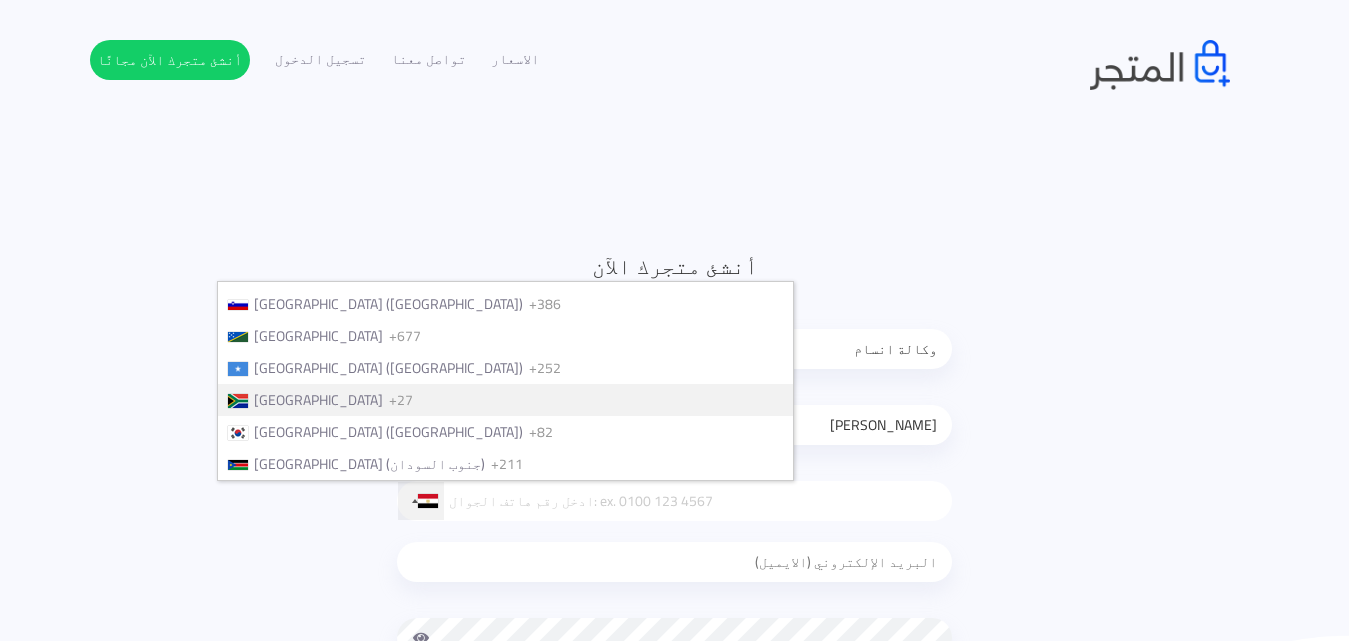 type 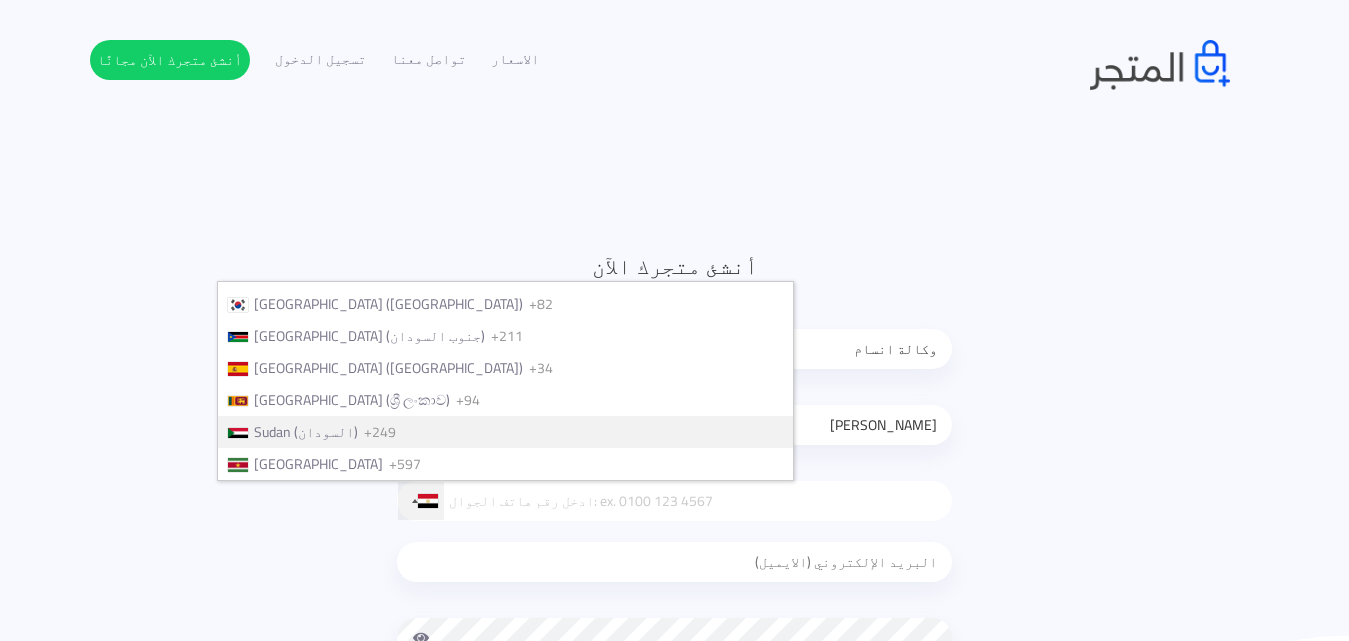 type 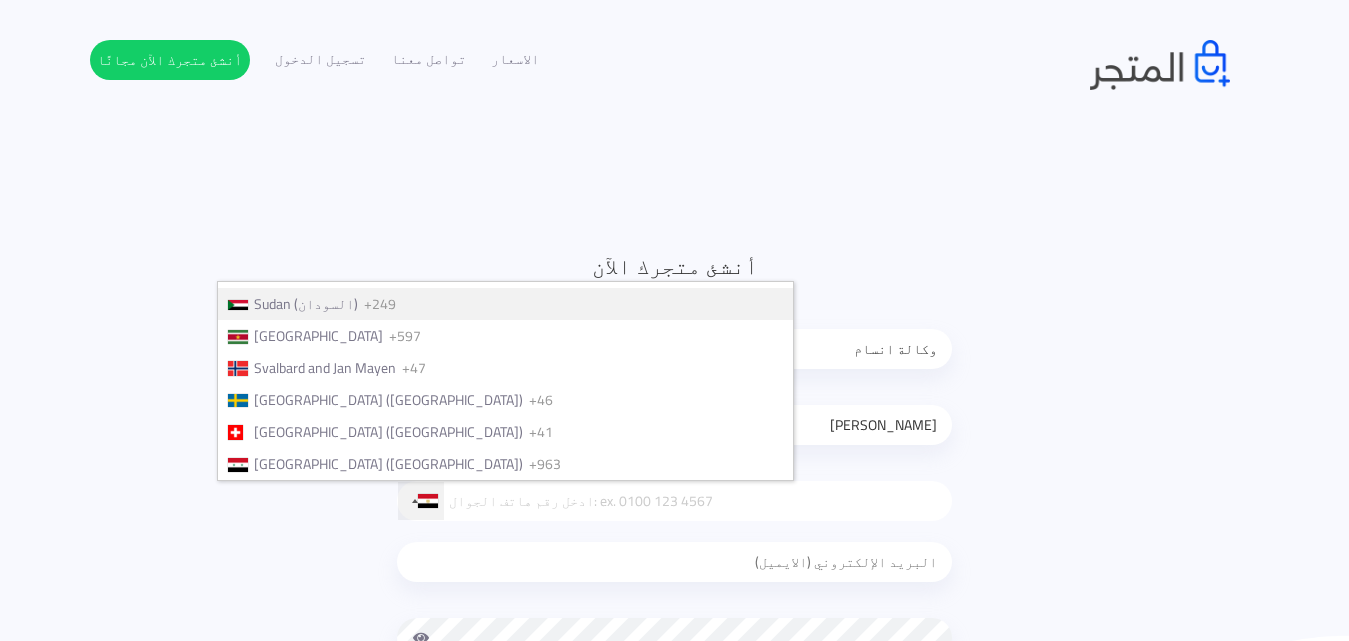 type 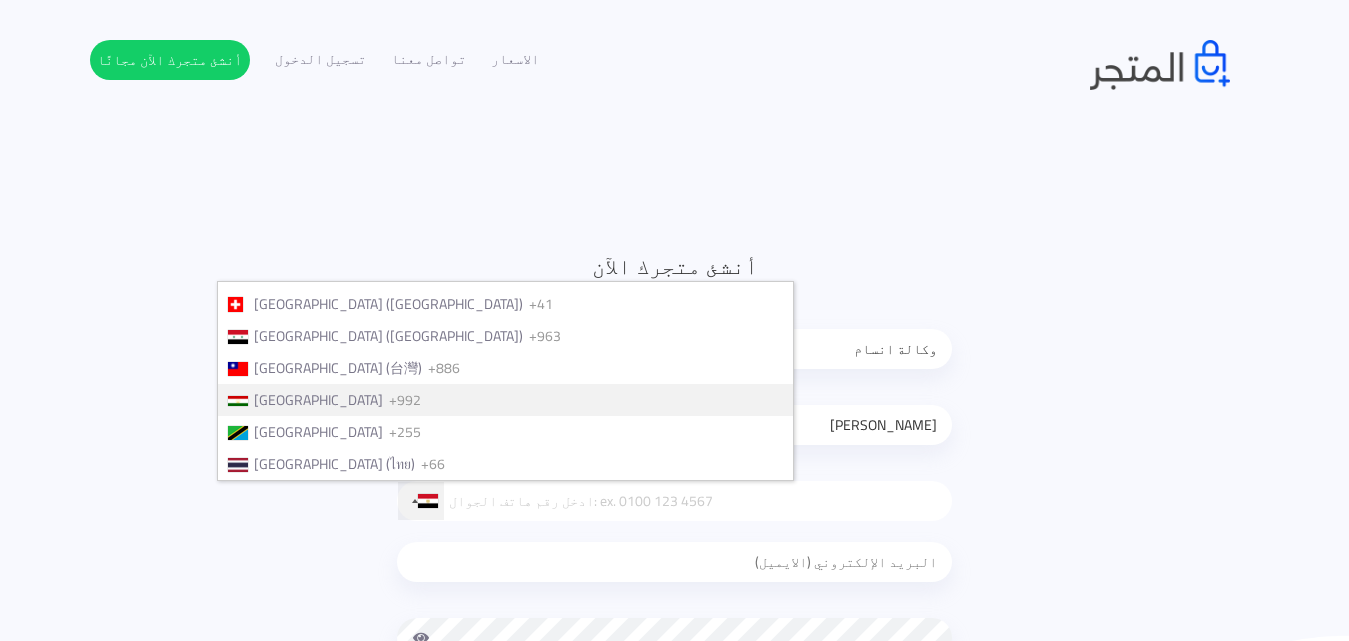 type 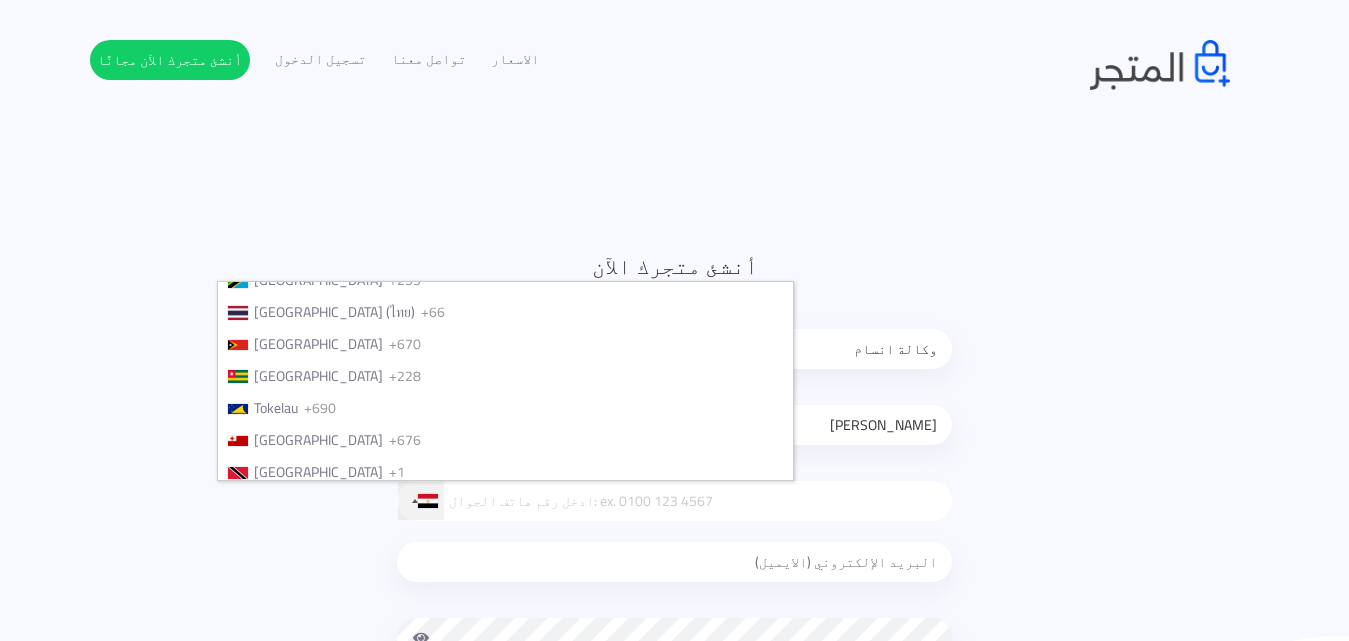 type 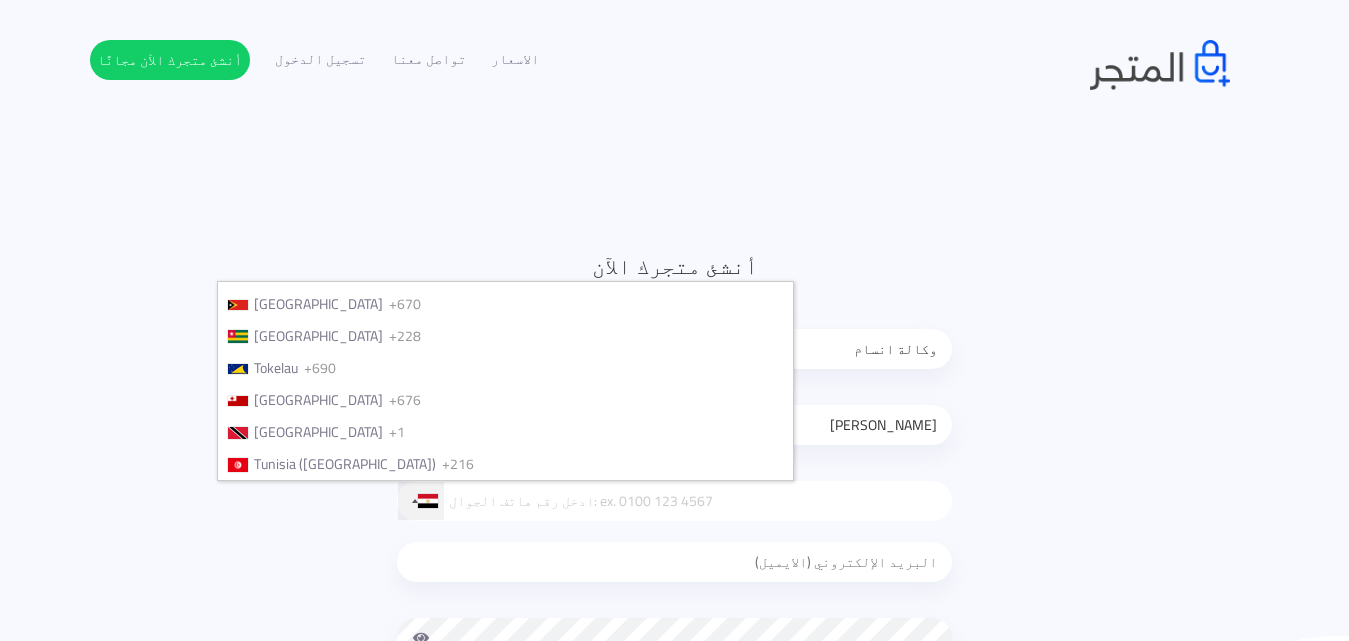 type 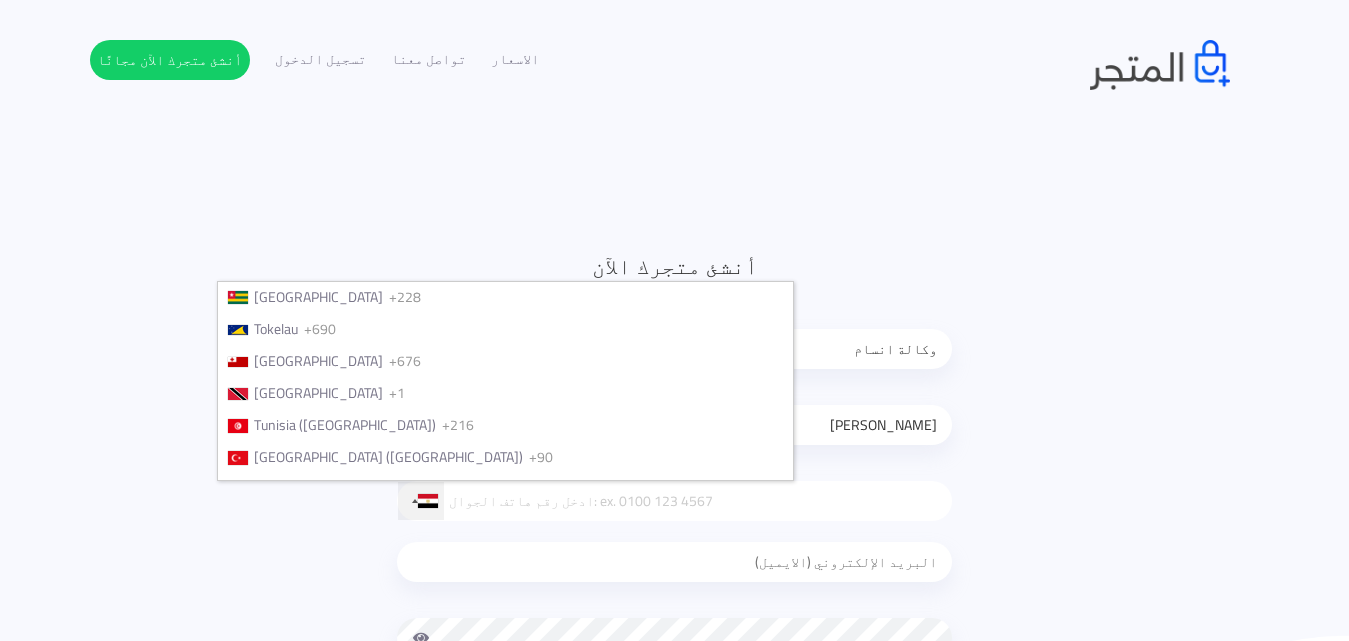 type 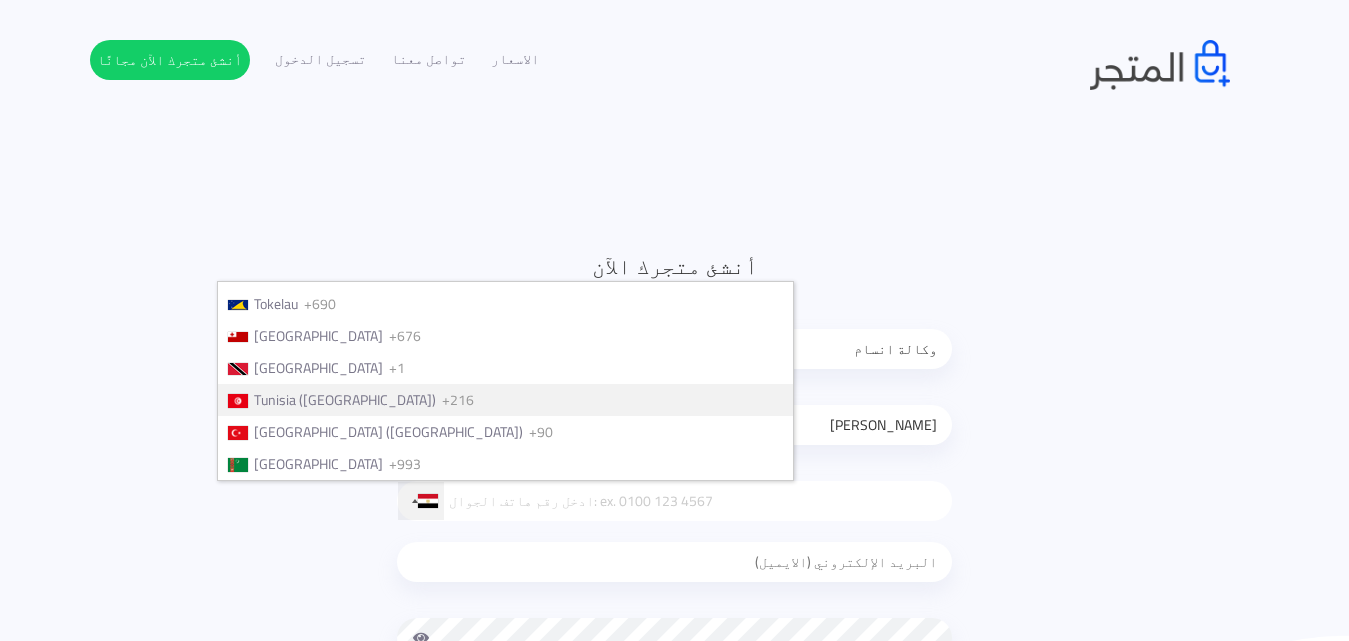 type 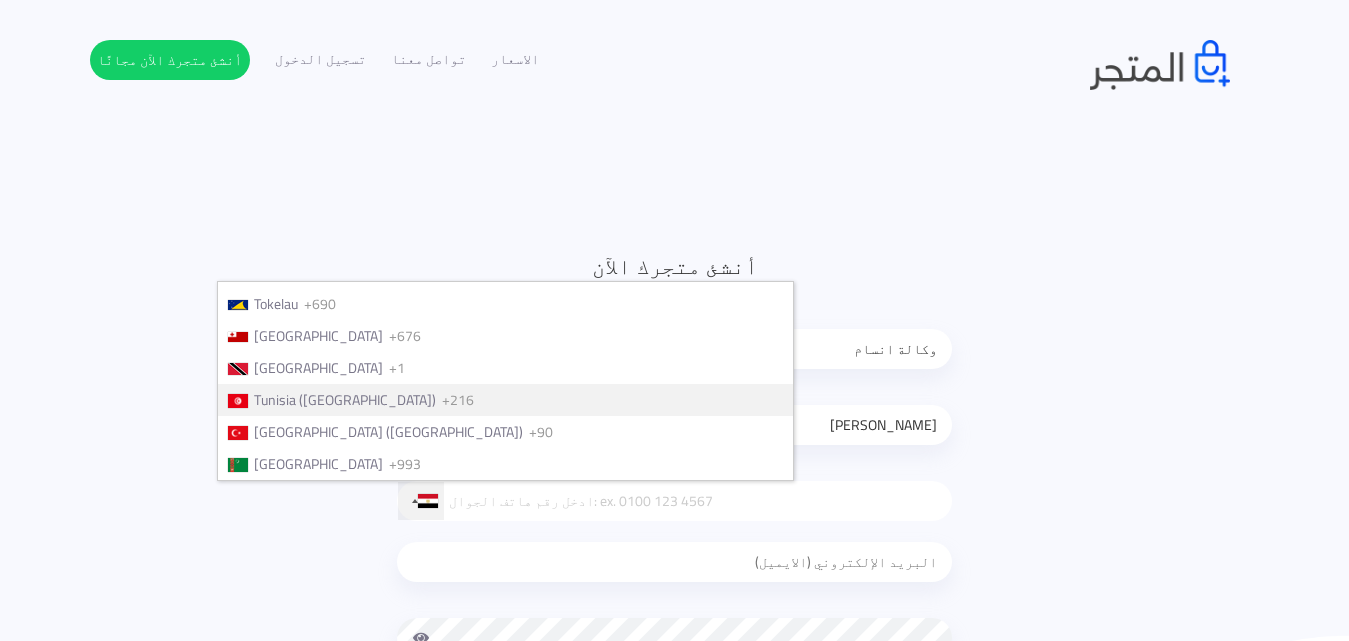 type 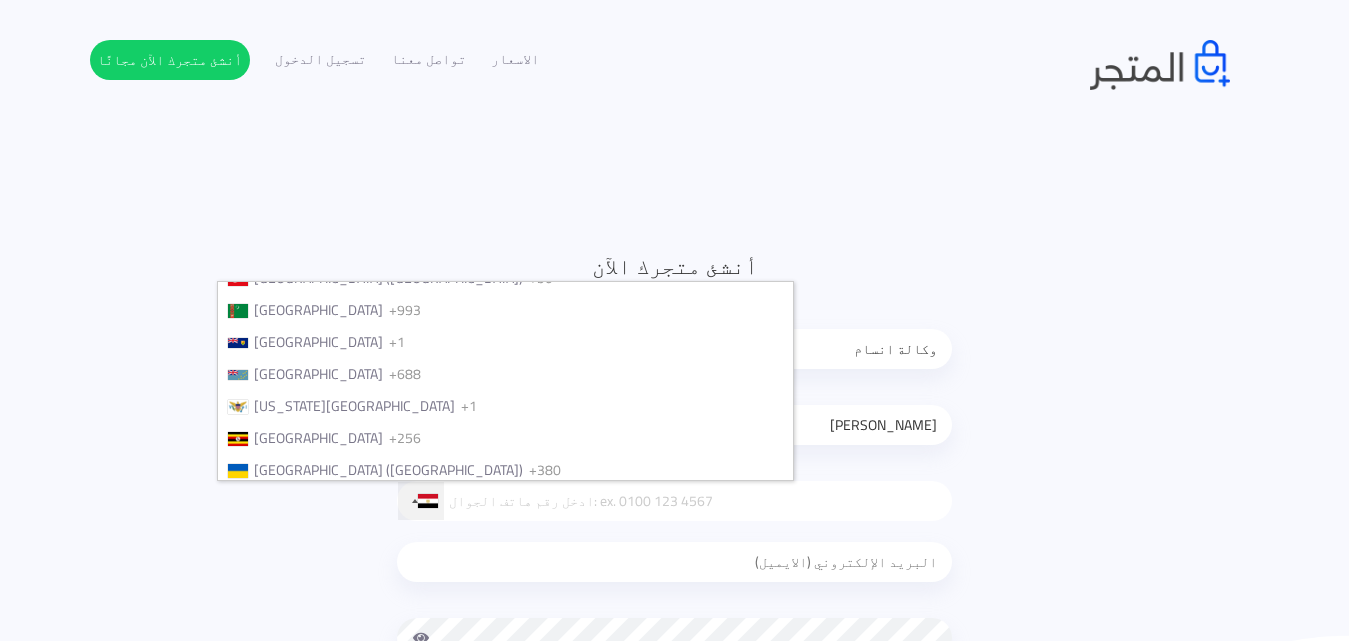type 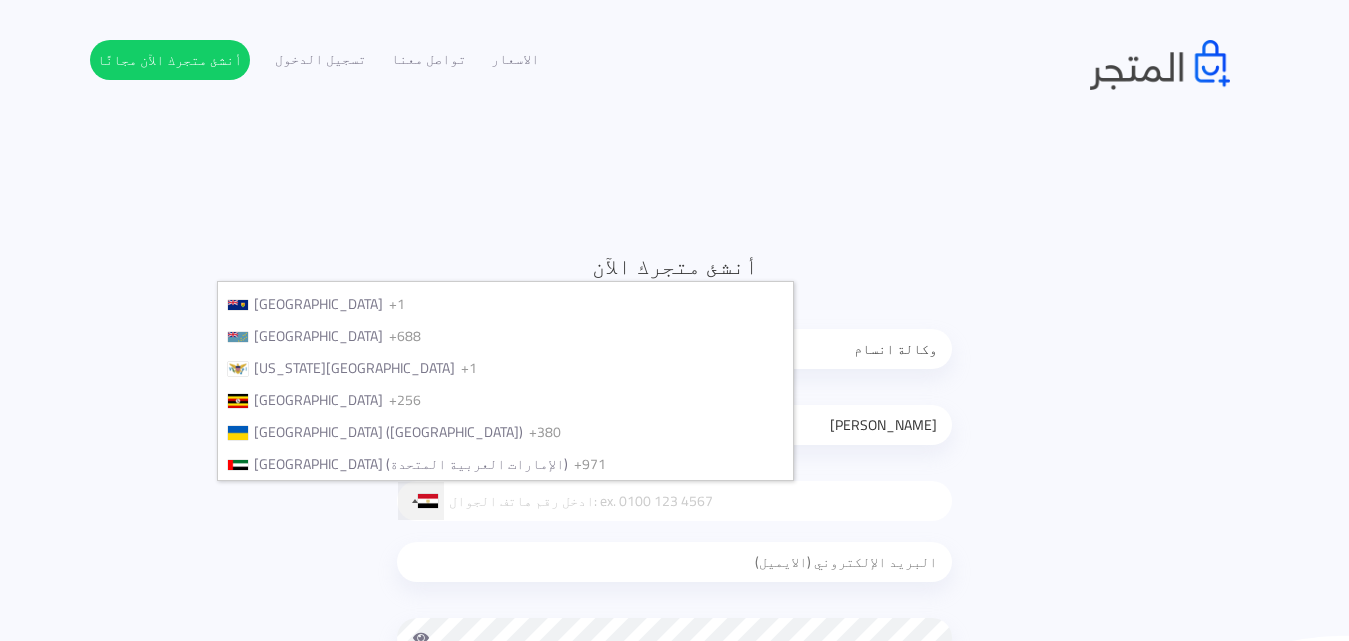 type 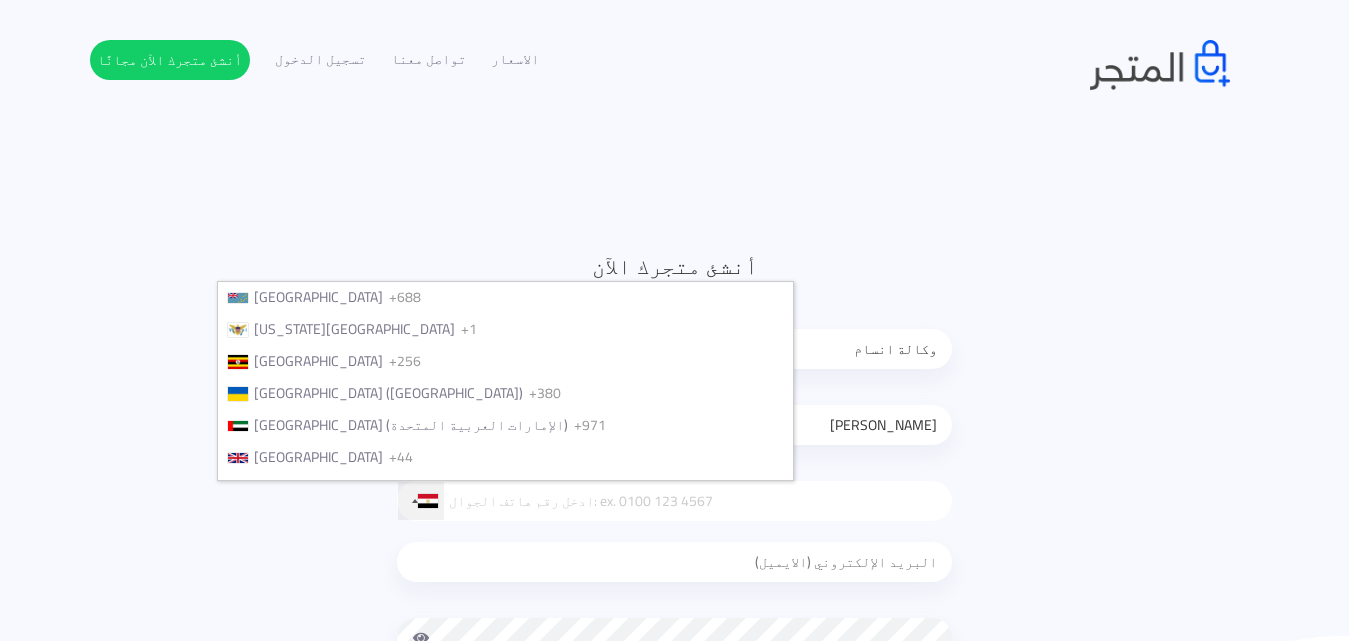 type 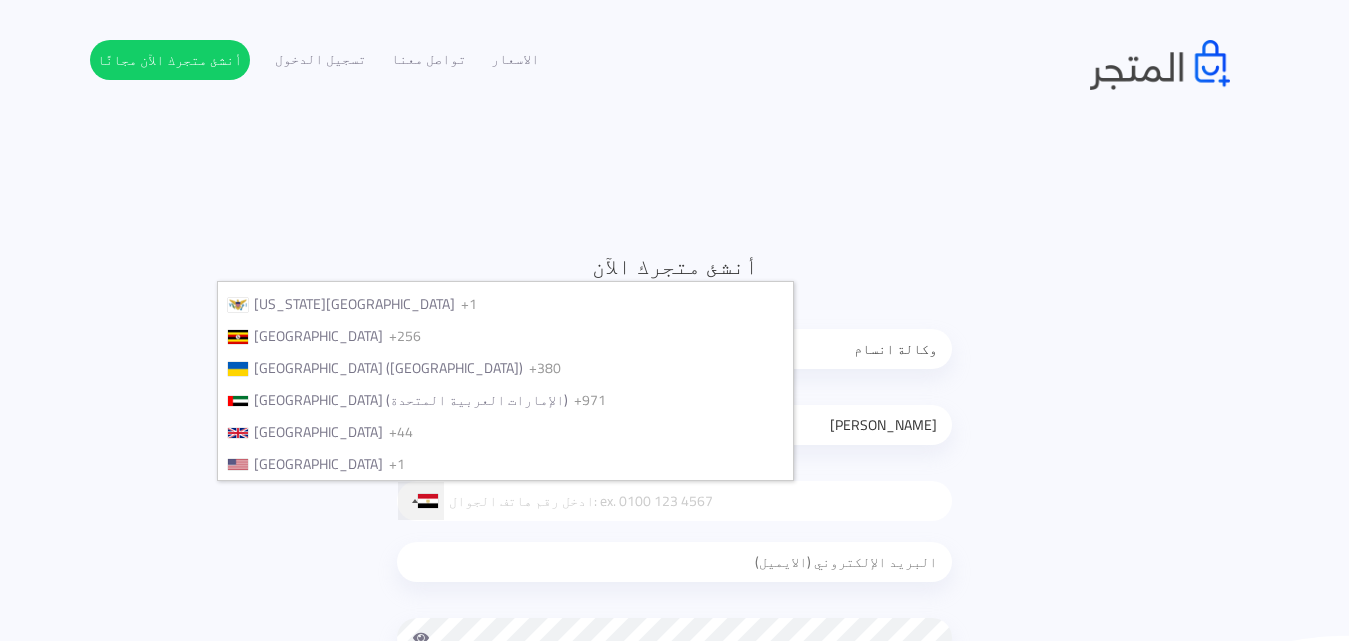 type 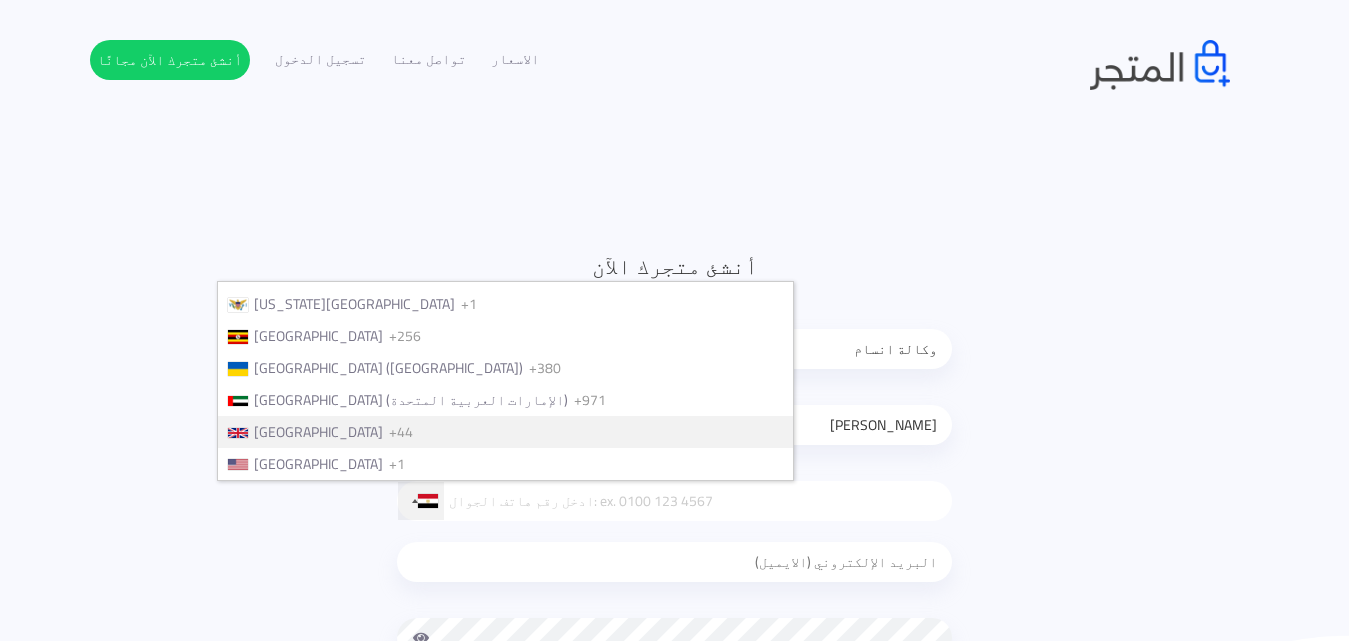 type 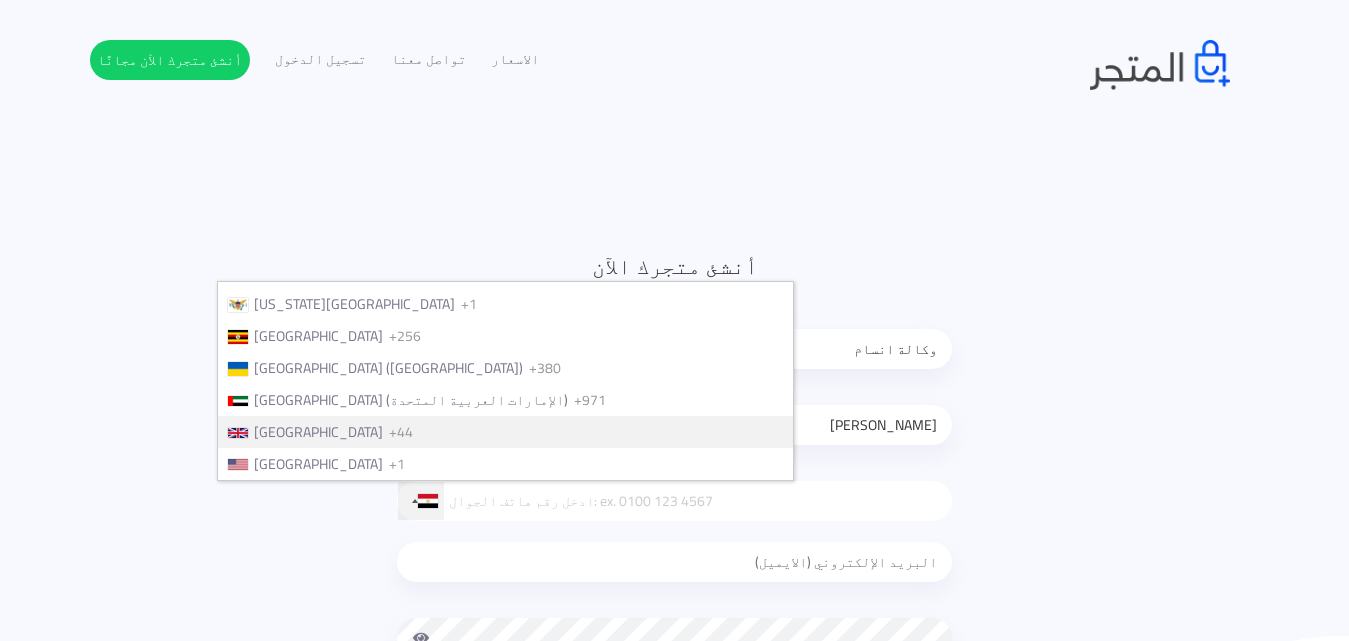 type 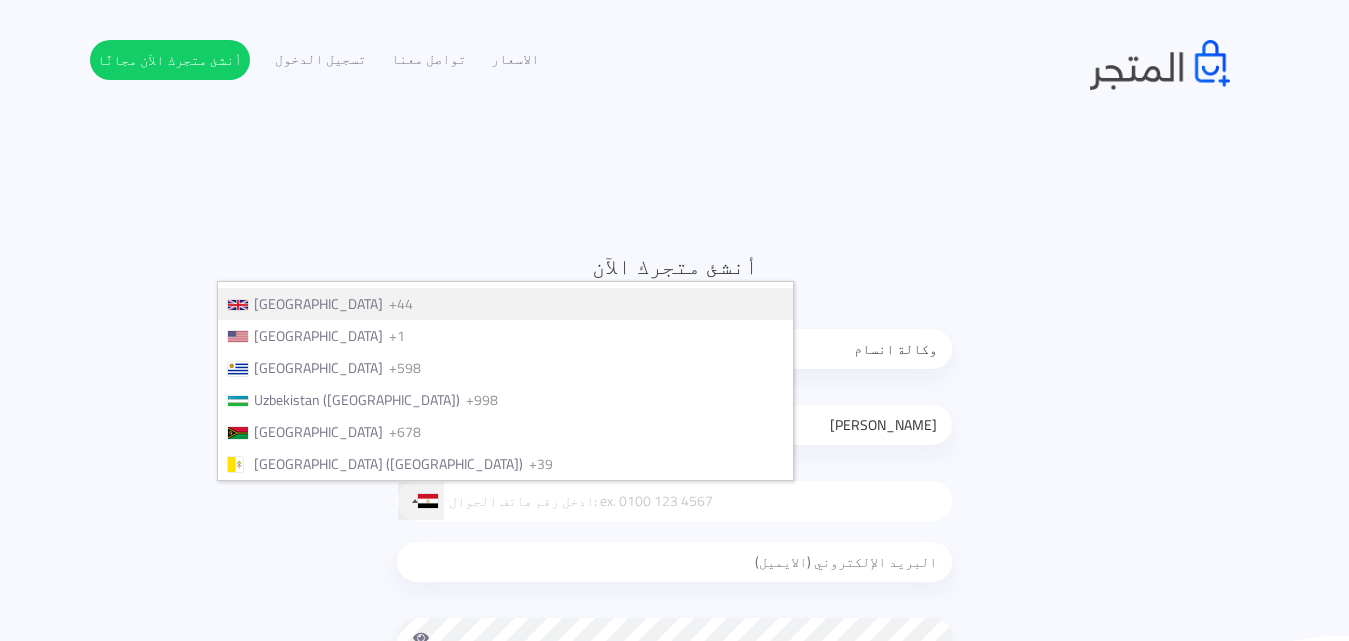 type 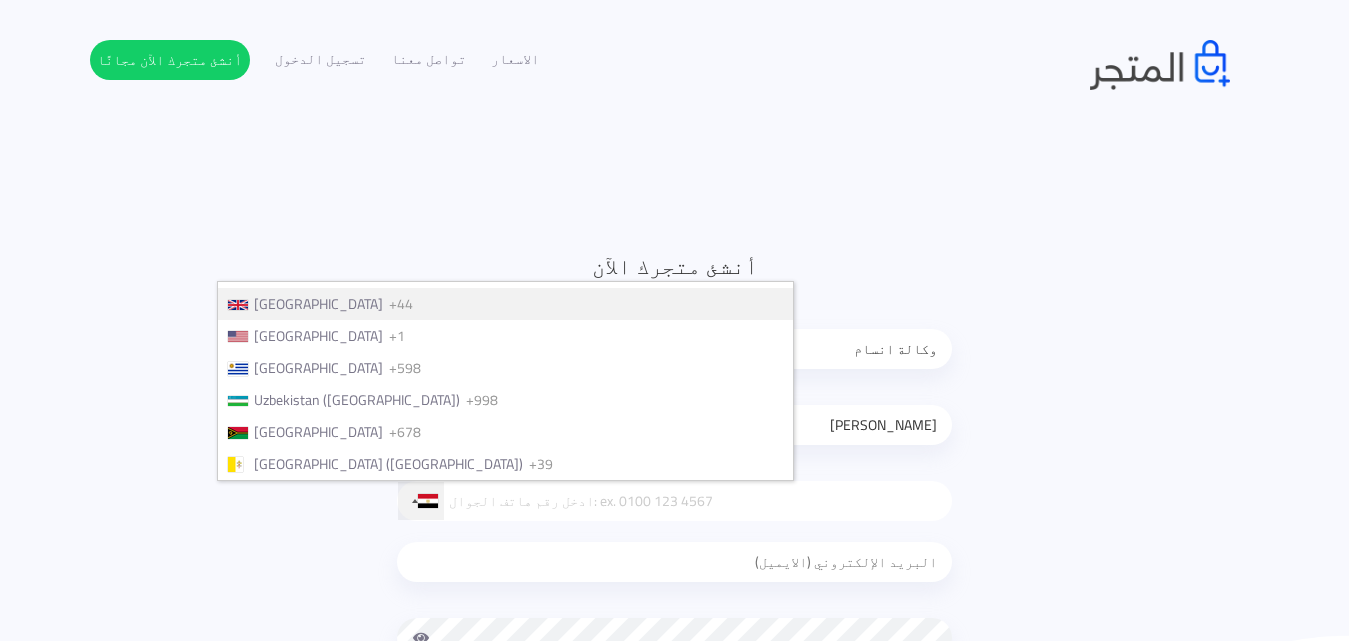 type 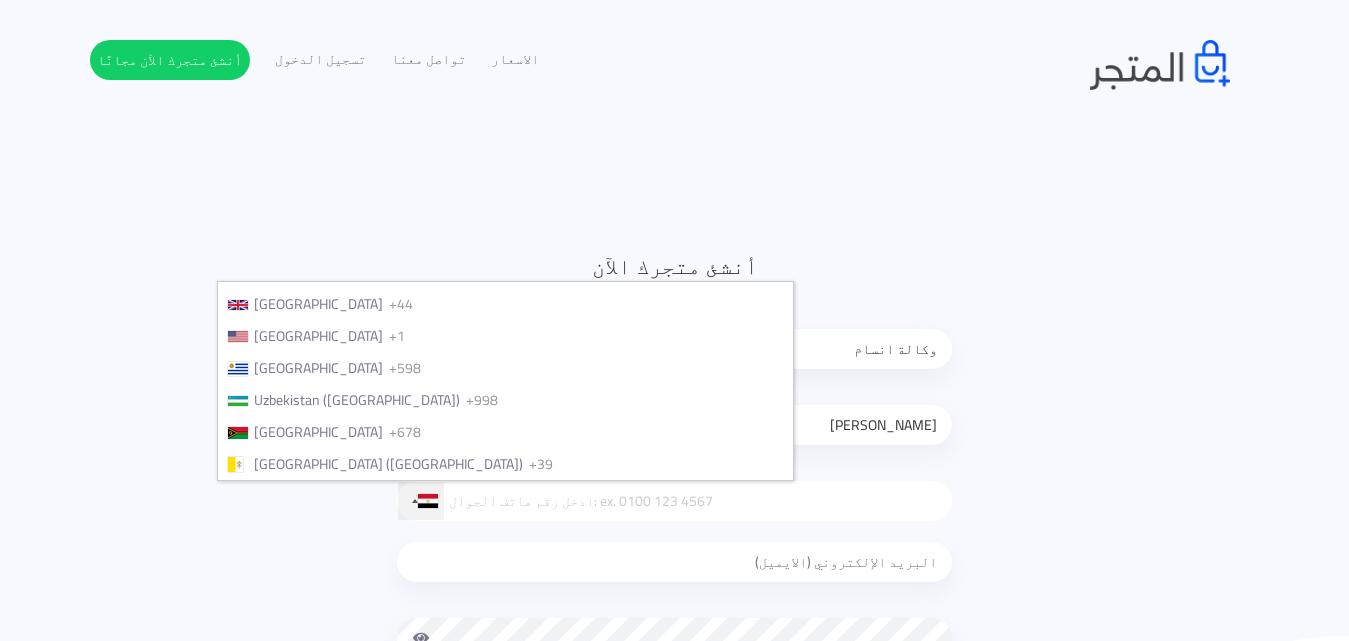 type 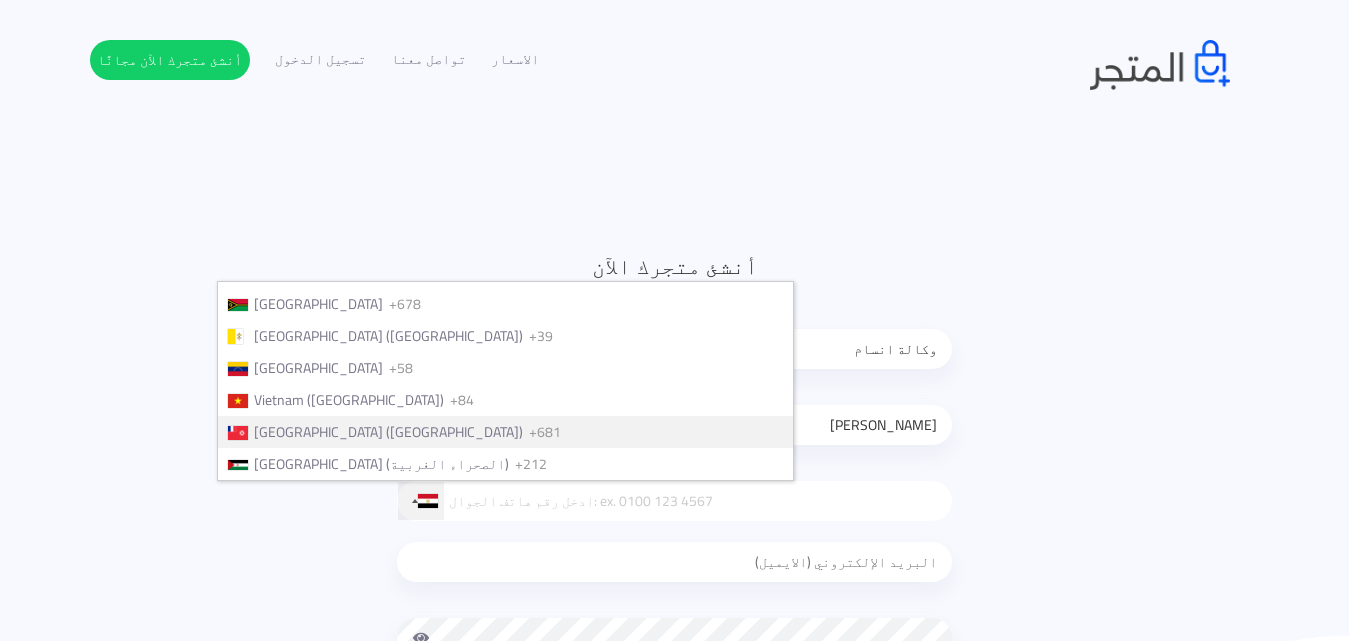 type 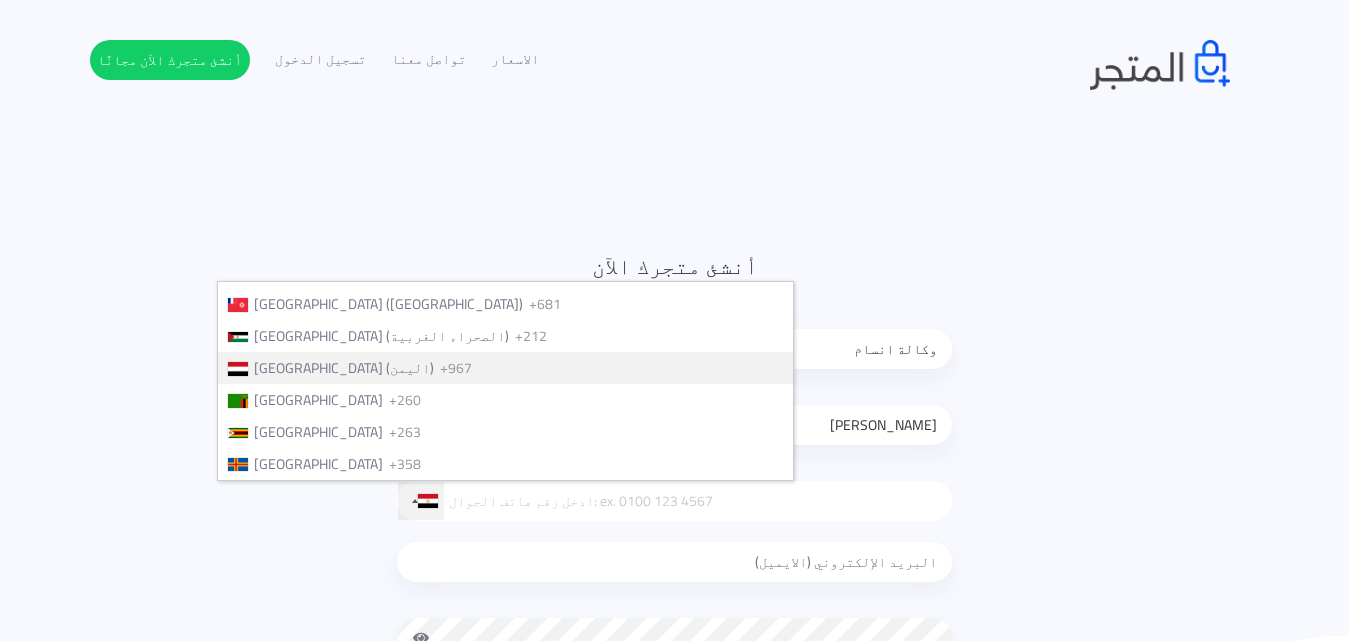 click on "+967" at bounding box center (456, 368) 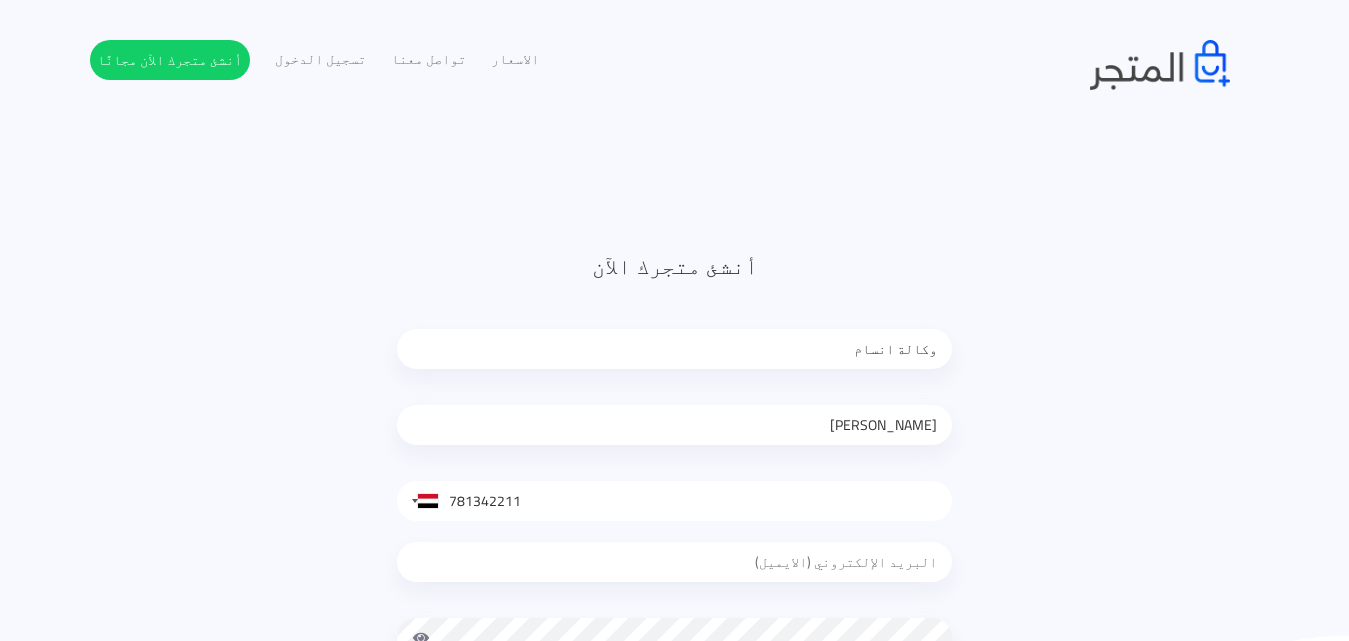 click at bounding box center [674, 566] 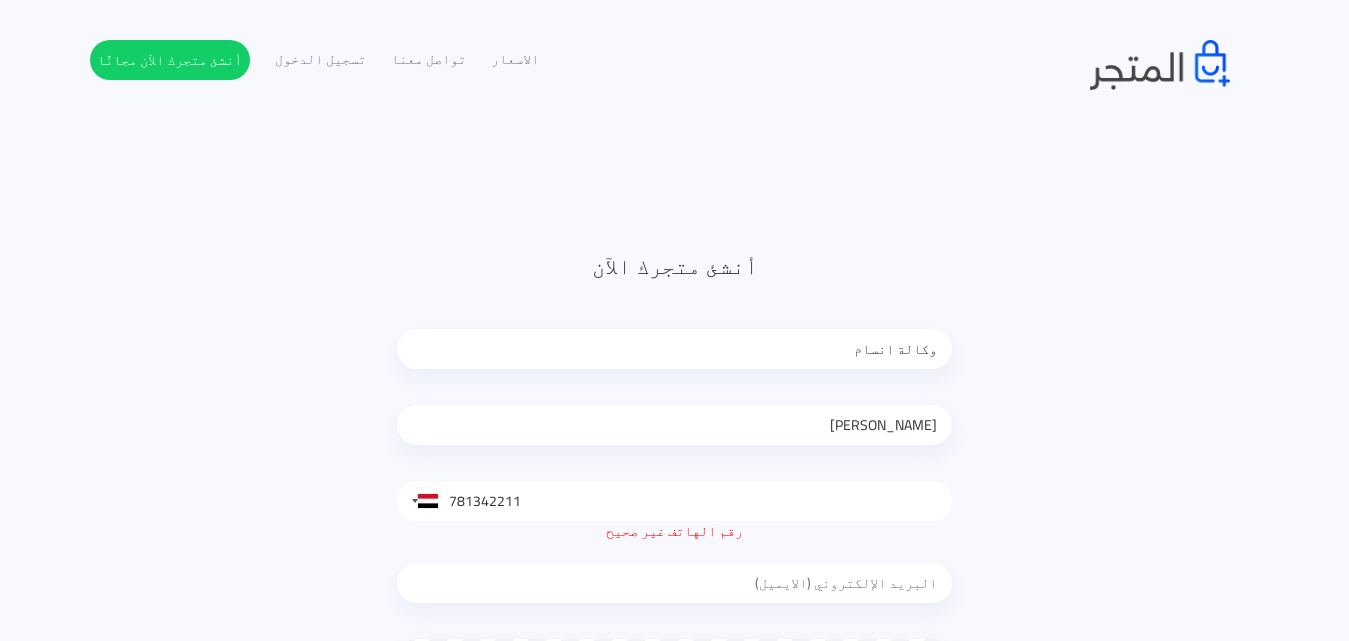 click on "781342211" at bounding box center (674, 501) 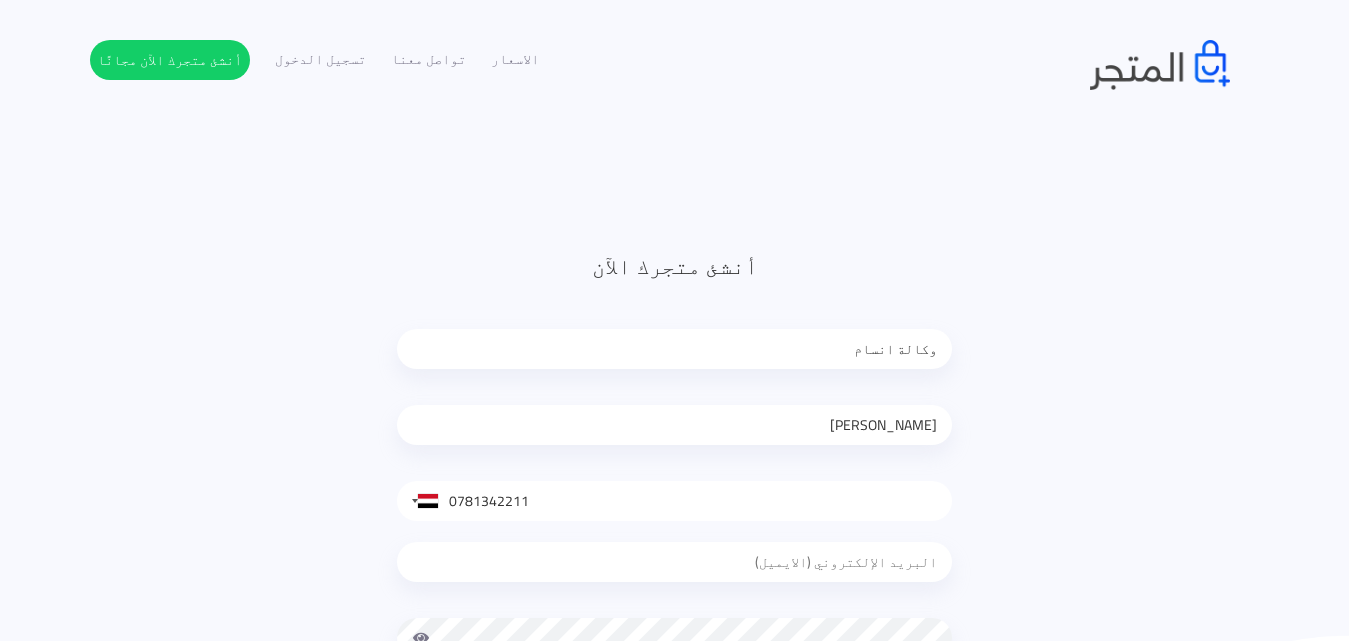 type on "0781342211" 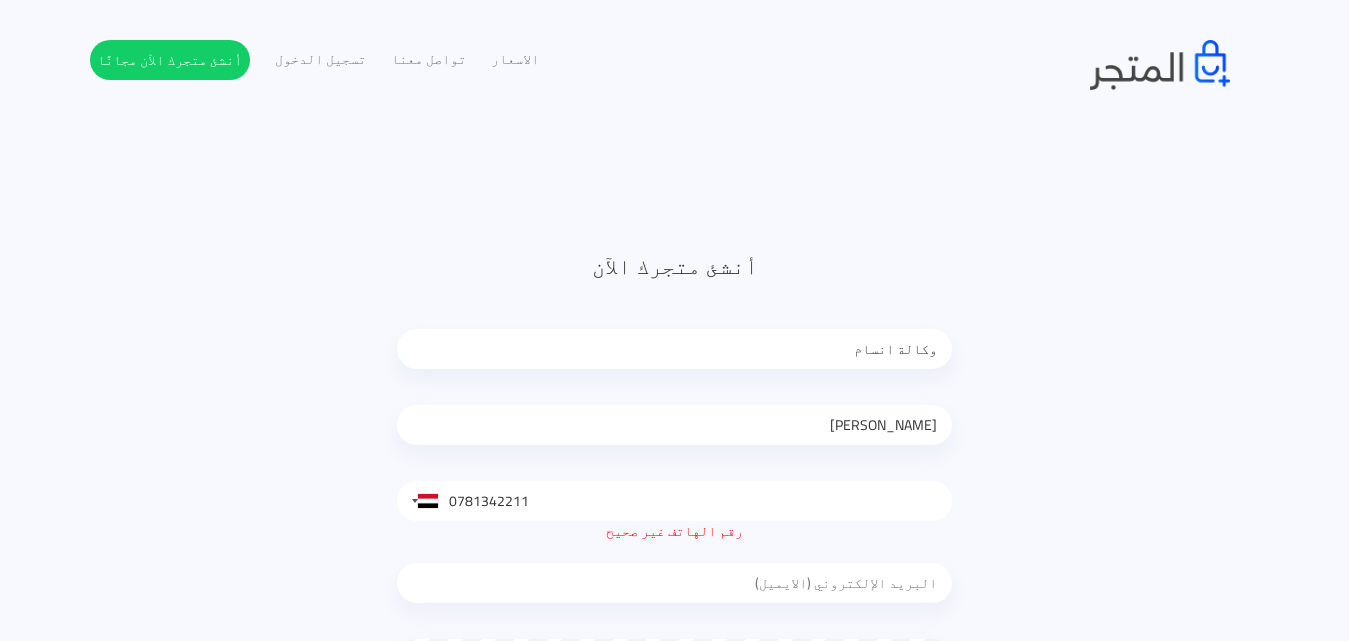 click at bounding box center [674, 583] 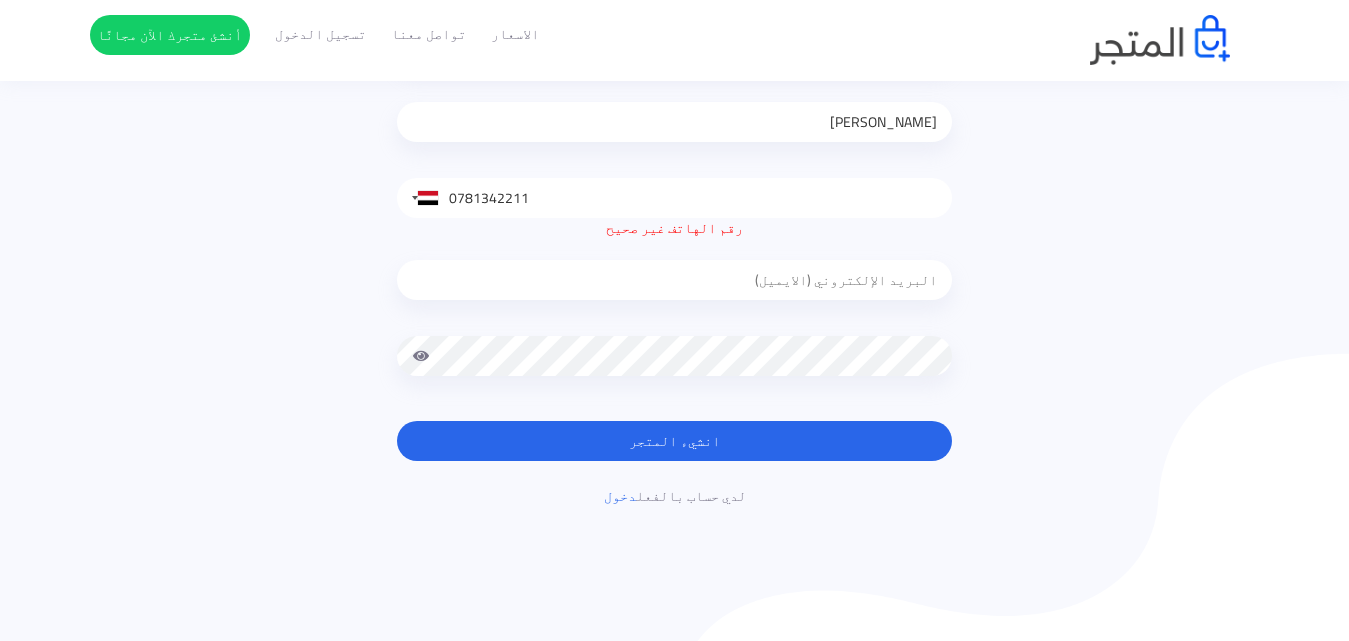 scroll, scrollTop: 307, scrollLeft: 0, axis: vertical 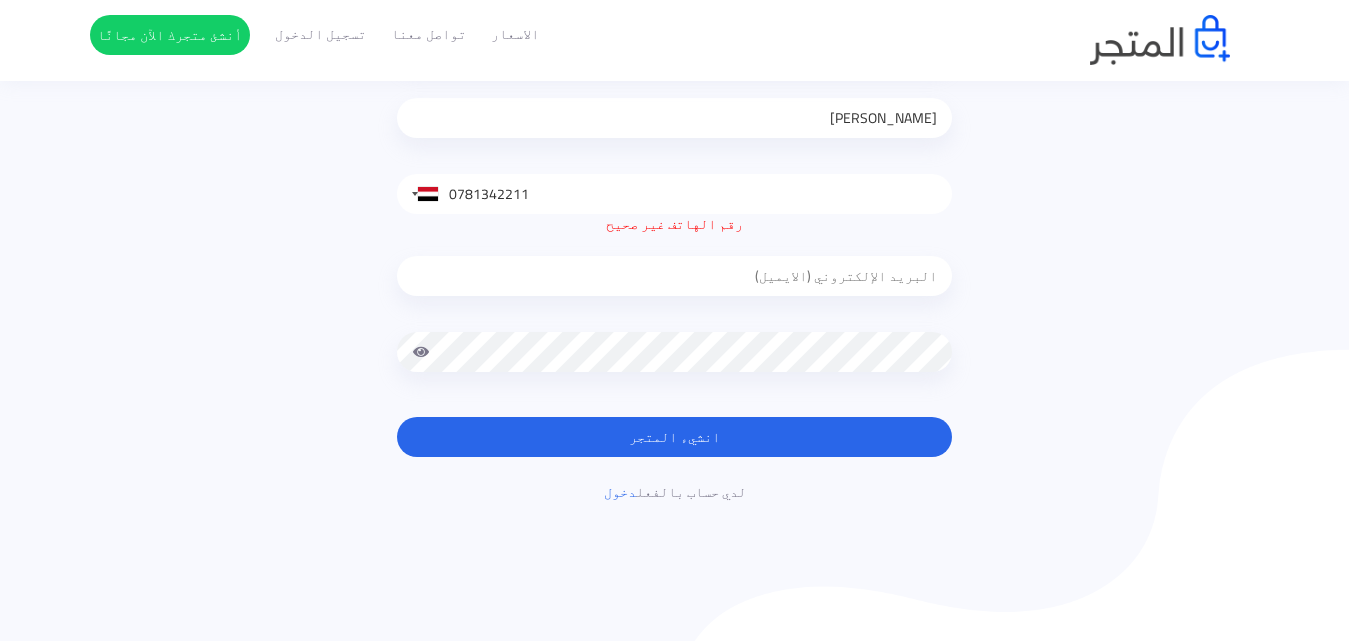 click at bounding box center (674, 276) 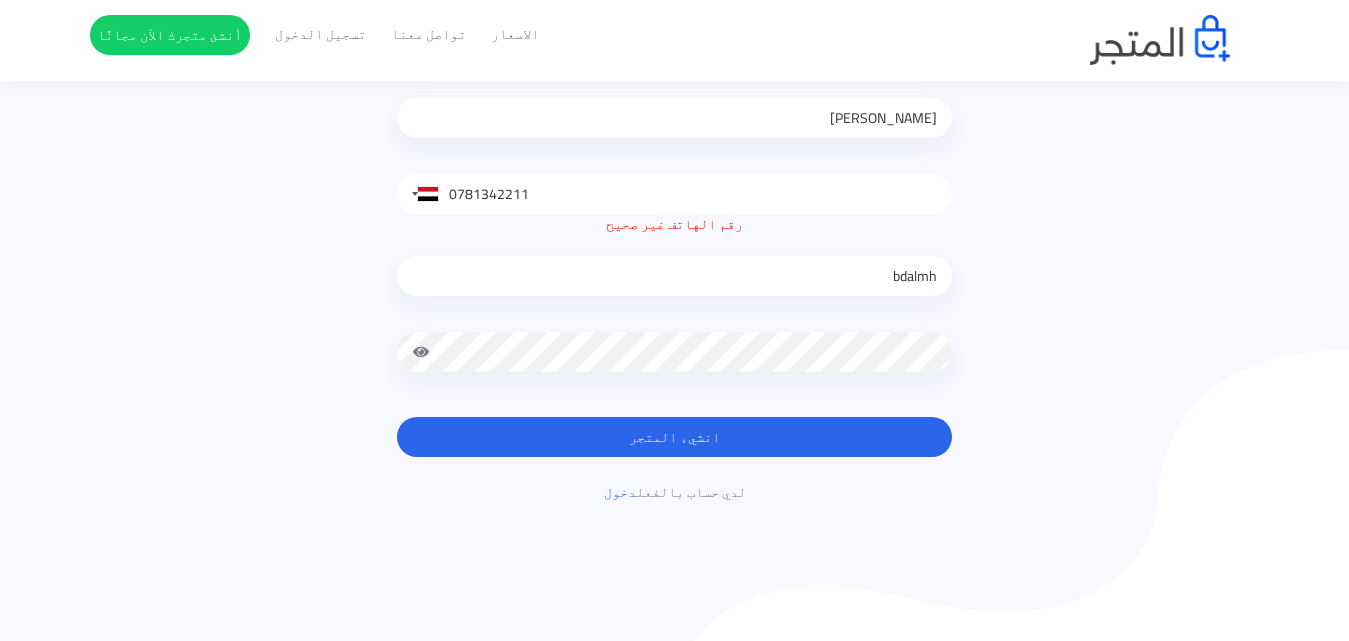 click on "انشيء المتجر" at bounding box center [674, 437] 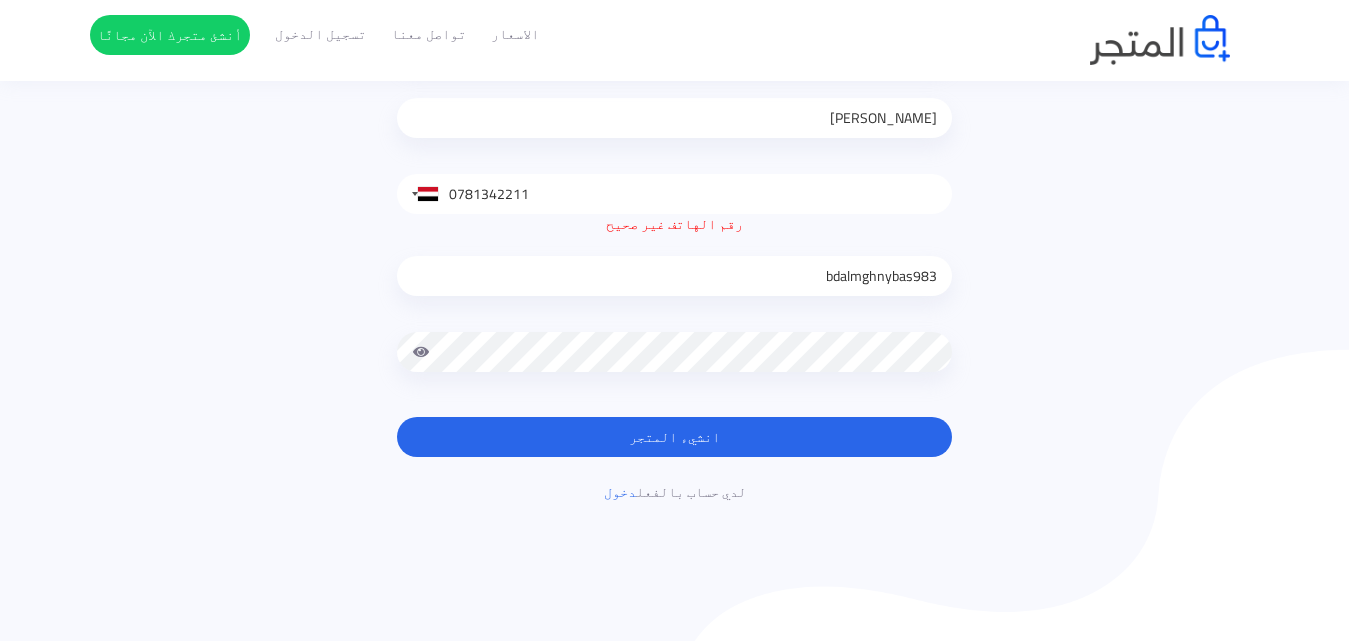 click on "bdalmghnybas983" at bounding box center (674, 276) 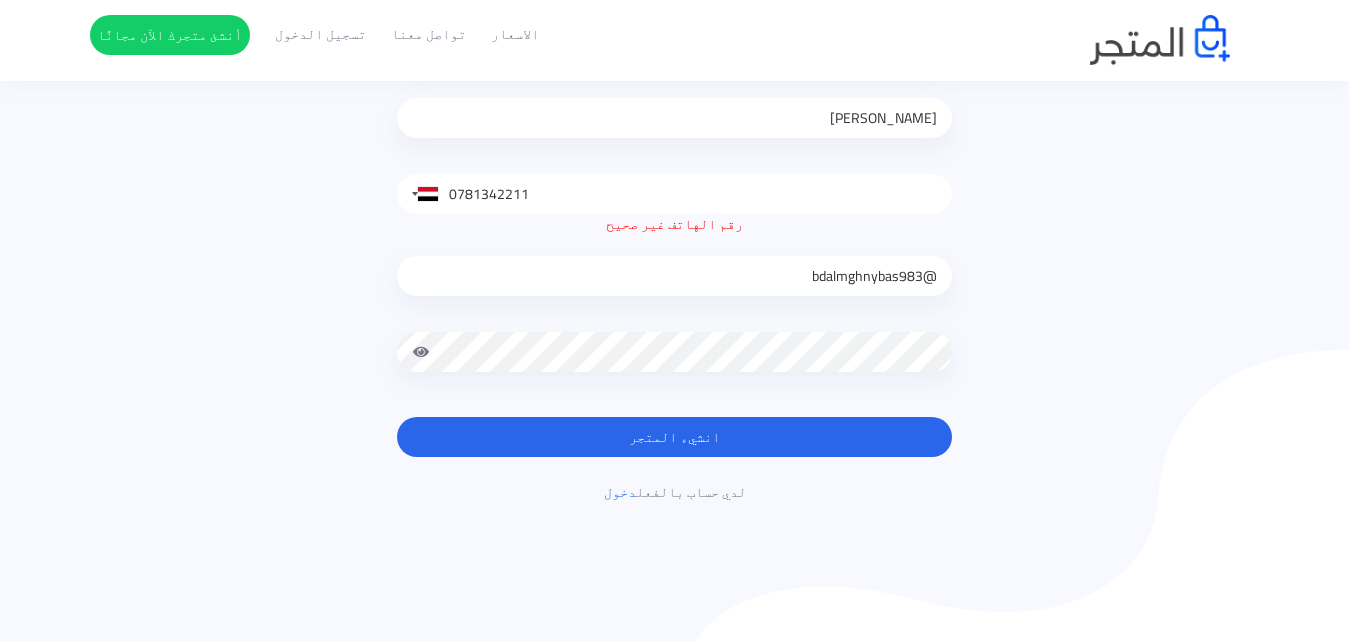click on "@bdalmghnybas983" at bounding box center (674, 276) 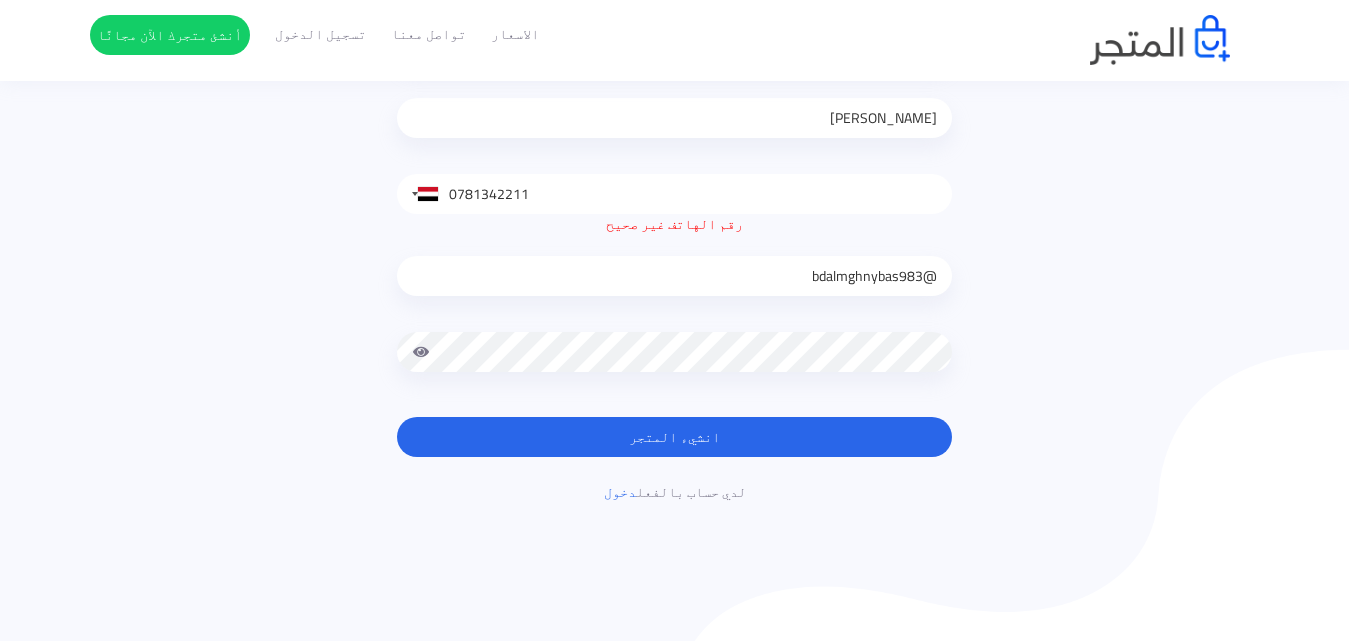 drag, startPoint x: 939, startPoint y: 273, endPoint x: 923, endPoint y: 280, distance: 17.464249 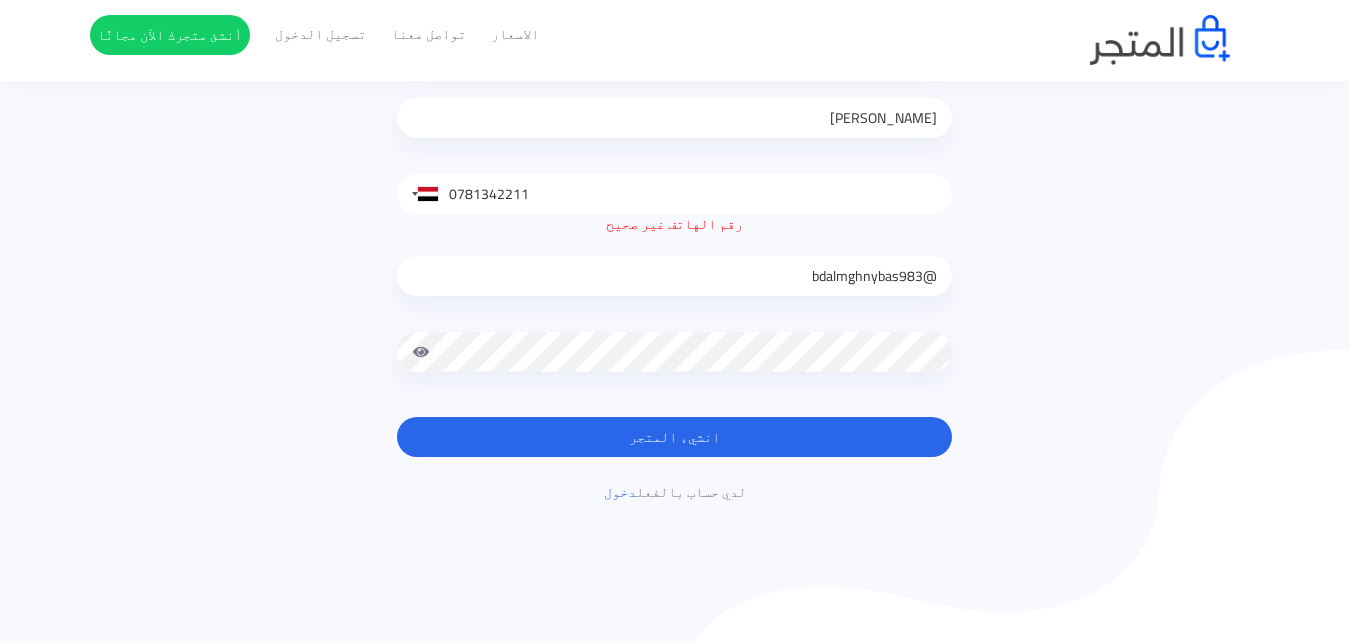 click on "@bdalmghnybas983" at bounding box center [674, 276] 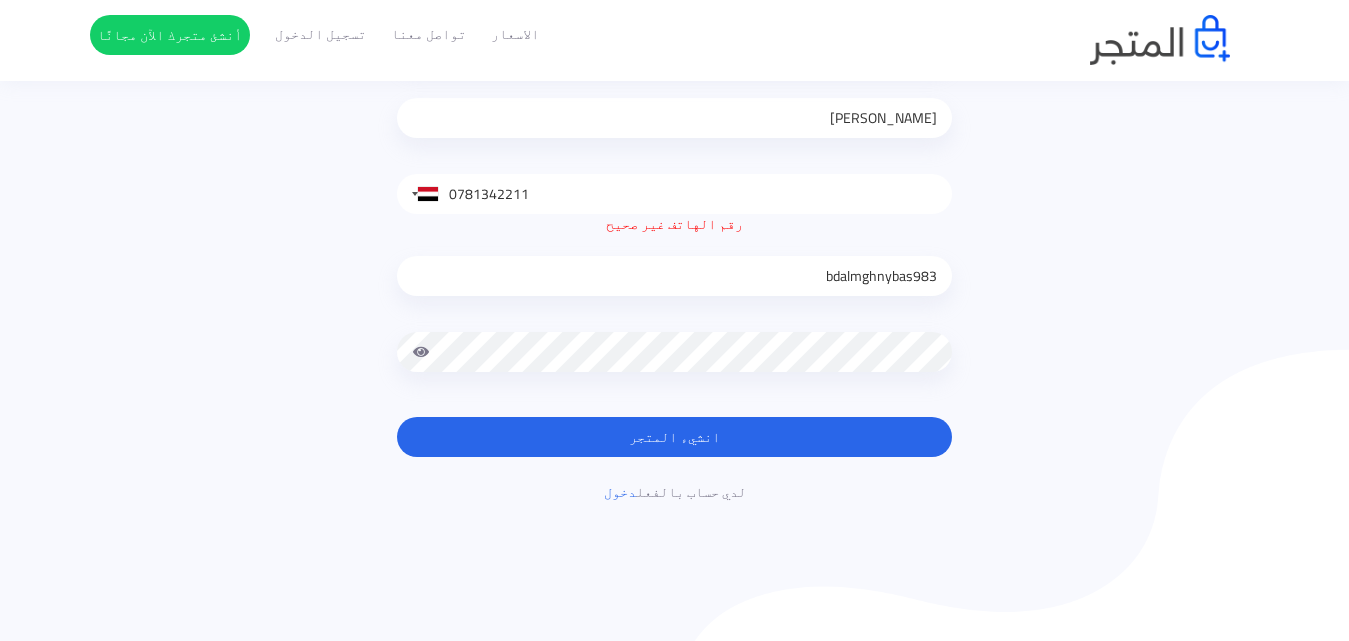 click on "bdalmghnybas983" at bounding box center (674, 276) 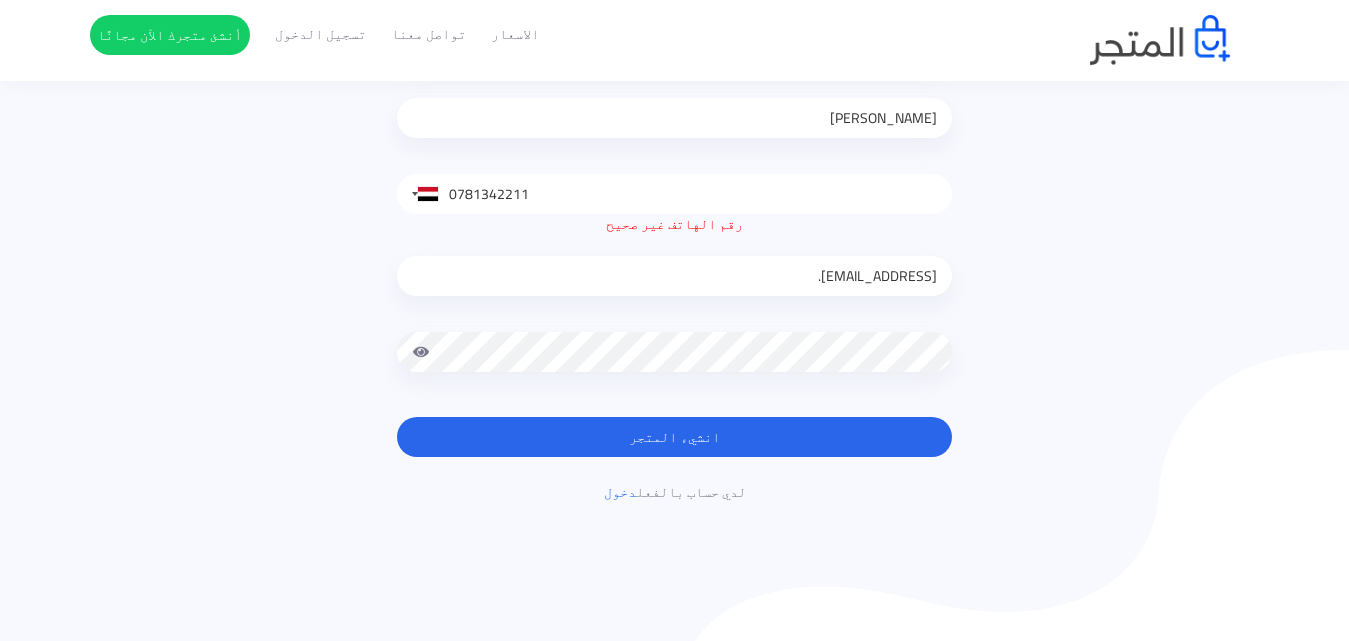 click on "أنشئ متجرك الآن
وكالة انسام
عبدالمغني عباس
United States +1 United Kingdom +44 Afghanistan (‫افغانستان‬‎) +93 Albania (Shqipëri) +355 Algeria (‫الجزائر‬‎) +213 American Samoa +1 Andorra +376 Angola +244 Anguilla +1 Antigua and Barbuda +1 Argentina +54 Armenia (Հայաստան) +374 Aruba +297 +247 +61 +43" at bounding box center (675, 223) 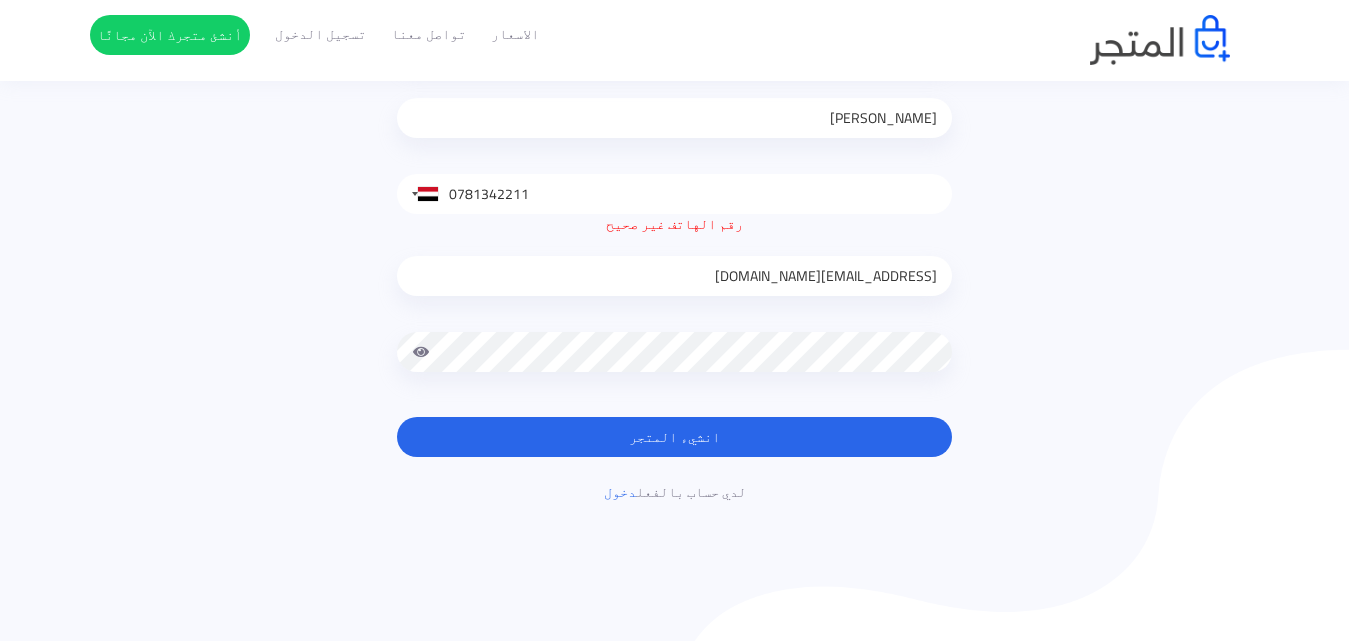 type on "bdalmghnybas983@gmail.com" 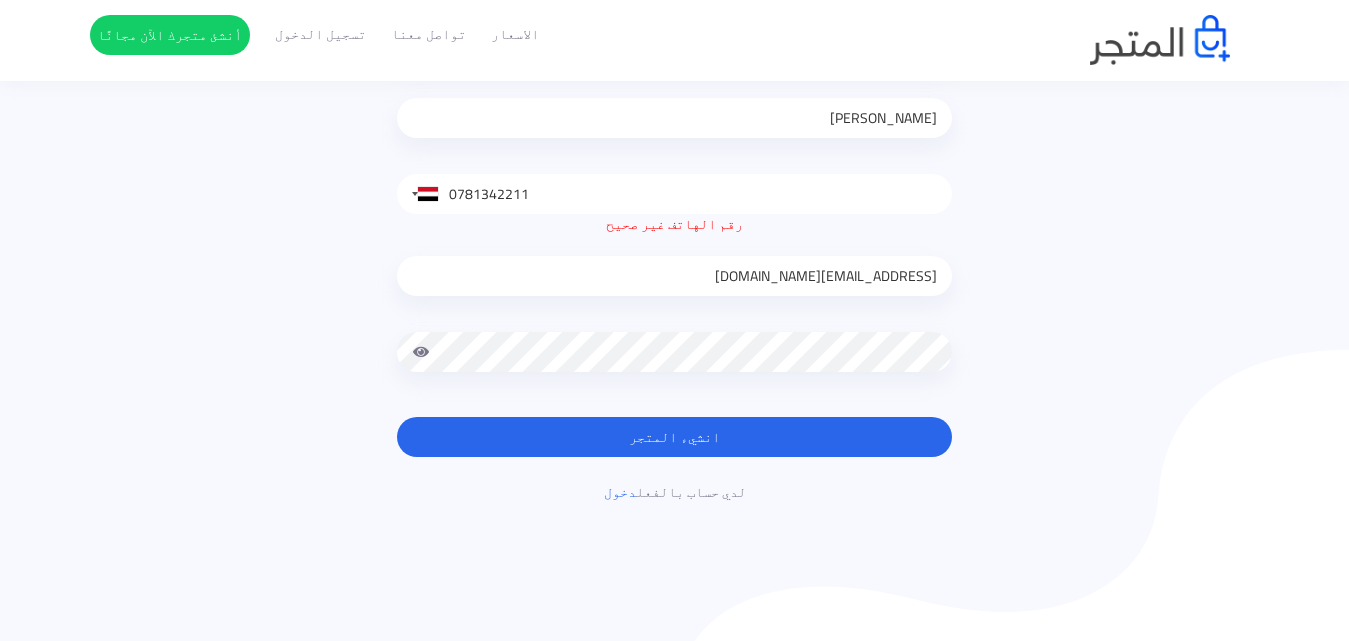 click at bounding box center (421, 352) 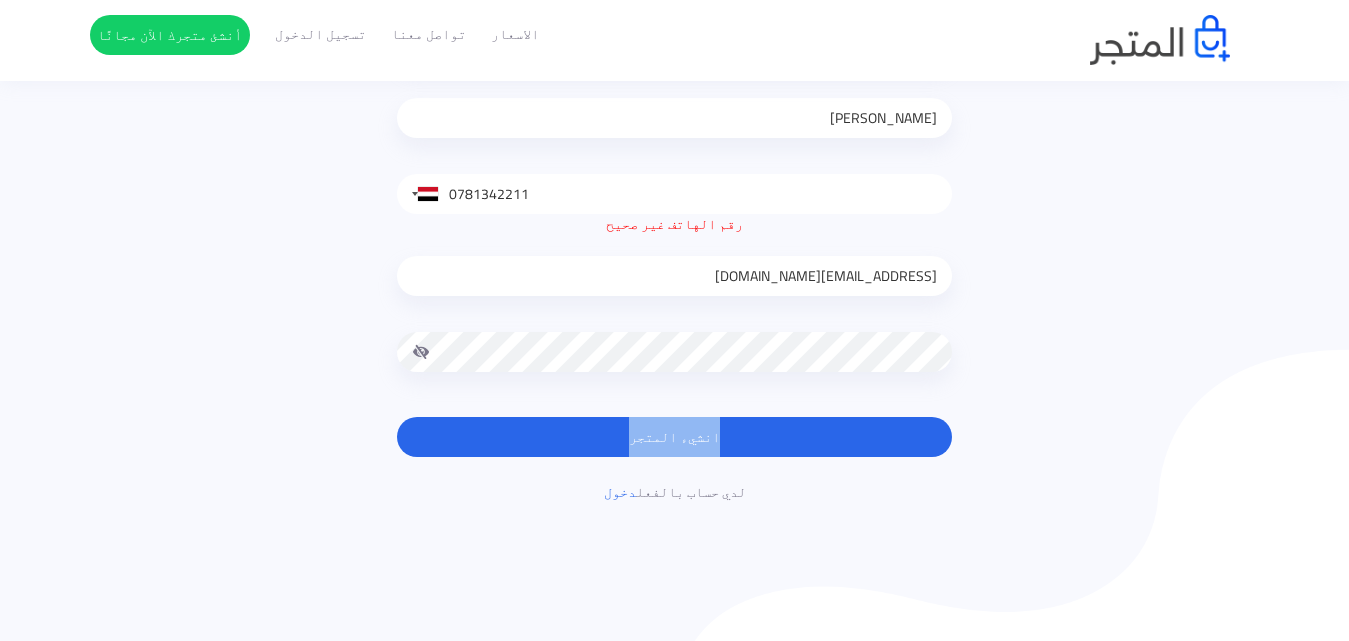 drag, startPoint x: 420, startPoint y: 361, endPoint x: 486, endPoint y: 432, distance: 96.938126 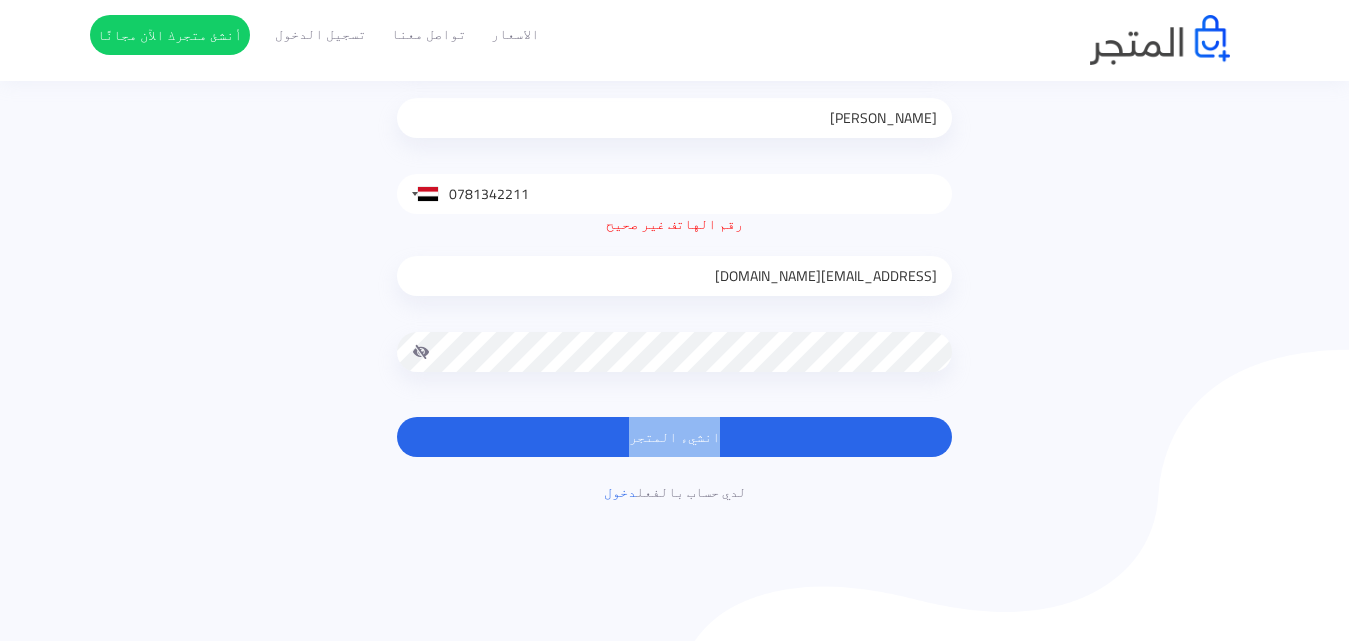 click on "أنشئ متجرك الآن
وكالة انسام
عبدالمغني عباس
United States +1 United Kingdom +44 Afghanistan (‫افغانستان‬‎) +93 Albania (Shqipëri) +355 Algeria (‫الجزائر‬‎) +213 American Samoa +1 Andorra +376 Angola +244 Anguilla +1 Antigua and Barbuda +1 Argentina +54 Armenia (Հայաստան) +374 Aruba +297 Ascension Island +247 Australia +61 Austria (Österreich) +43 Azerbaijan (Azərbaycan)" at bounding box center (674, 200) 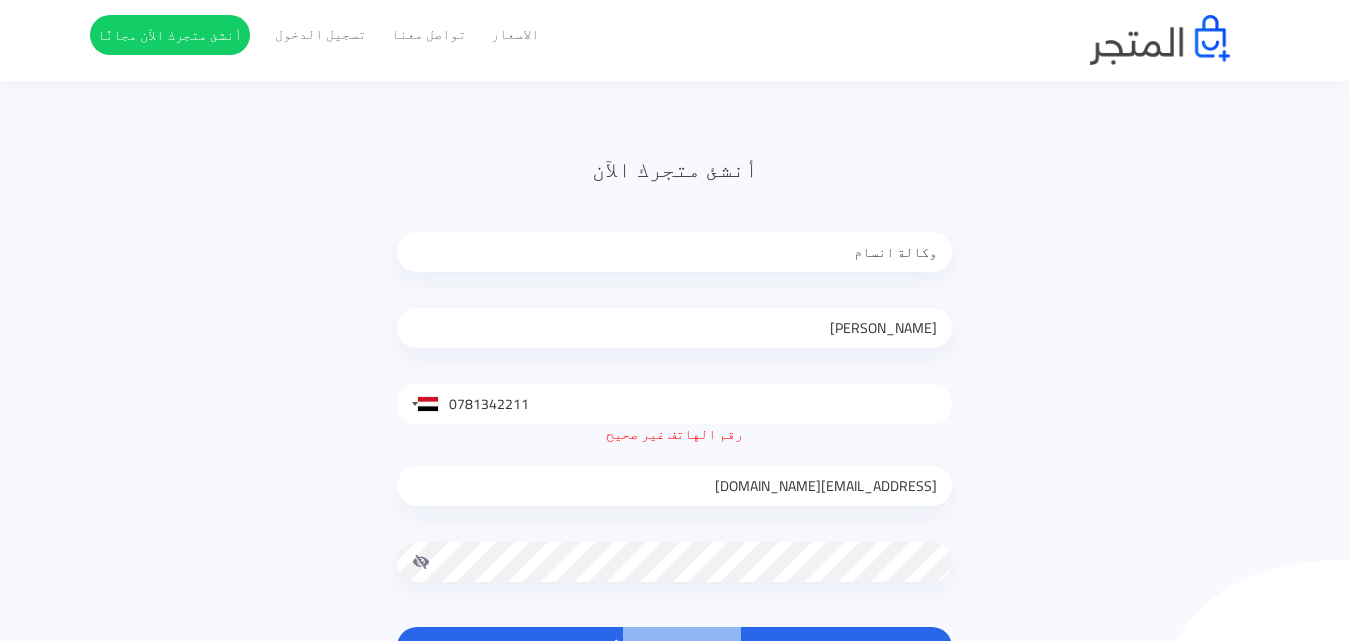 scroll, scrollTop: 249, scrollLeft: 0, axis: vertical 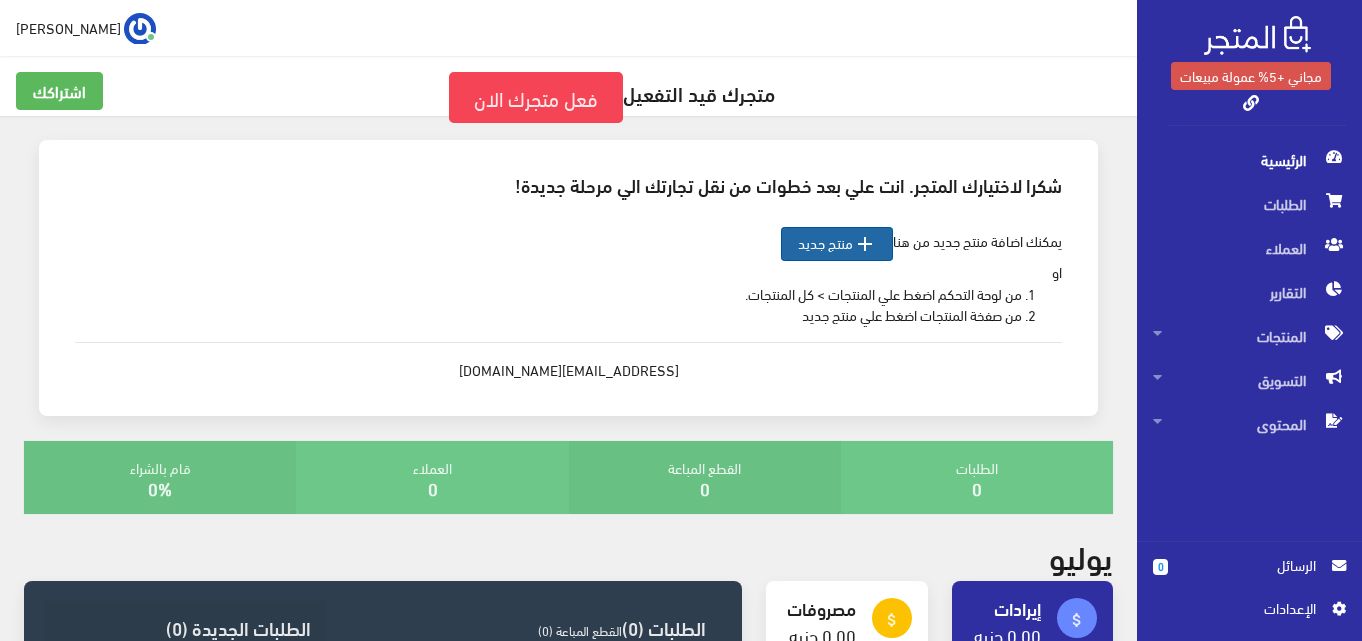 click on "  منتج جديد" at bounding box center (837, 244) 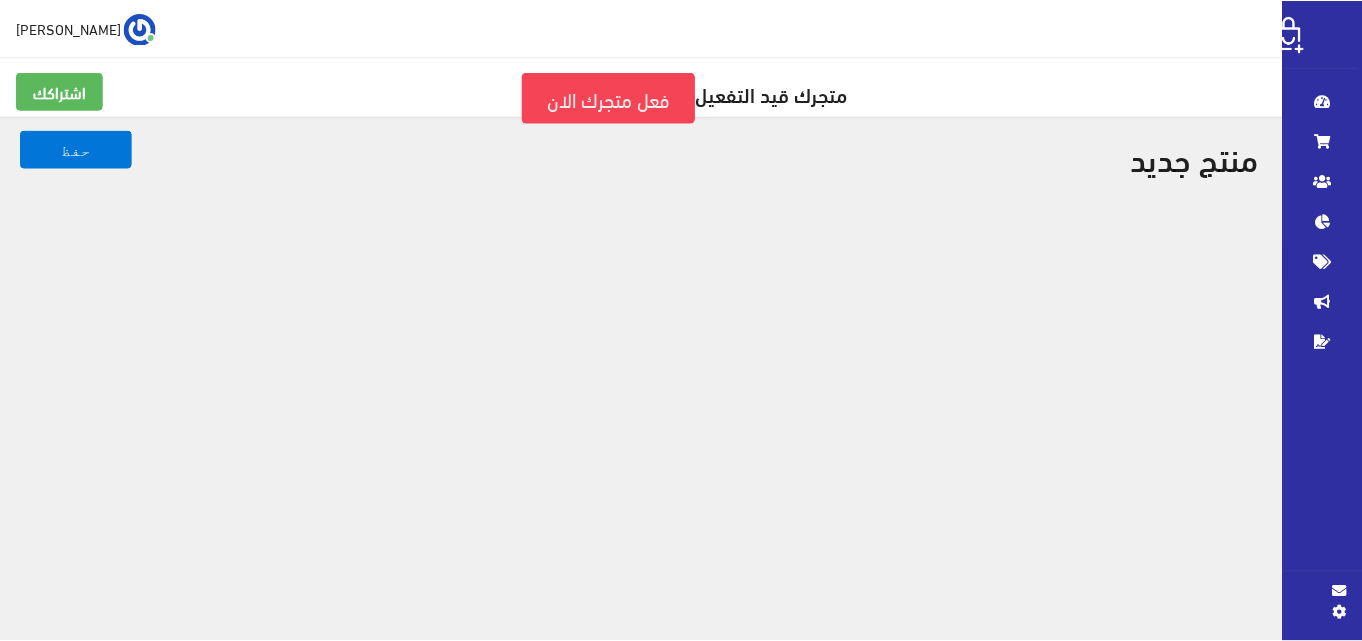 scroll, scrollTop: 0, scrollLeft: 0, axis: both 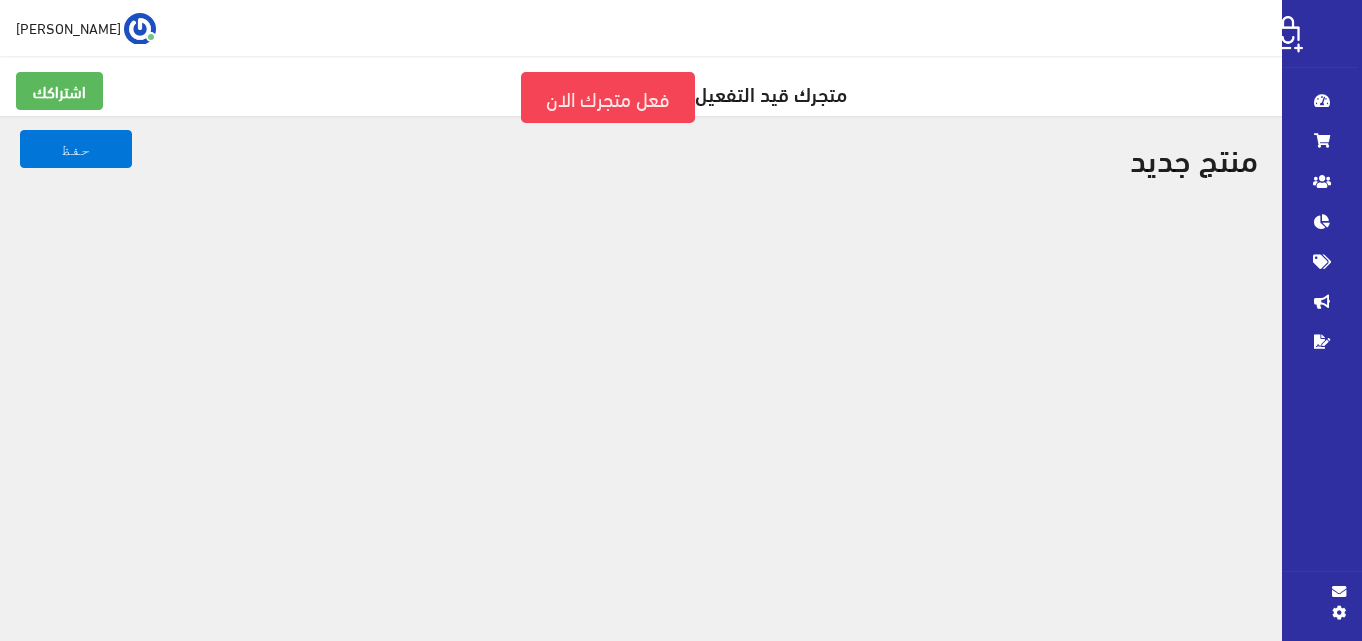 select 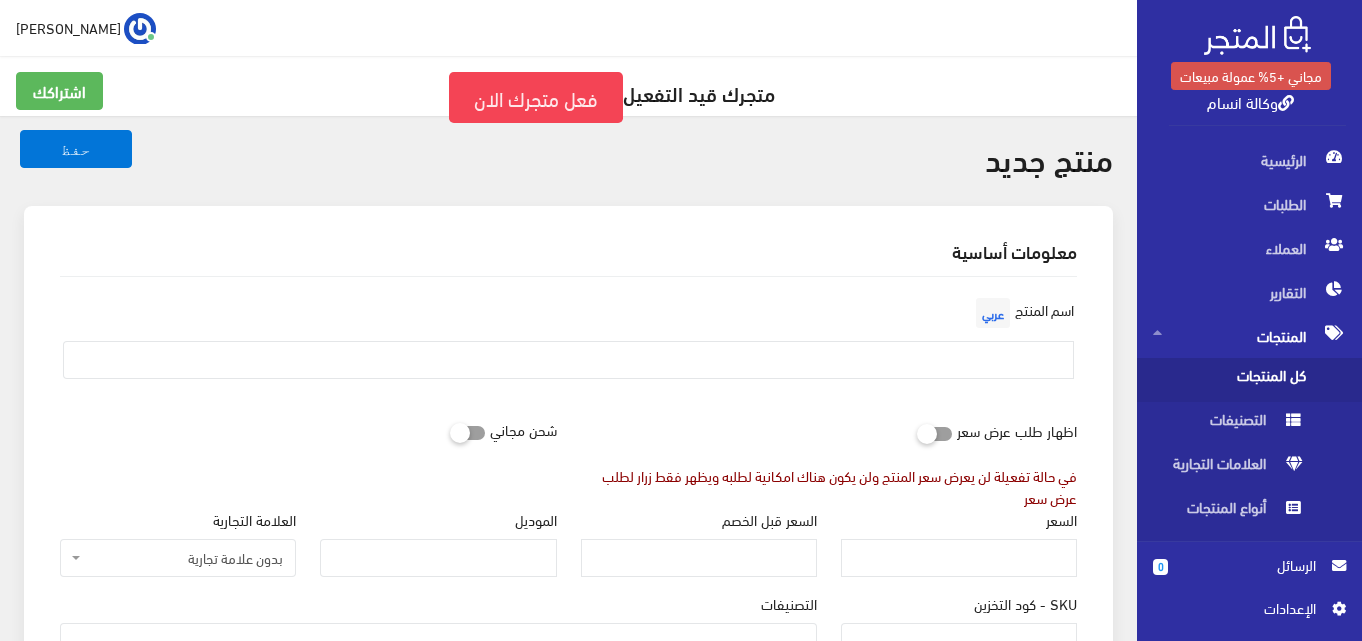 click at bounding box center (917, 433) 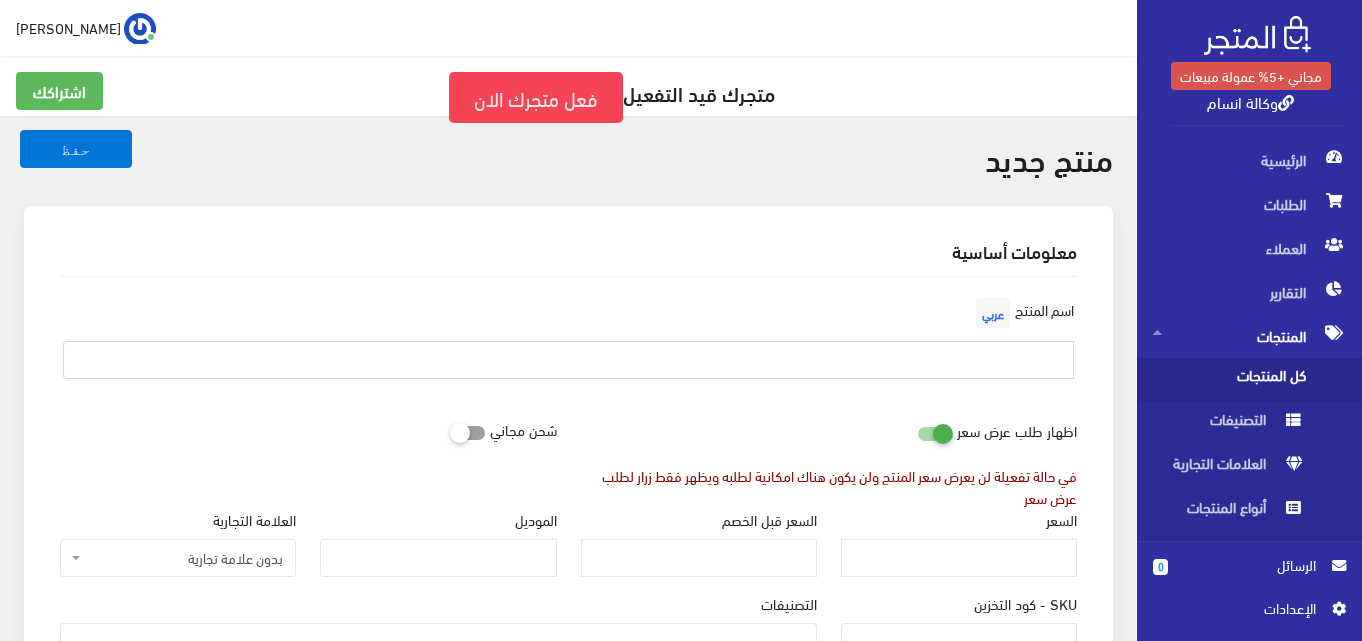 click at bounding box center (568, 360) 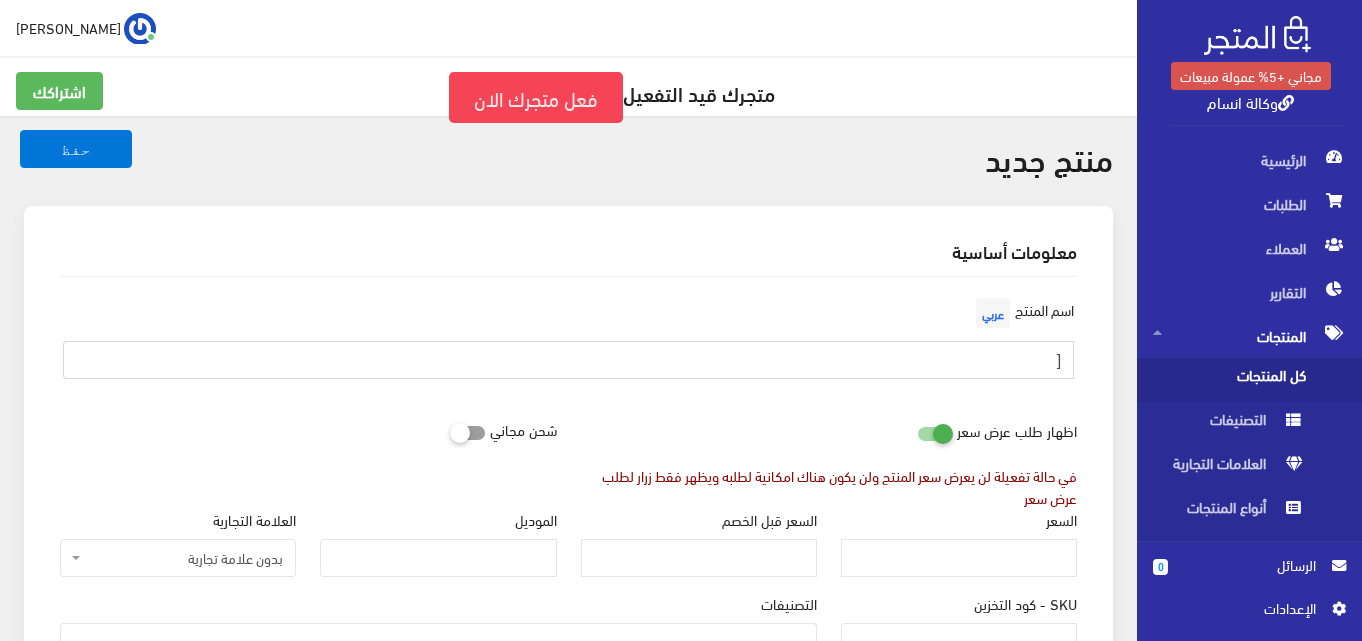 type 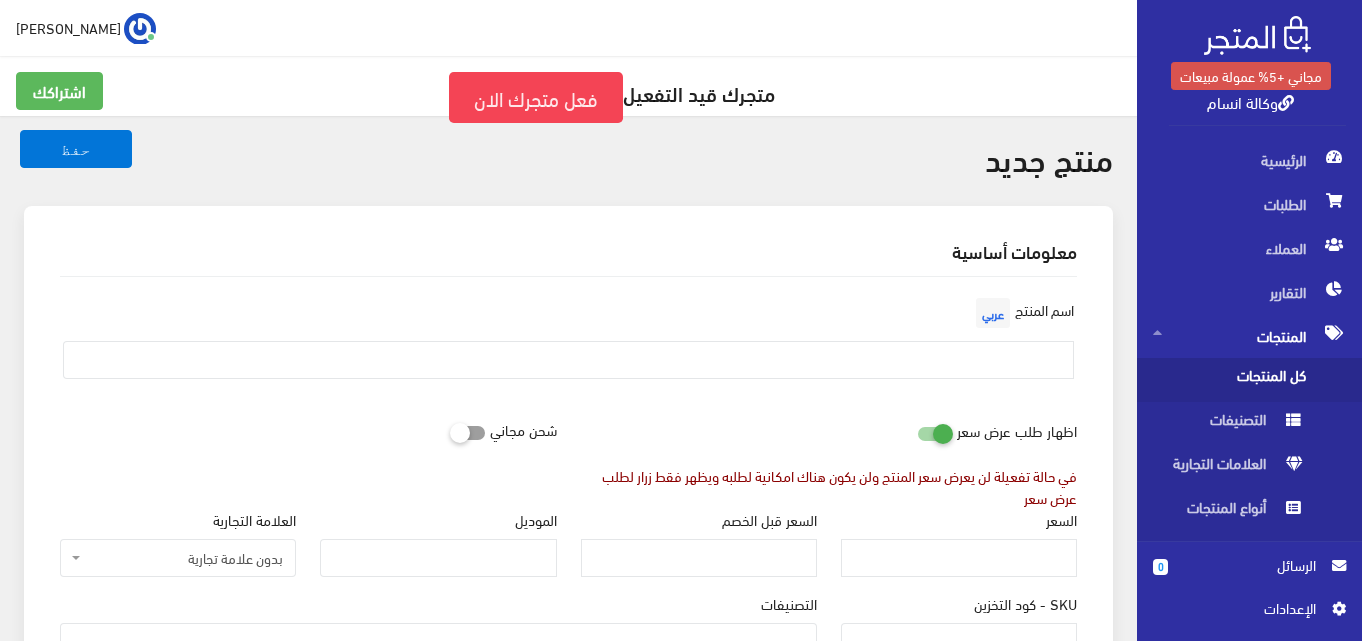 click at bounding box center (917, 433) 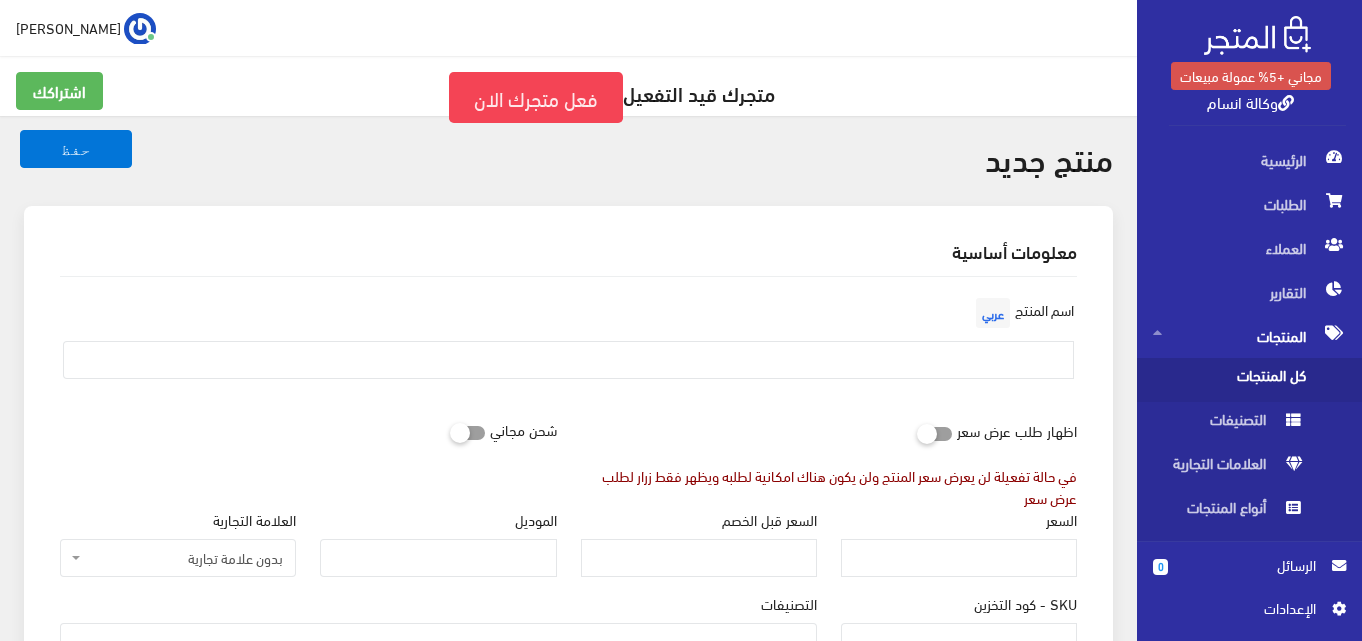 drag, startPoint x: 1000, startPoint y: 339, endPoint x: 1001, endPoint y: 370, distance: 31.016125 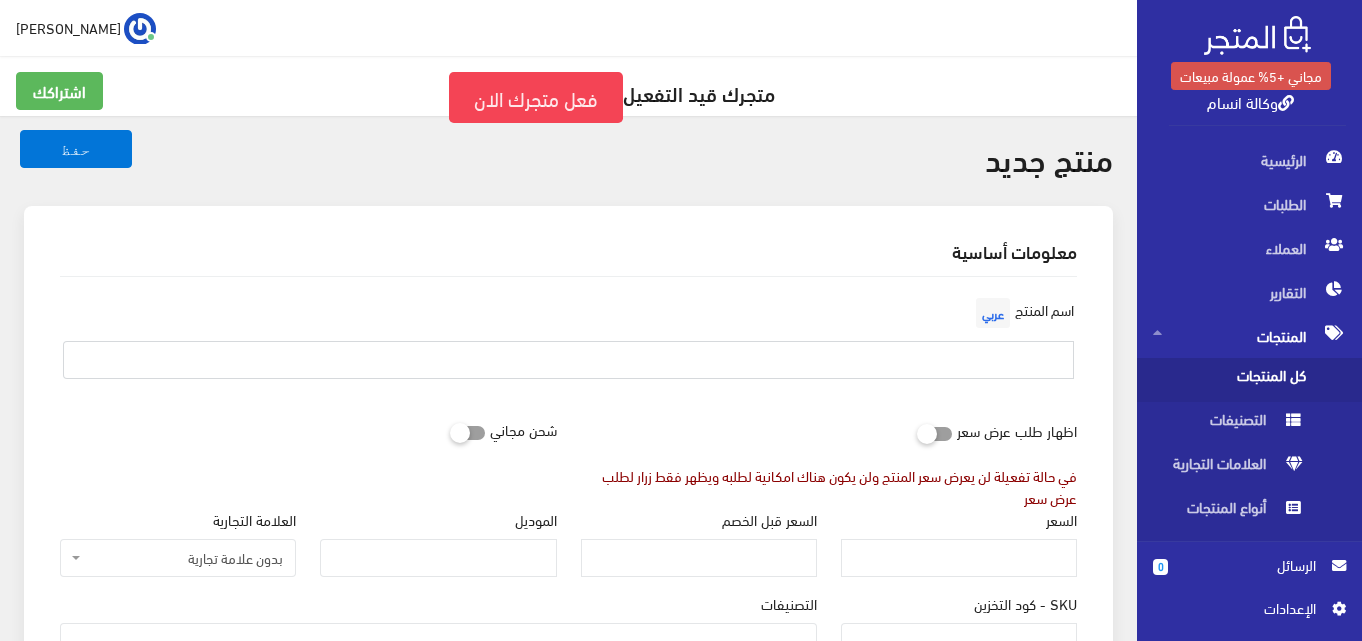drag, startPoint x: 1003, startPoint y: 367, endPoint x: 1021, endPoint y: 357, distance: 20.59126 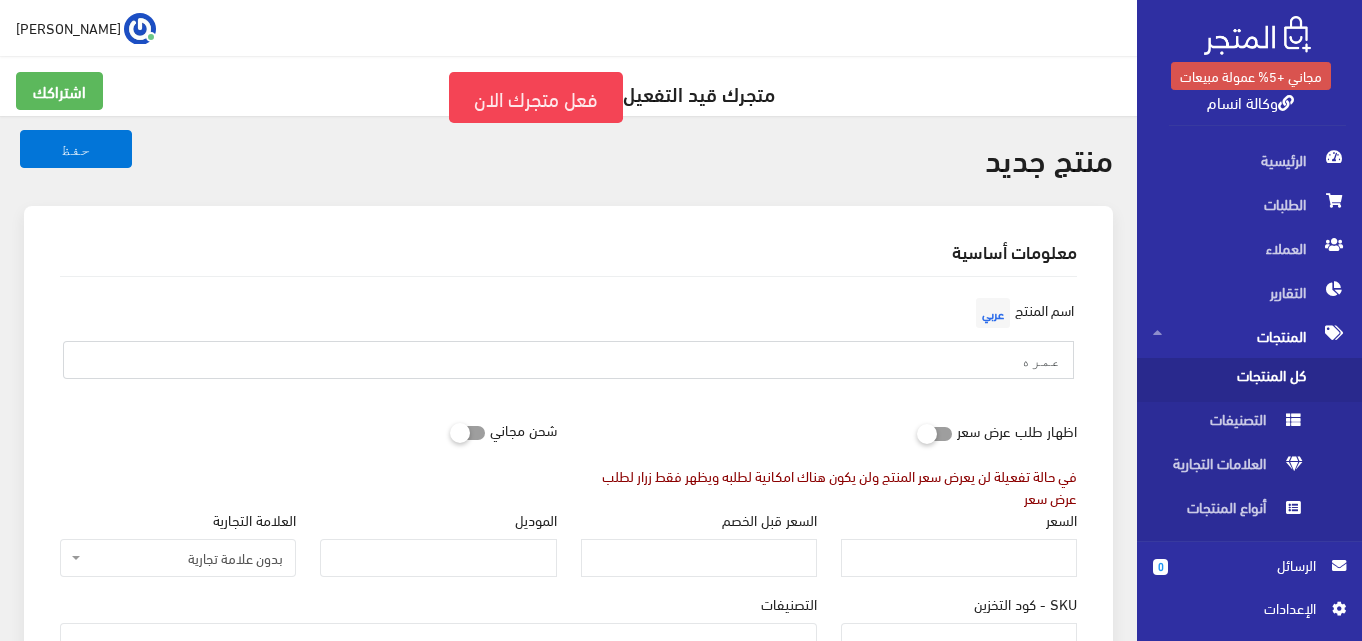type on "عمره" 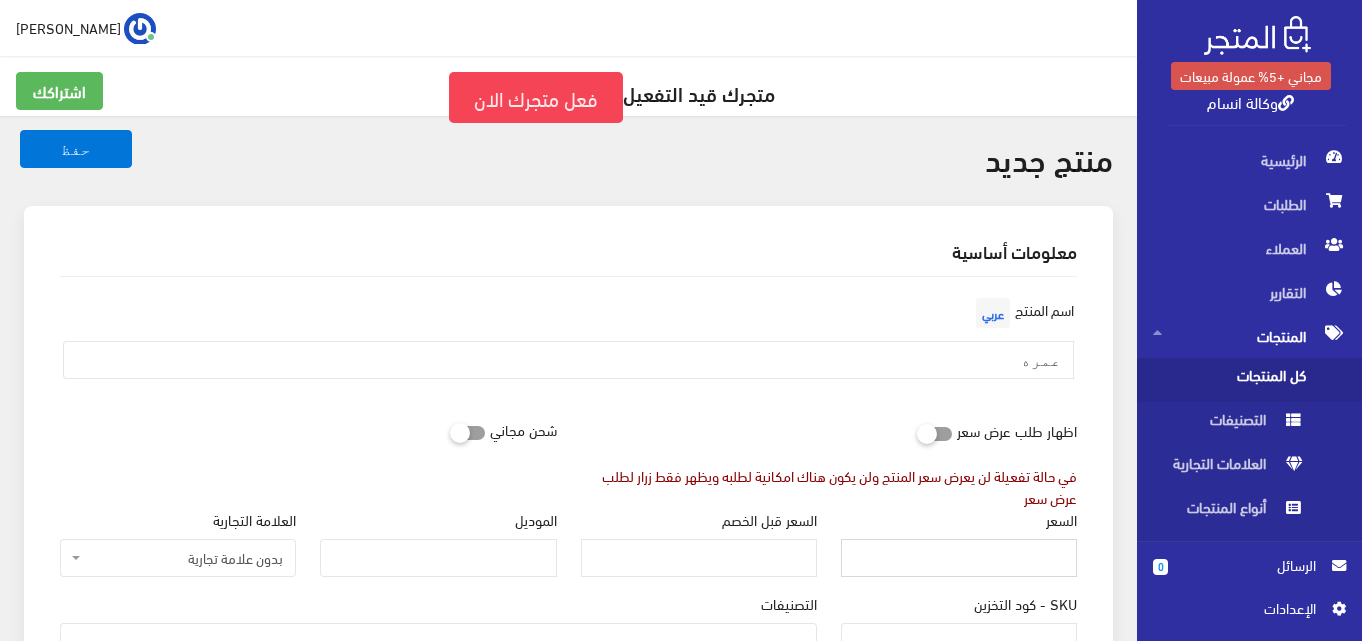 click on "السعر" at bounding box center (959, 558) 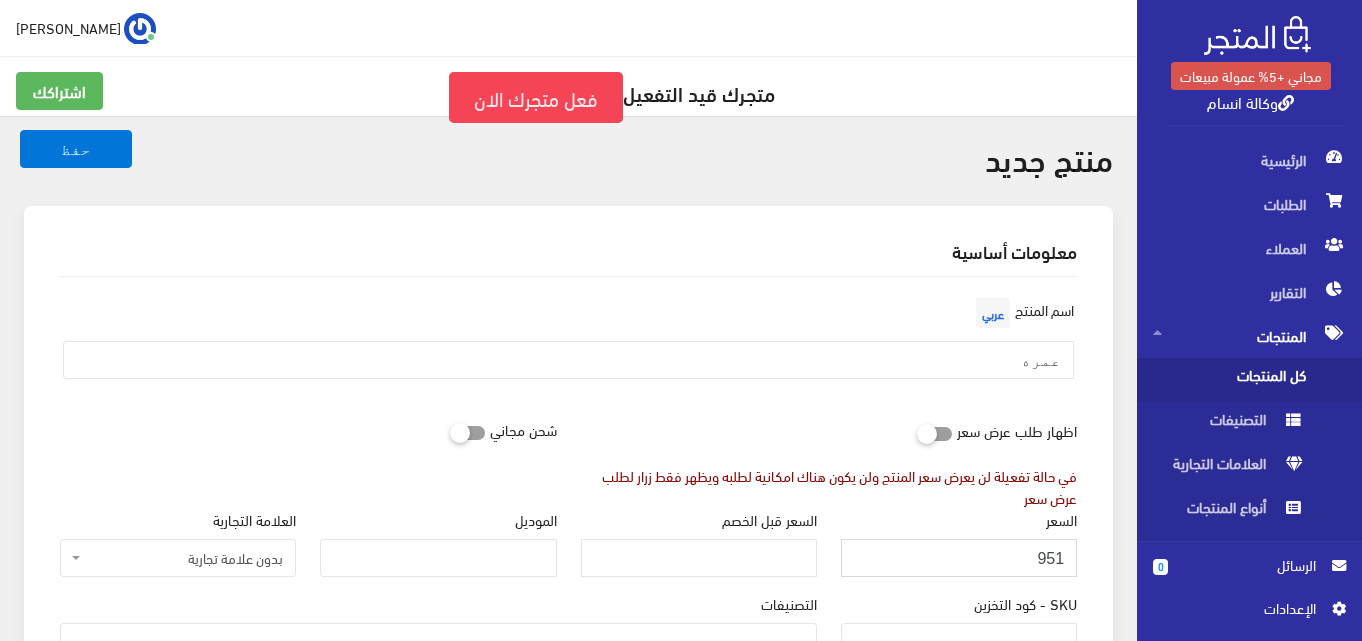 type on "950" 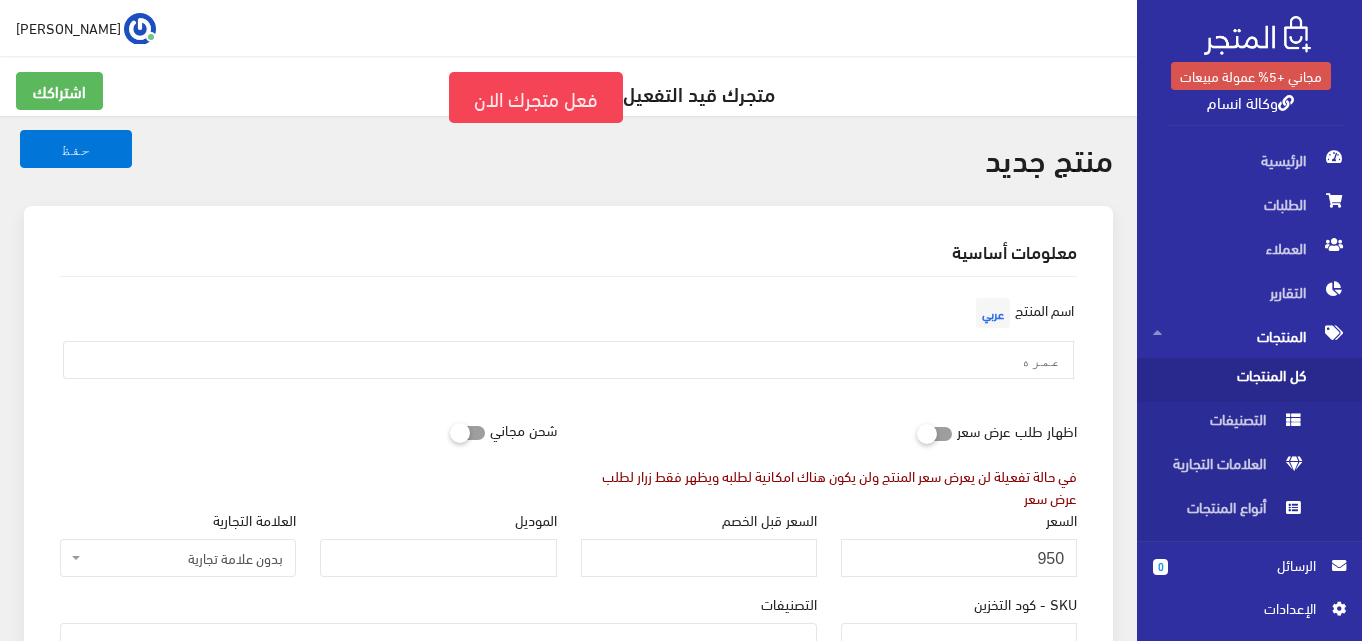 click on "التصنيفات
جميع المنتجات" at bounding box center (438, 627) 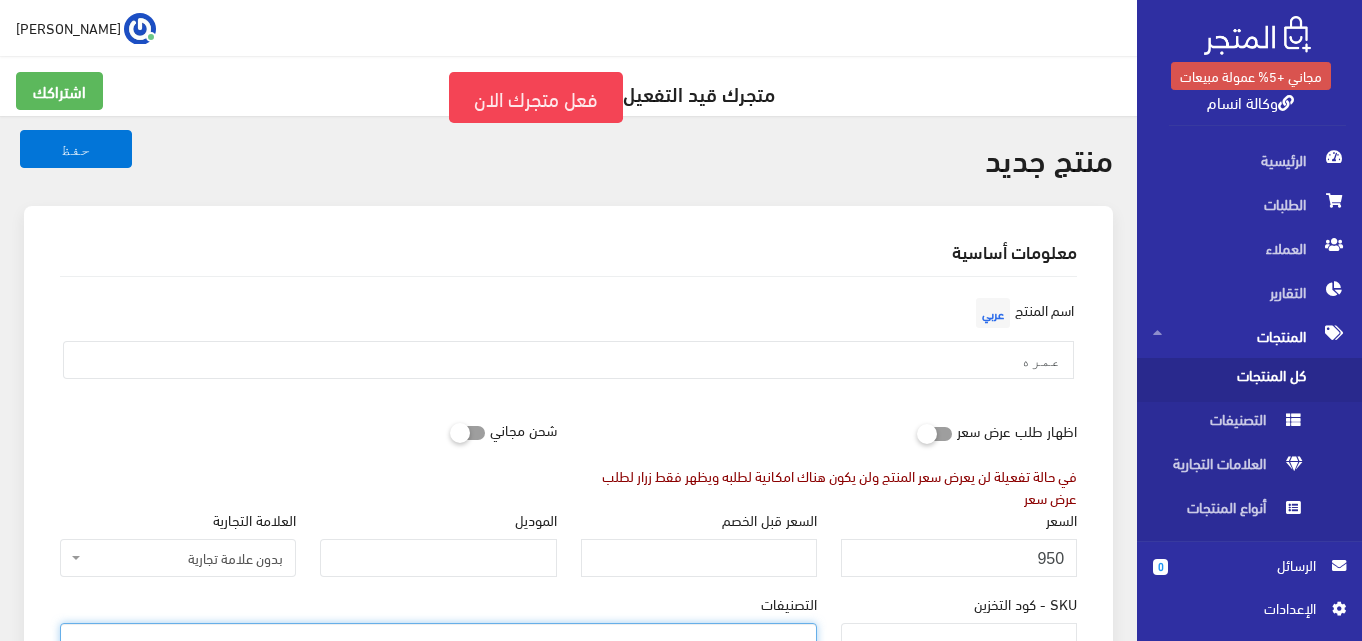 scroll, scrollTop: 15, scrollLeft: 0, axis: vertical 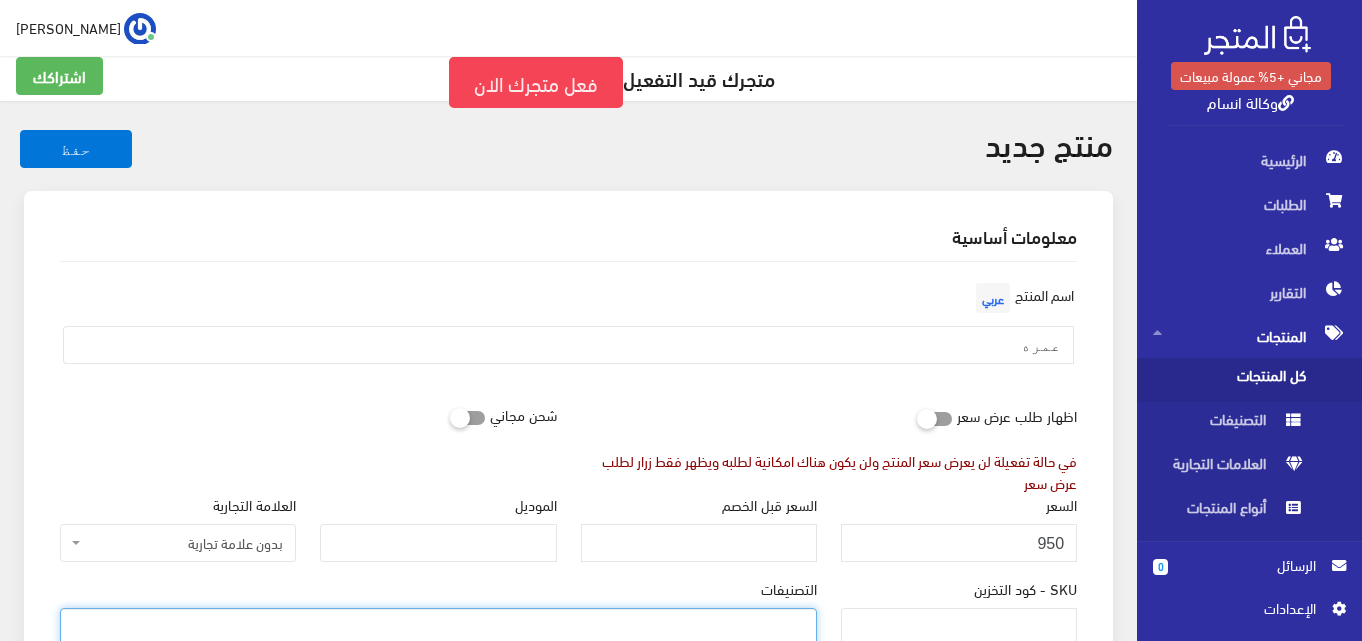 click at bounding box center (438, 625) 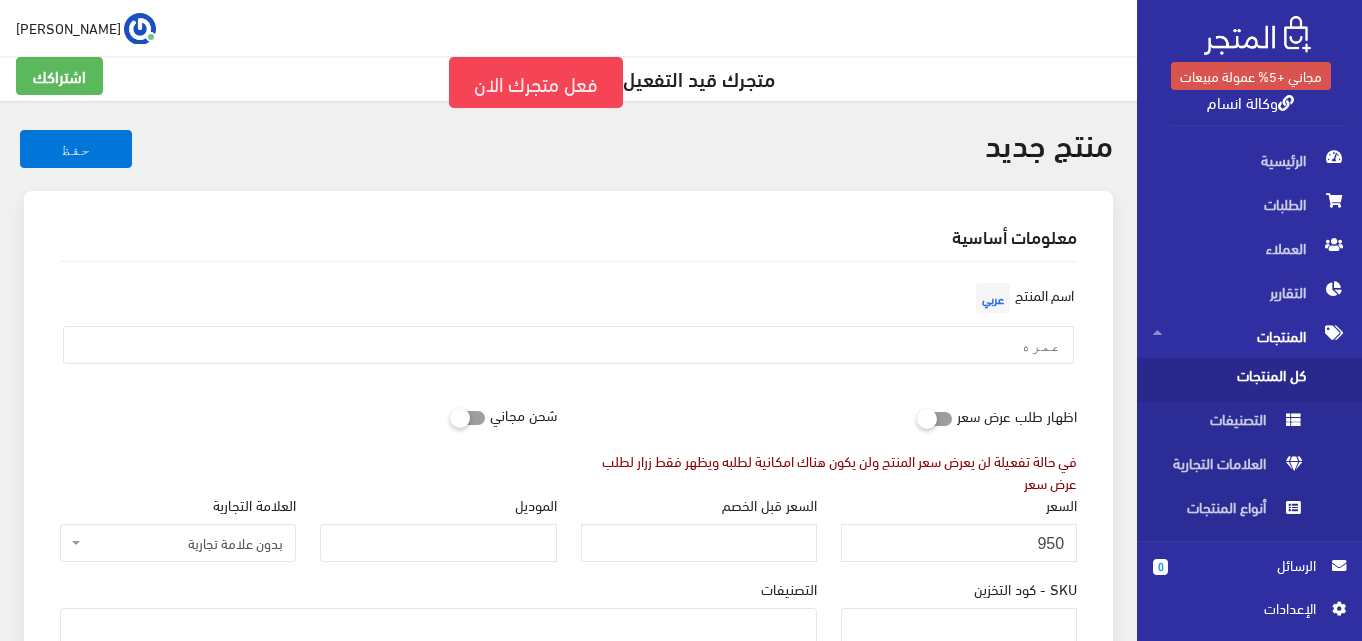 click on "منتج جديد
حفظ
معلومات أساسية
اسم المنتج  عربي
عمره" at bounding box center [568, 924] 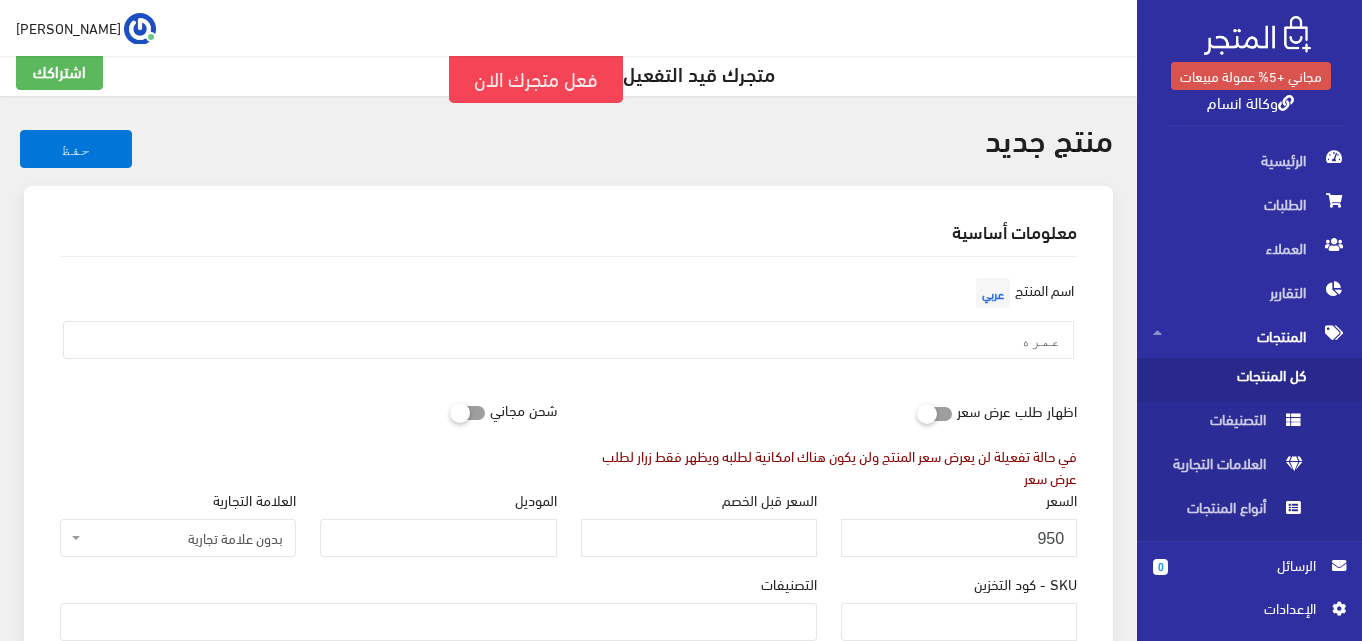 click on "منتج جديد
حفظ
معلومات أساسية
اسم المنتج  عربي
عمره" at bounding box center [568, 919] 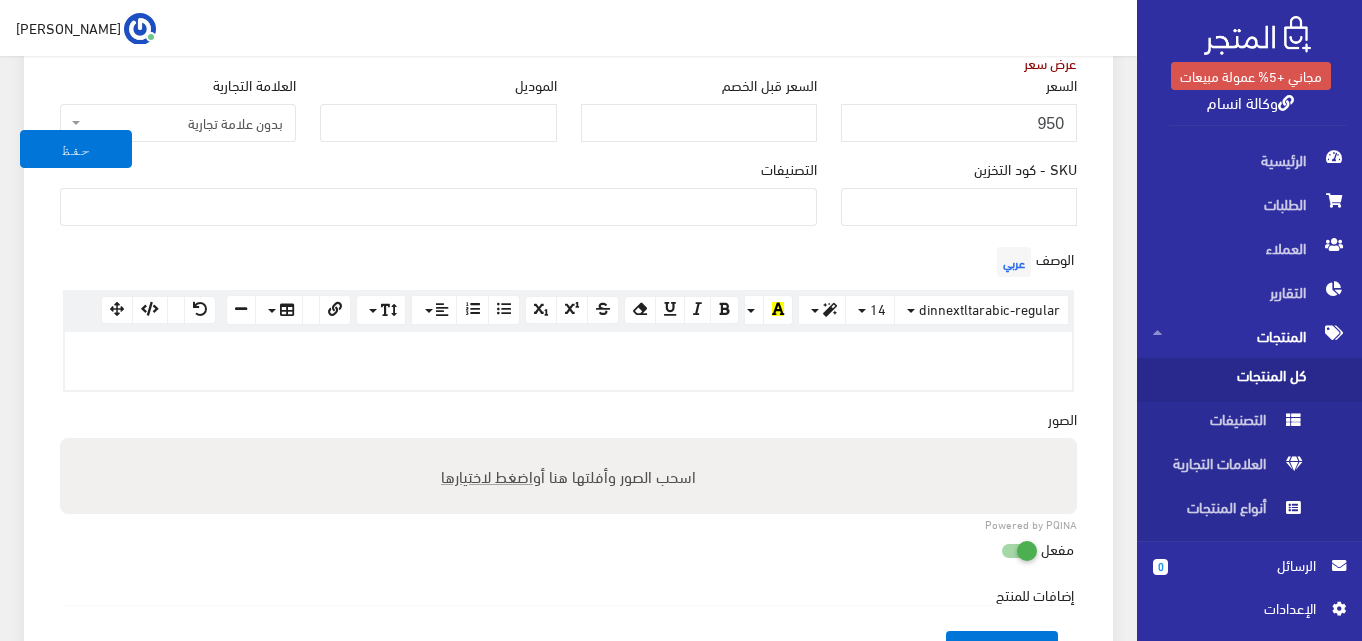 scroll, scrollTop: 436, scrollLeft: 0, axis: vertical 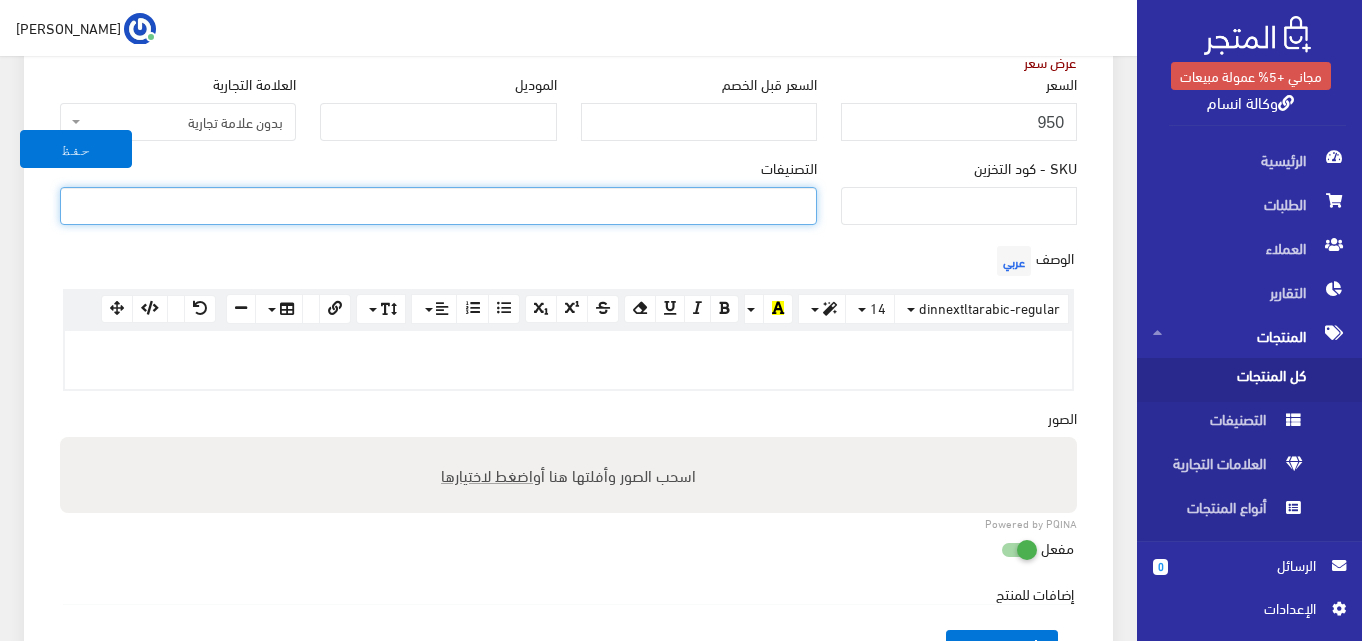 click at bounding box center [438, 204] 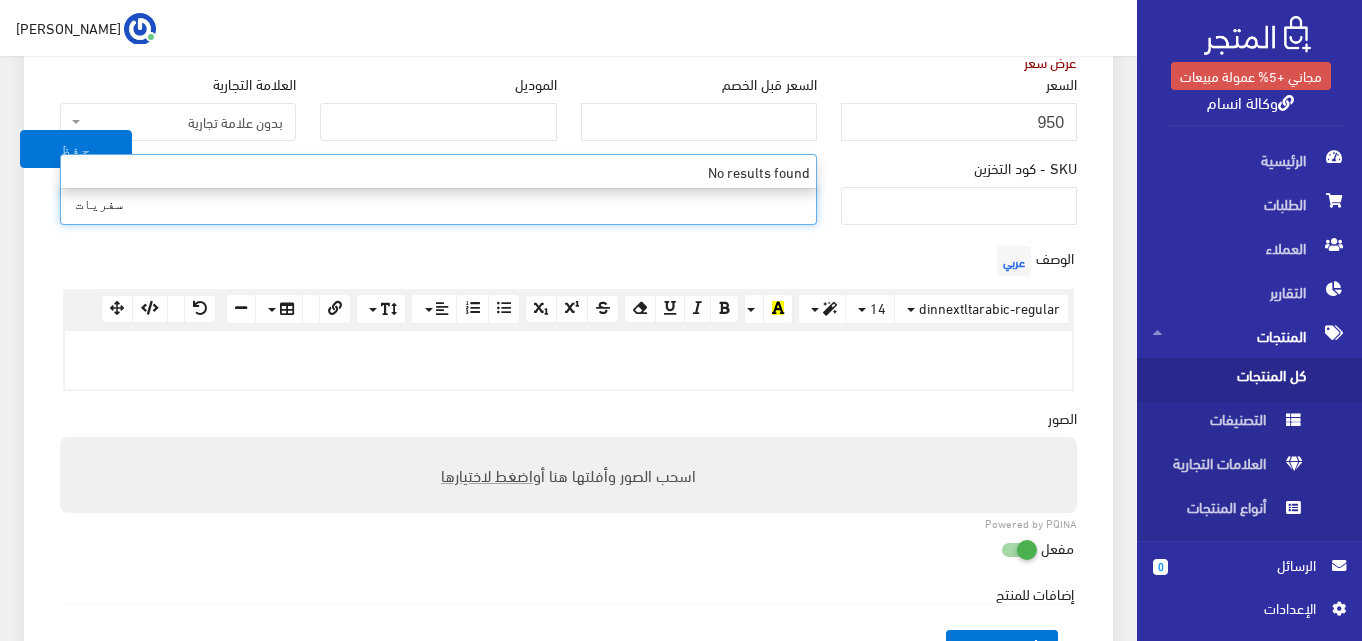 type on "سفريات" 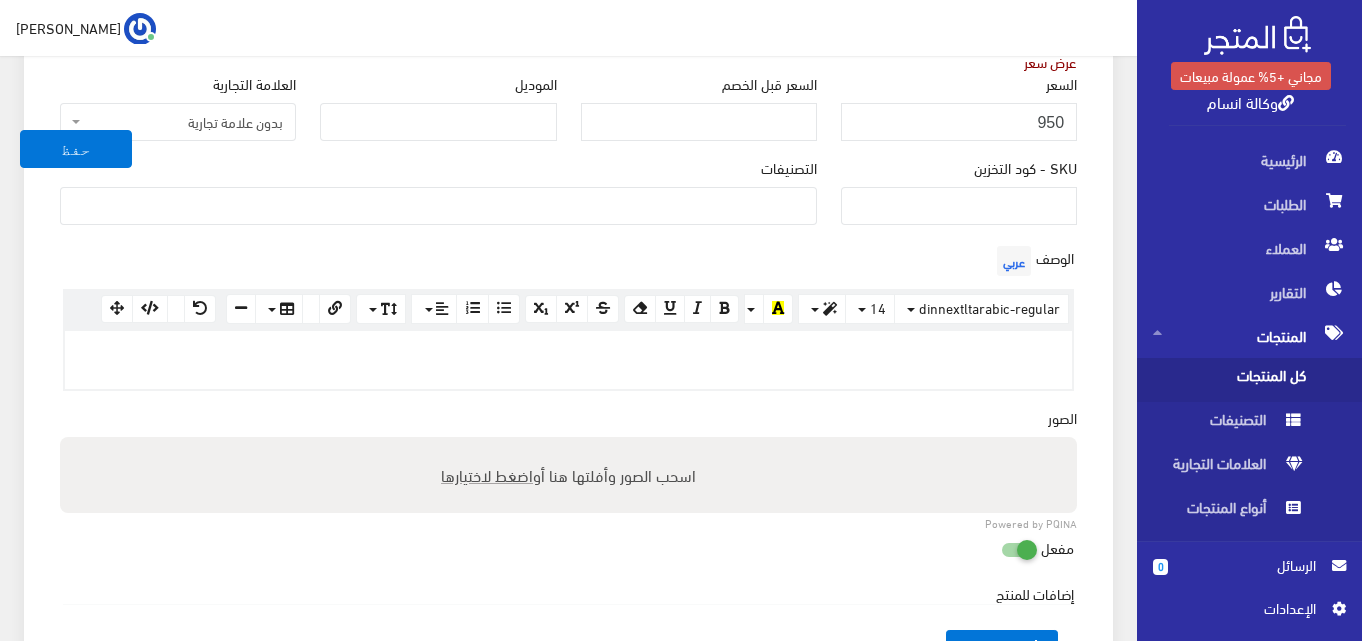 click on "الصور" at bounding box center (1062, 418) 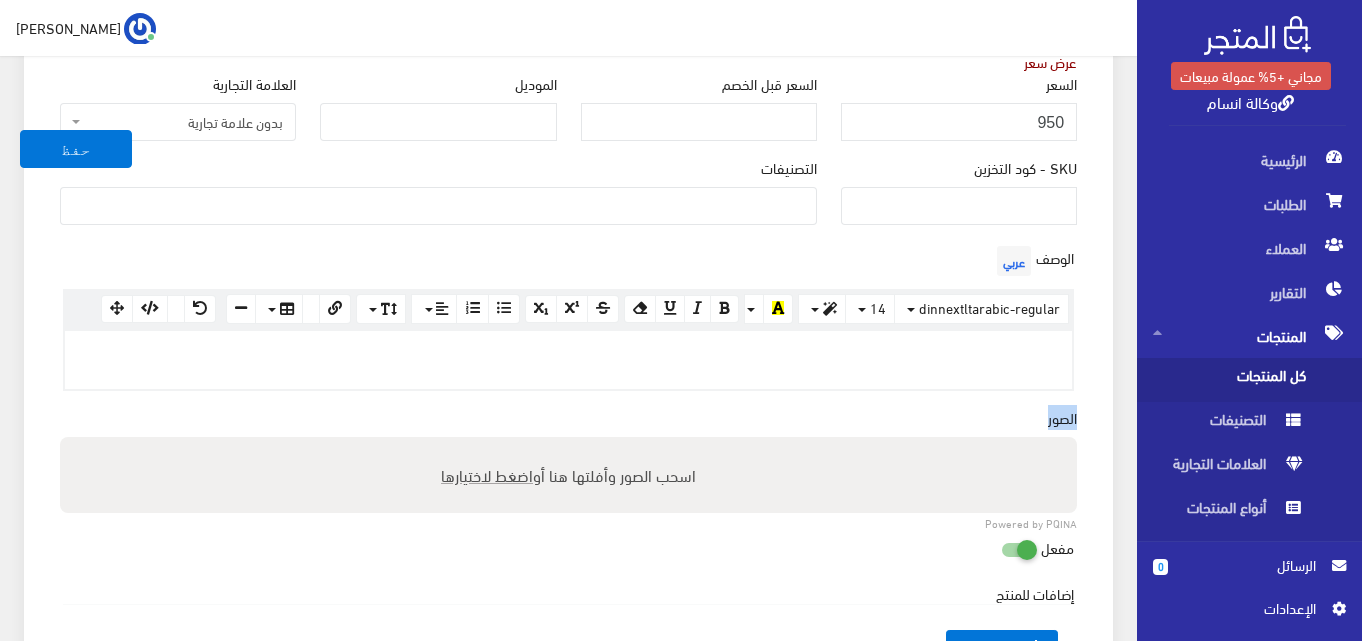 click on "الصور" at bounding box center [1062, 418] 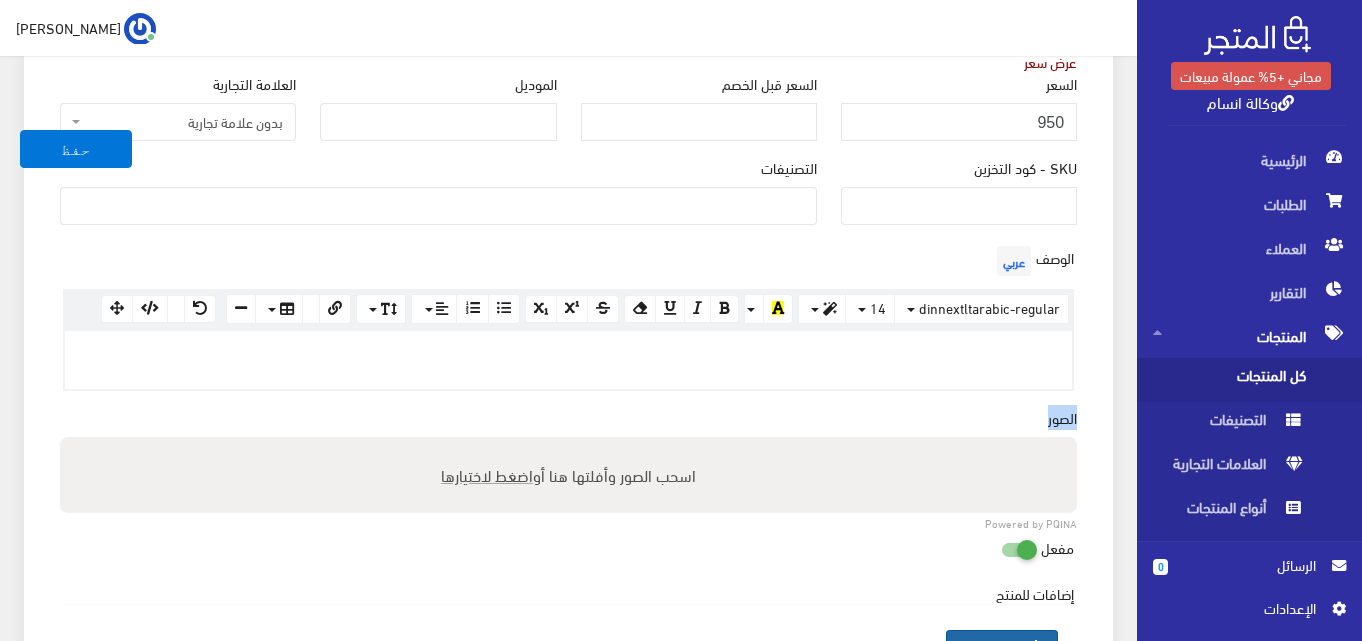 click on " إضافة جديدة" at bounding box center (1002, 647) 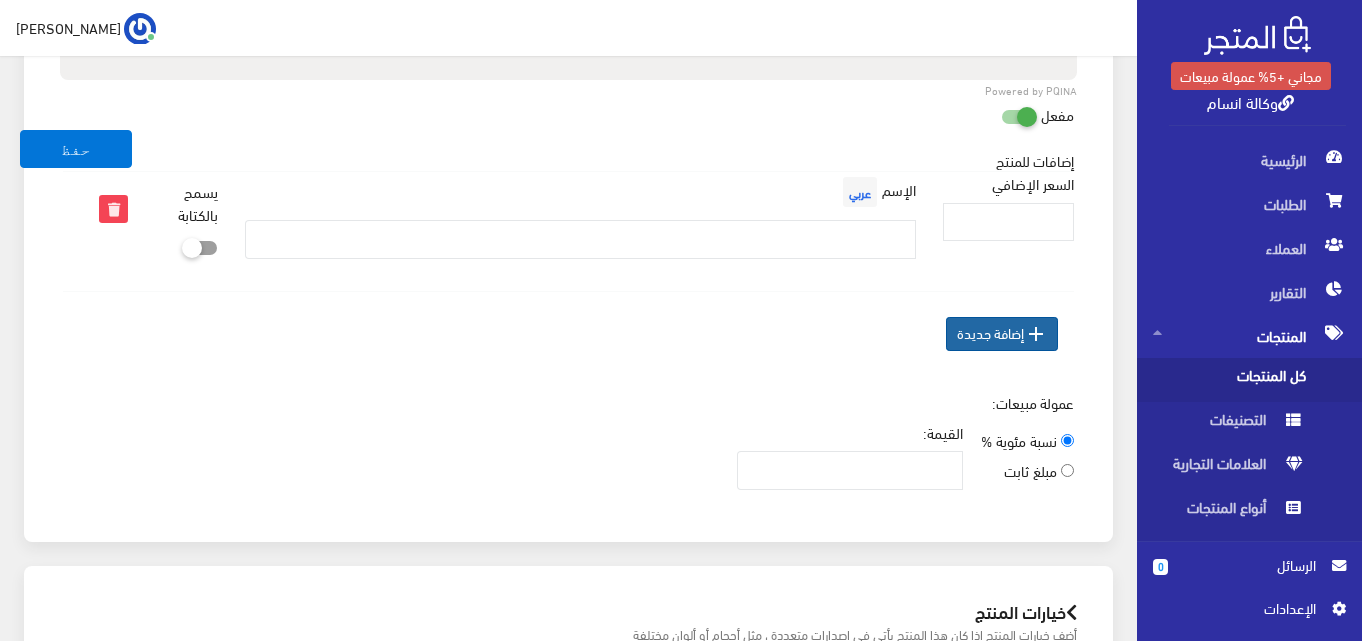 scroll, scrollTop: 875, scrollLeft: 0, axis: vertical 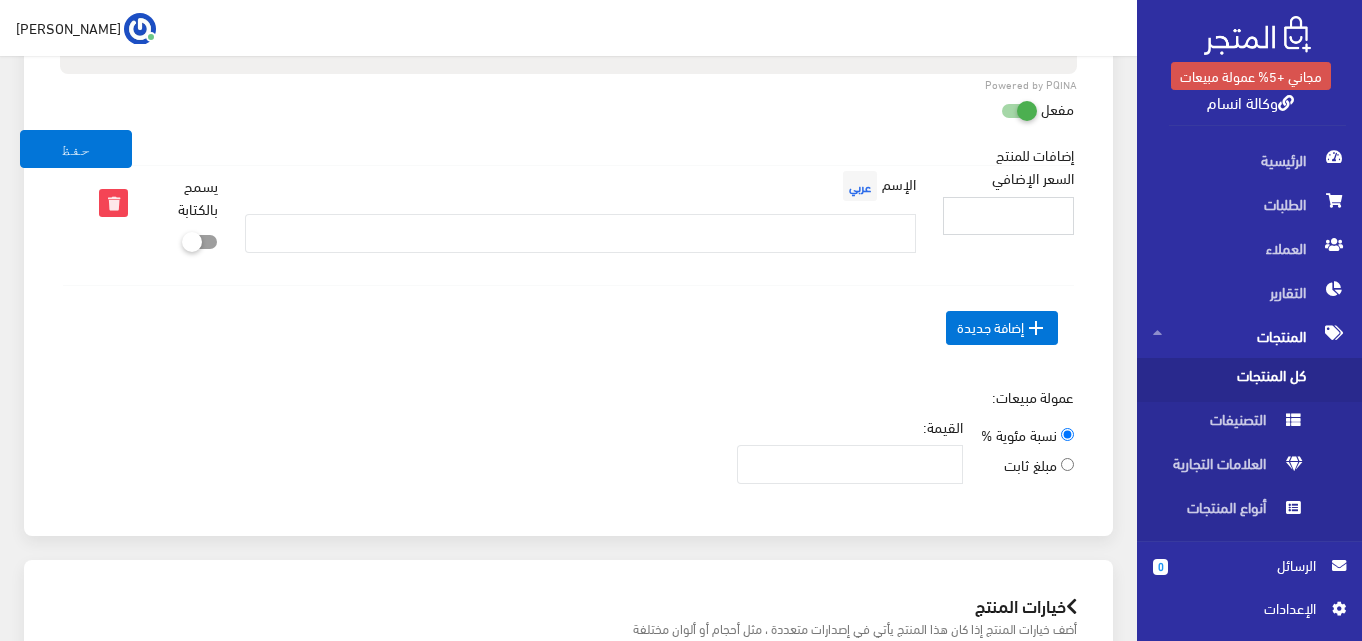 click on "السعر الإضافي" at bounding box center (1009, 216) 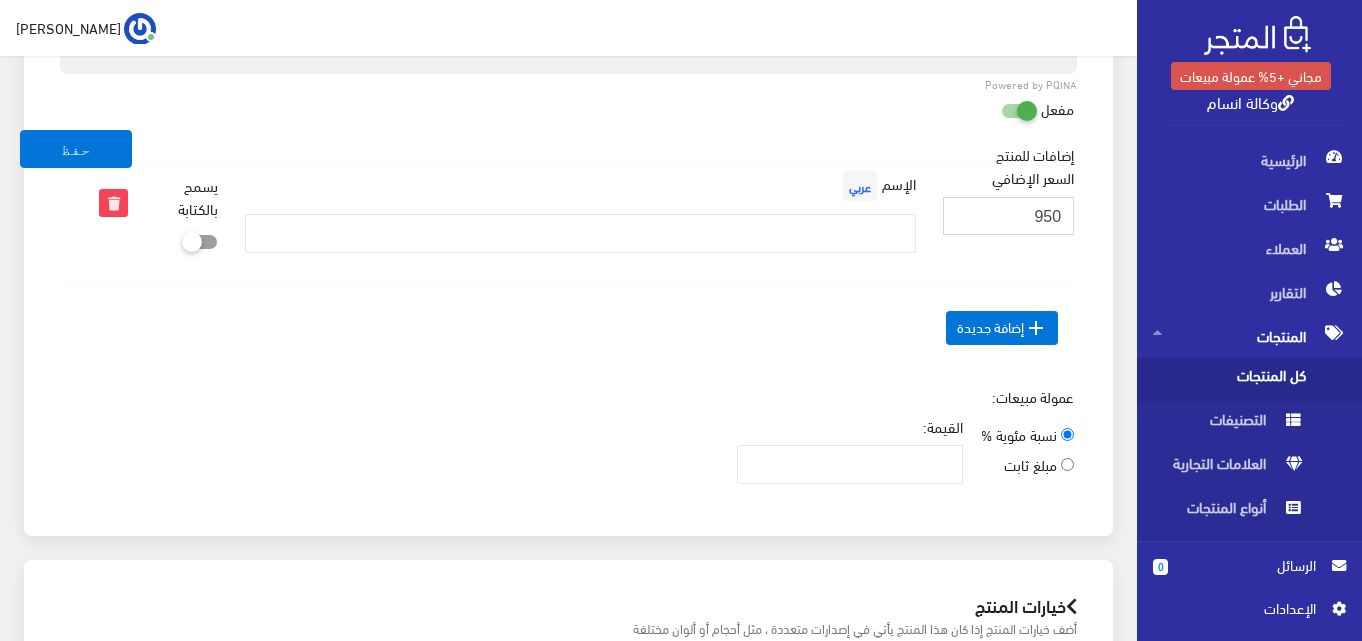 type on "950" 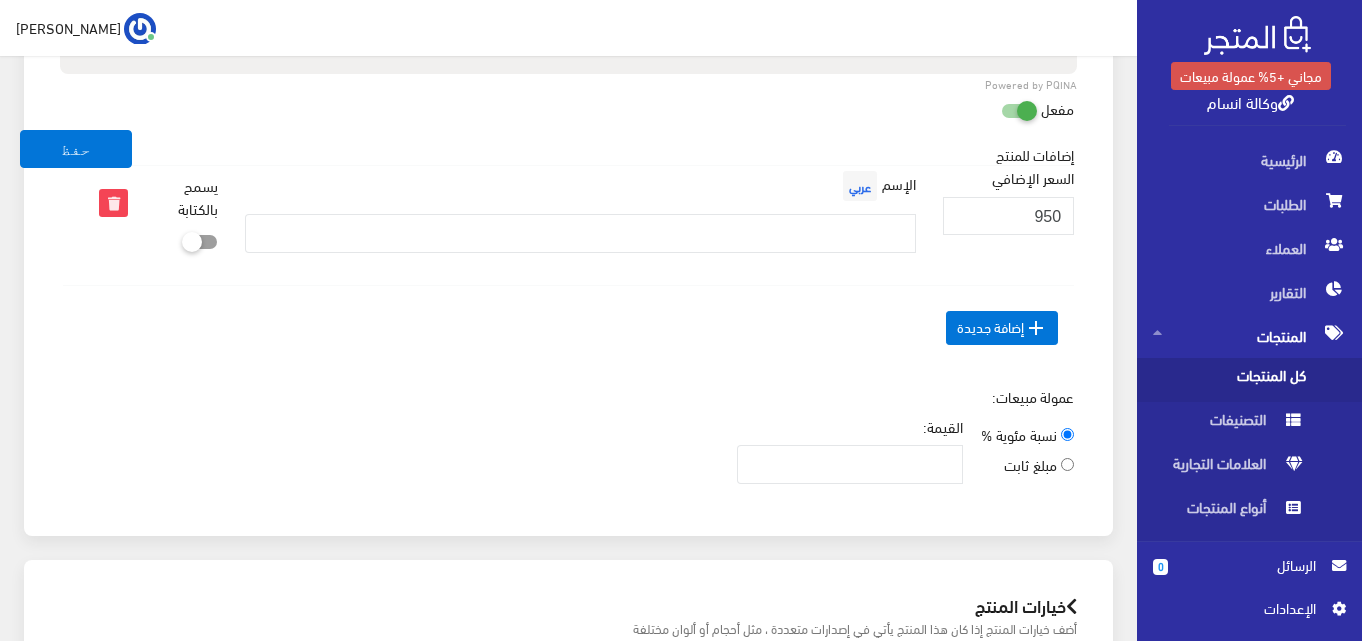 click on "مبلغ ثابت" at bounding box center (1039, 465) 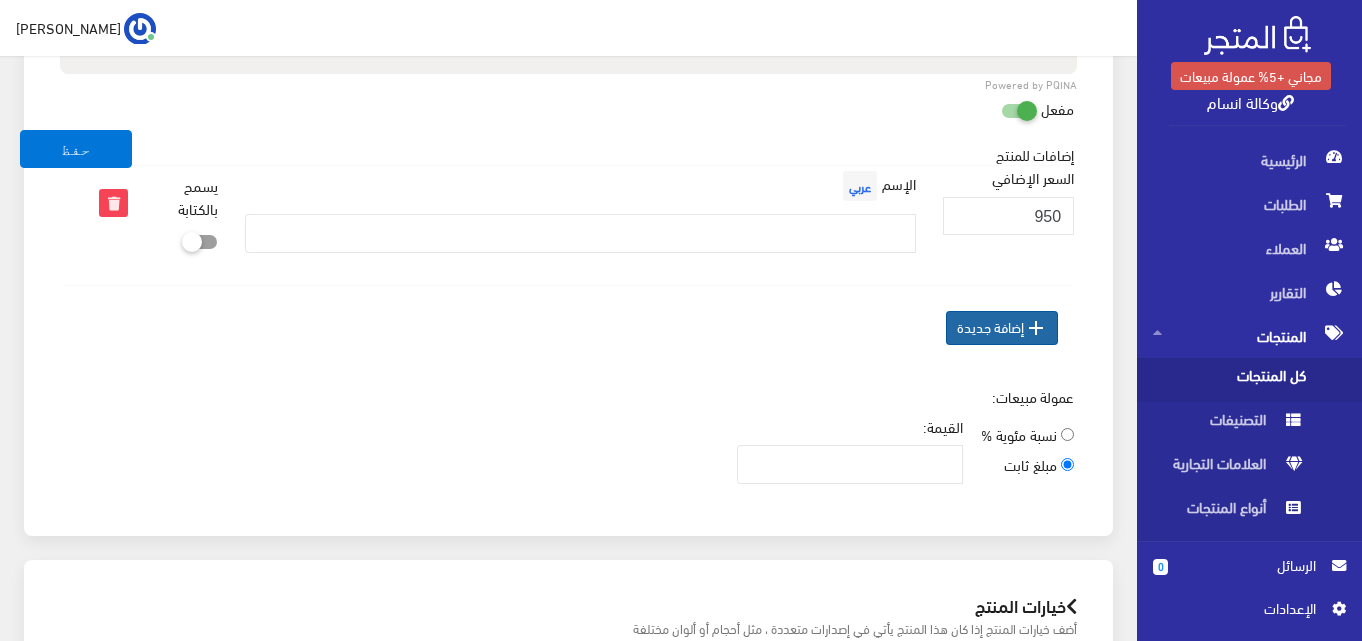 click on " إضافة جديدة" at bounding box center [1002, 328] 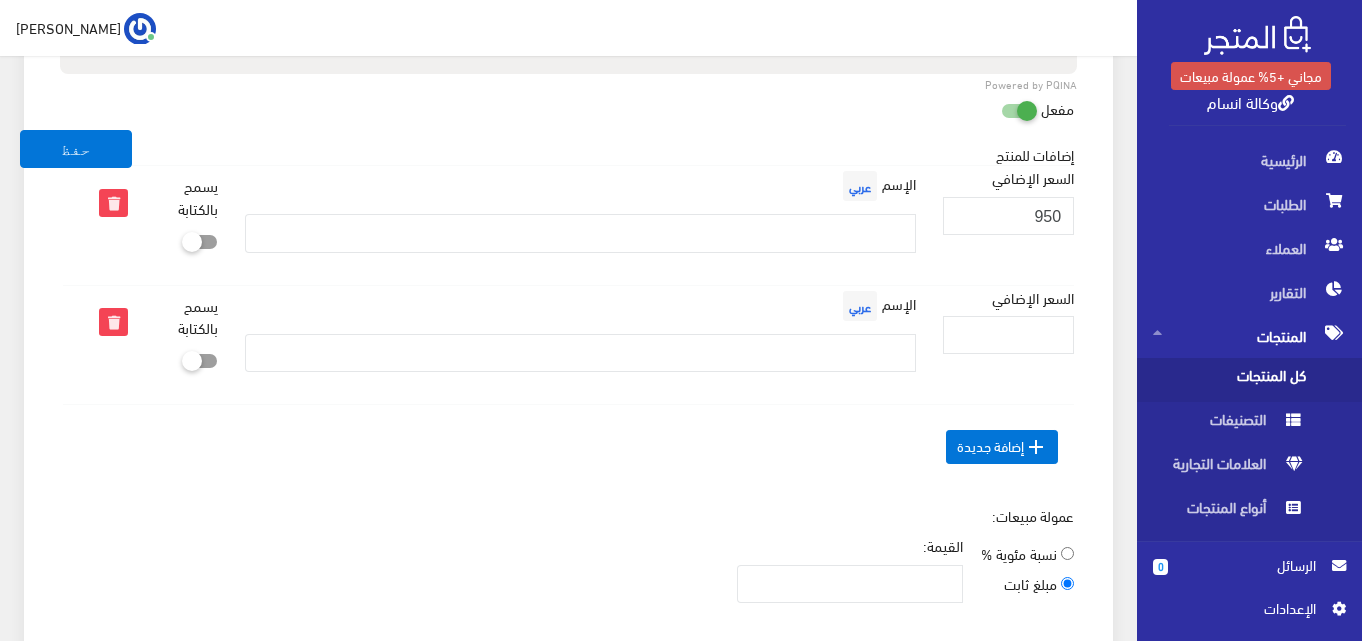 click at bounding box center (1001, 110) 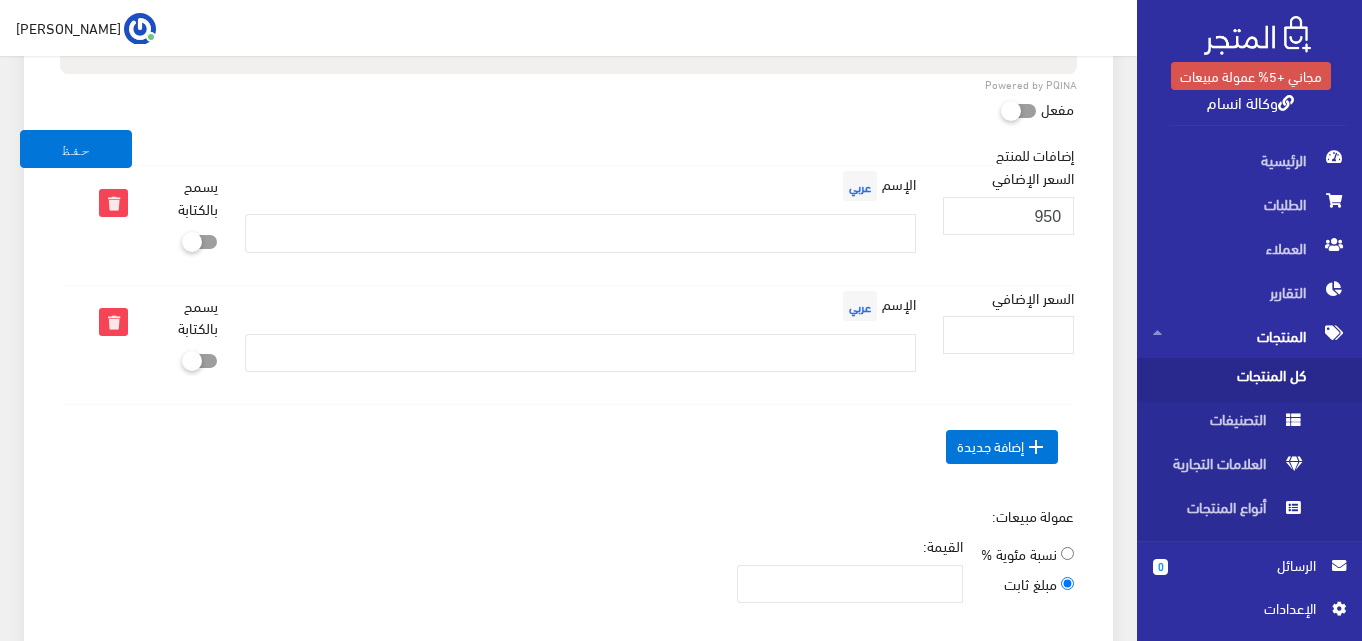 click on "مفعل" at bounding box center (568, 109) 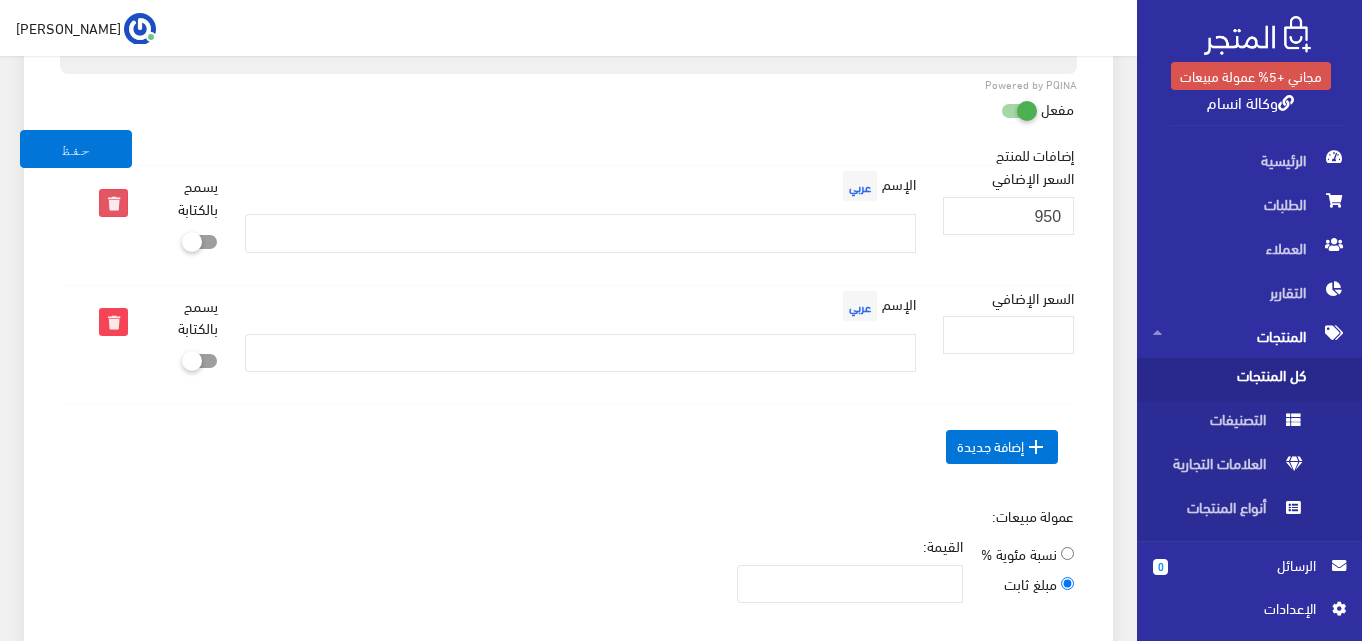 click at bounding box center (113, 203) 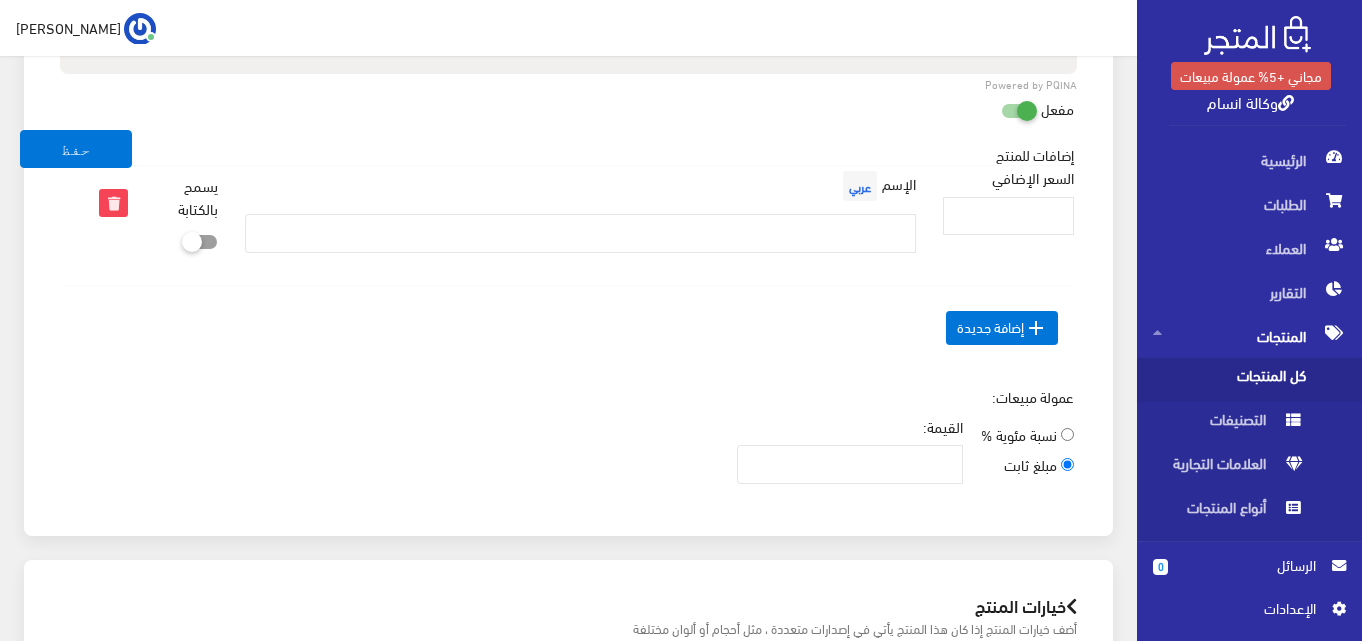 click at bounding box center (113, 203) 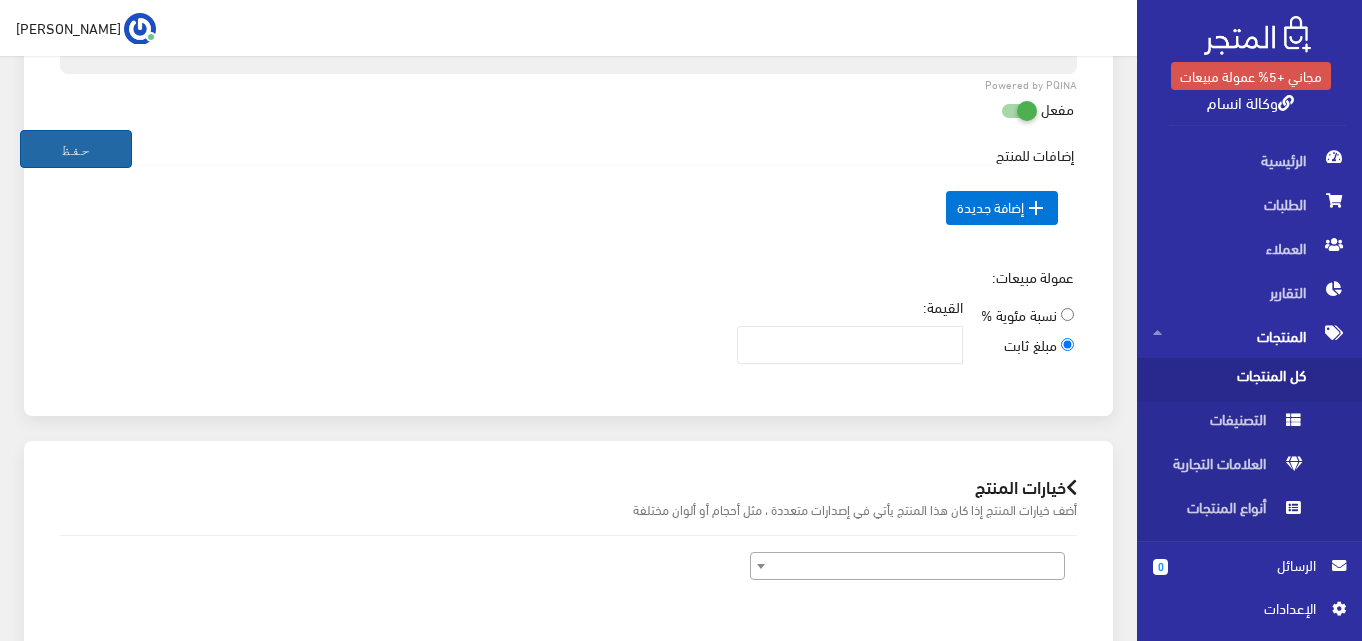 click on "حفظ" at bounding box center (76, 149) 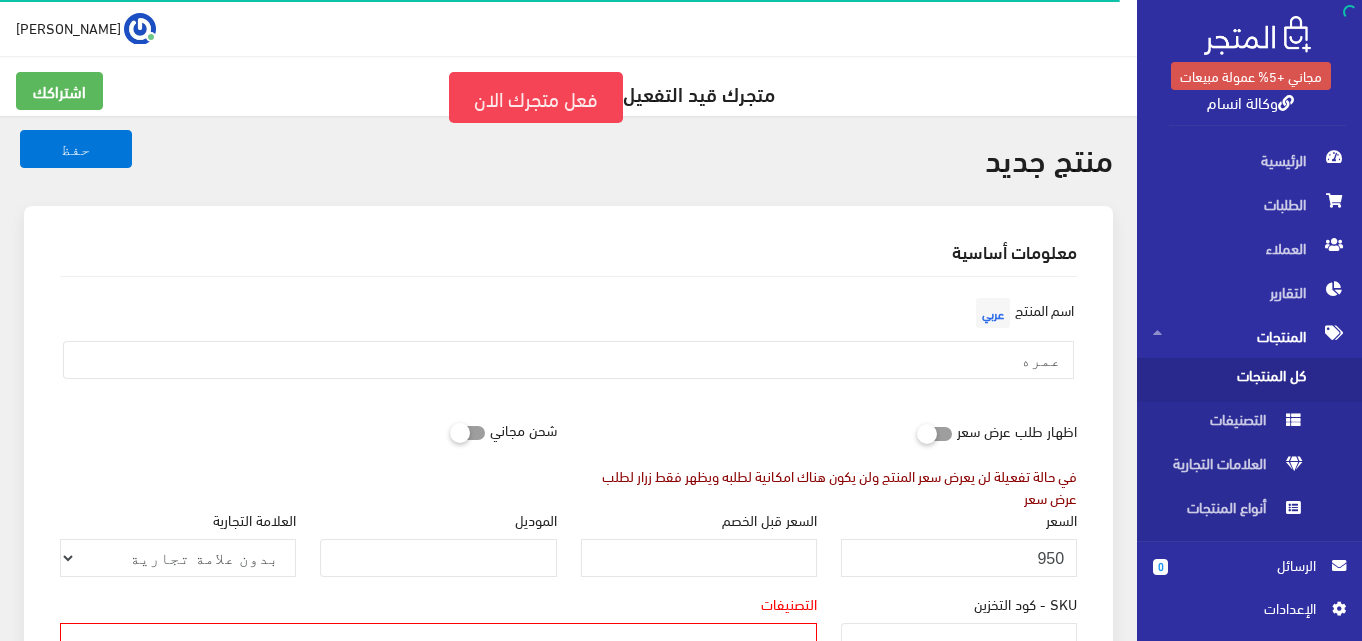 select 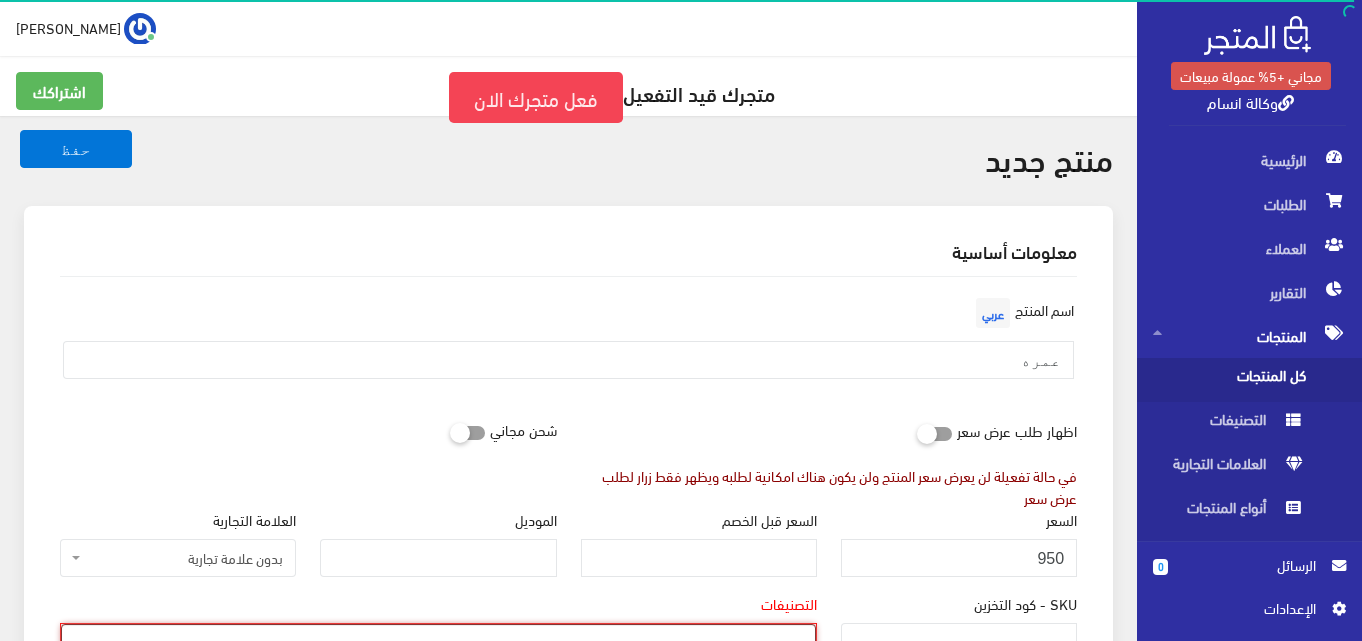 scroll, scrollTop: 16, scrollLeft: 0, axis: vertical 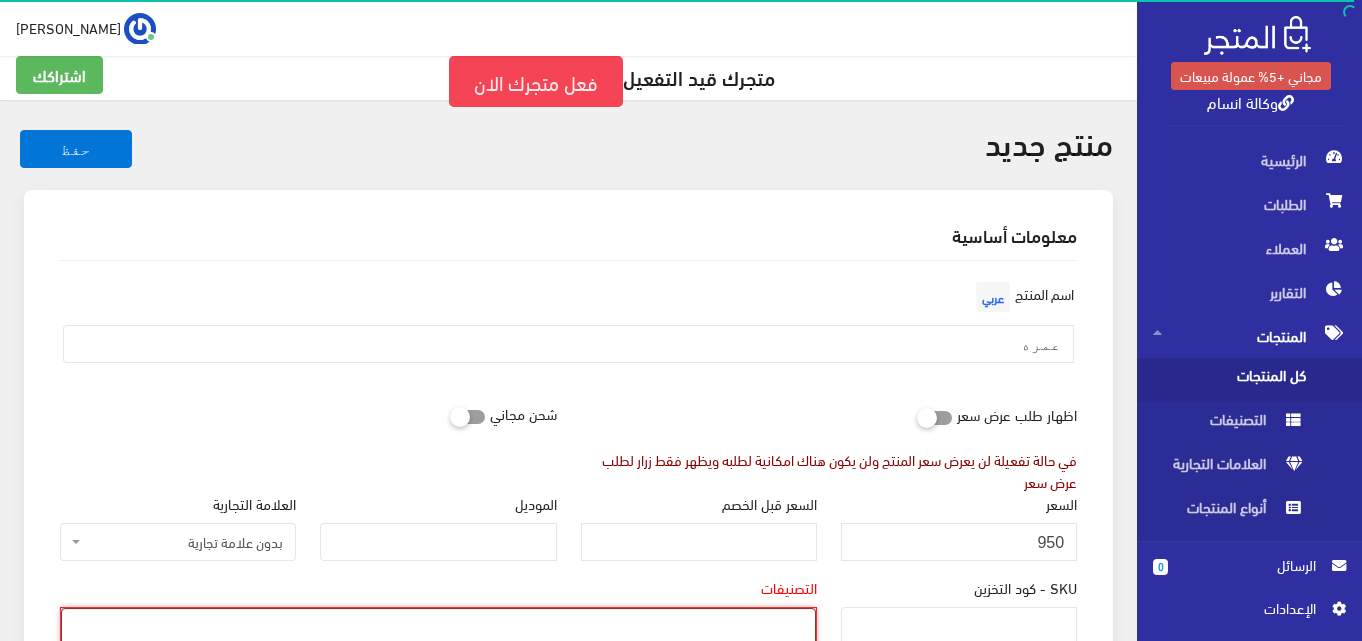click at bounding box center [438, 625] 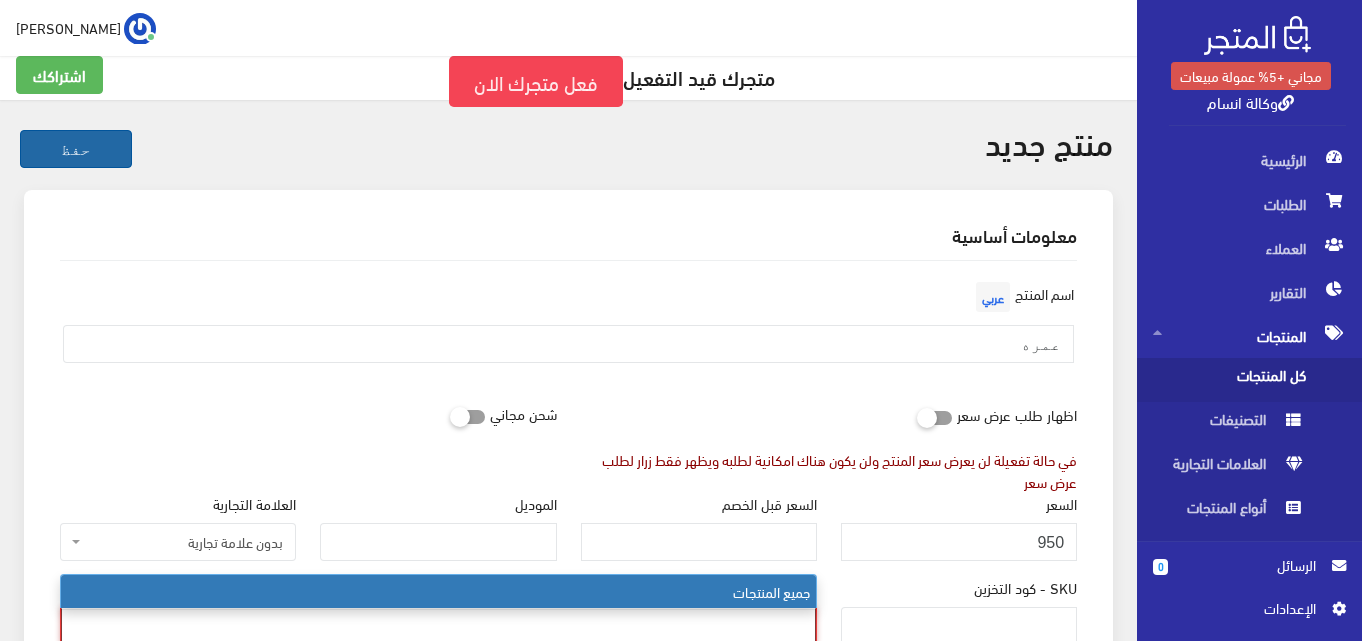 click on "حفظ" at bounding box center [76, 149] 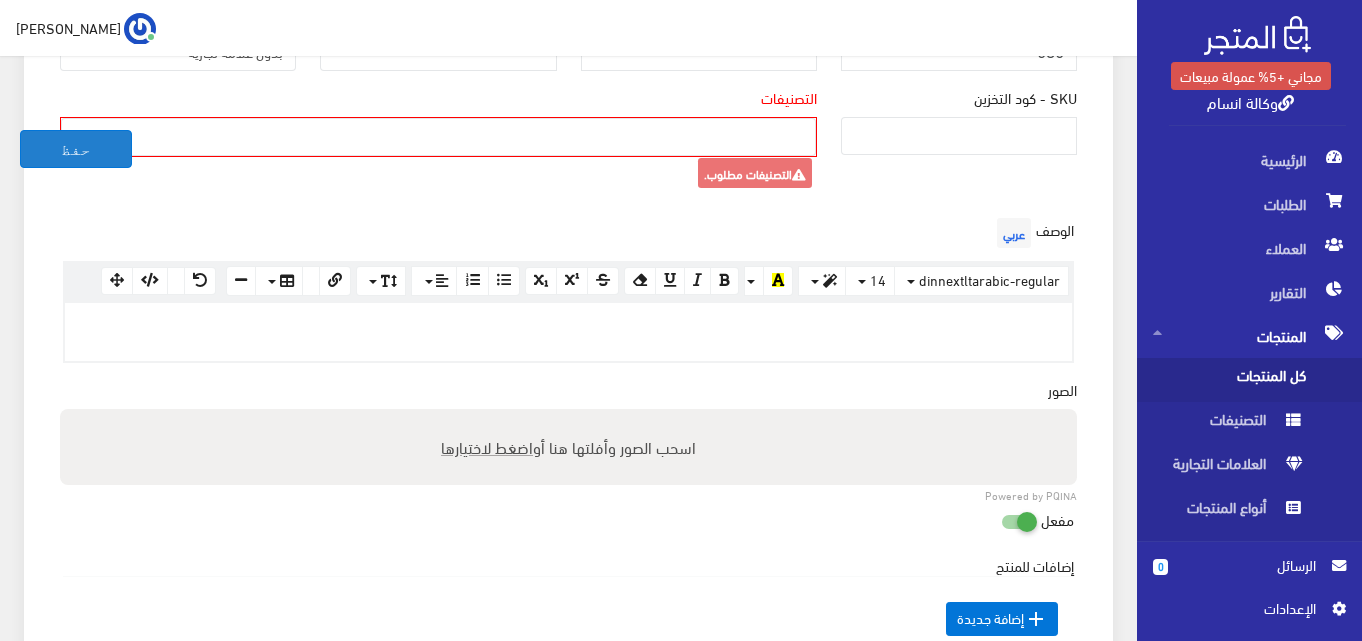 scroll, scrollTop: 513, scrollLeft: 0, axis: vertical 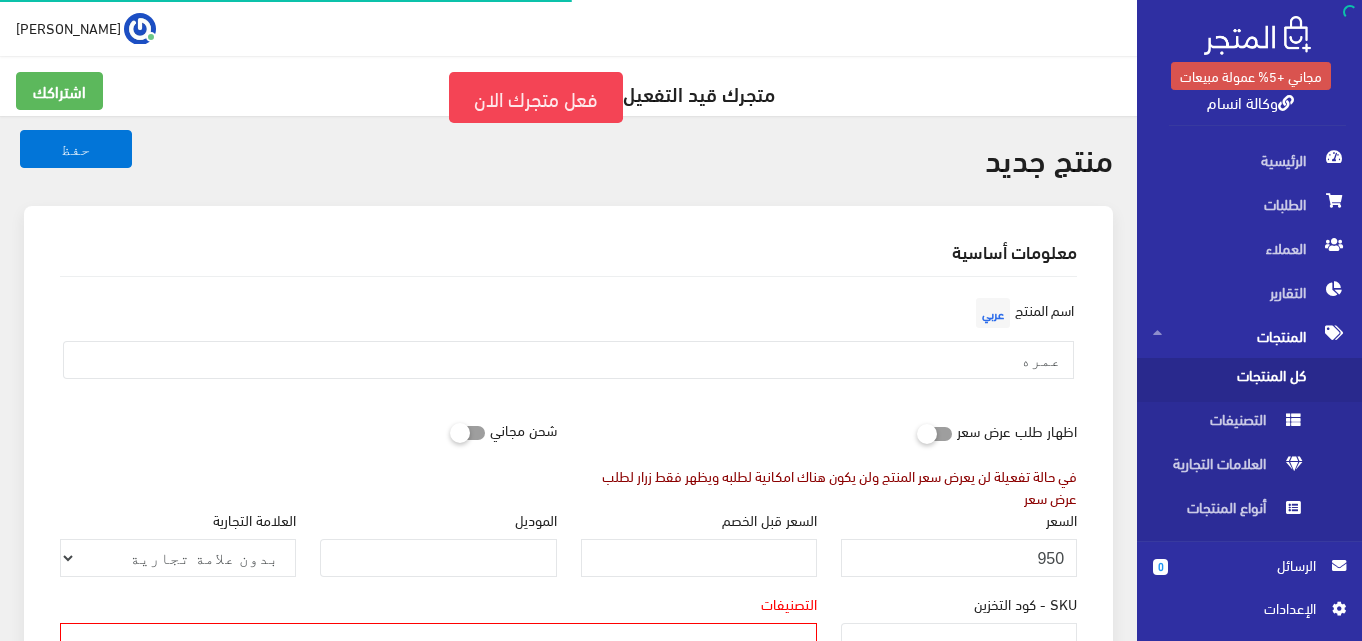 select 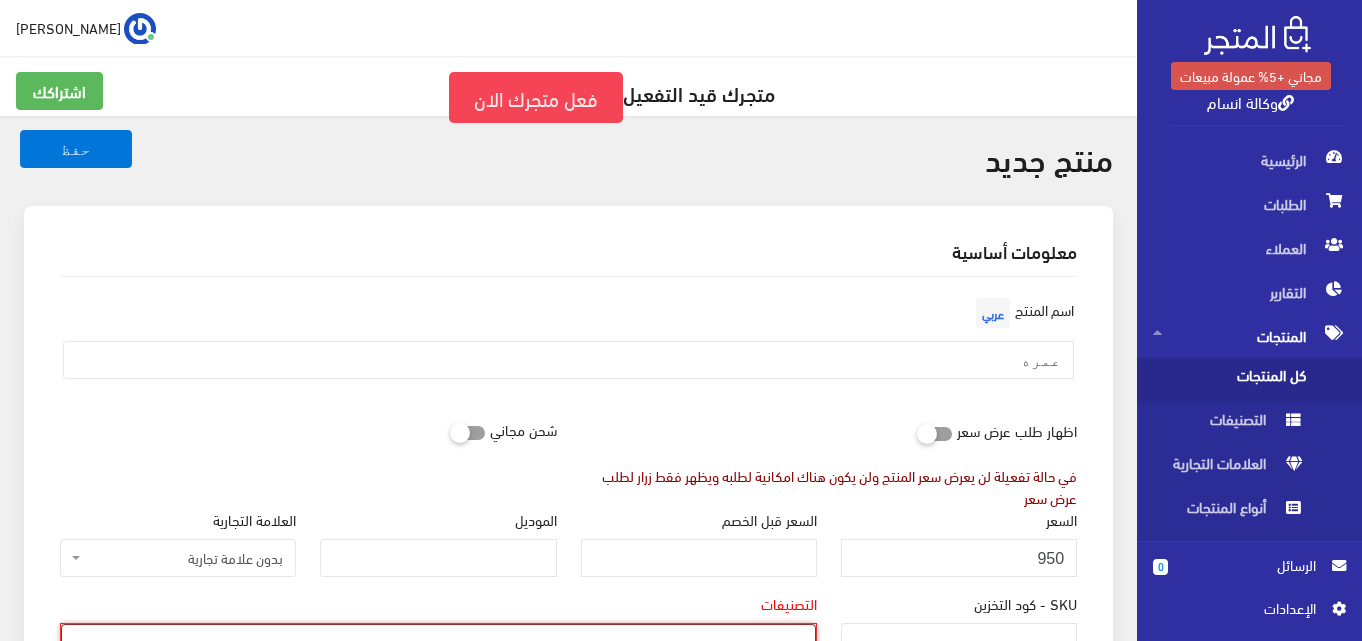 scroll, scrollTop: 16, scrollLeft: 0, axis: vertical 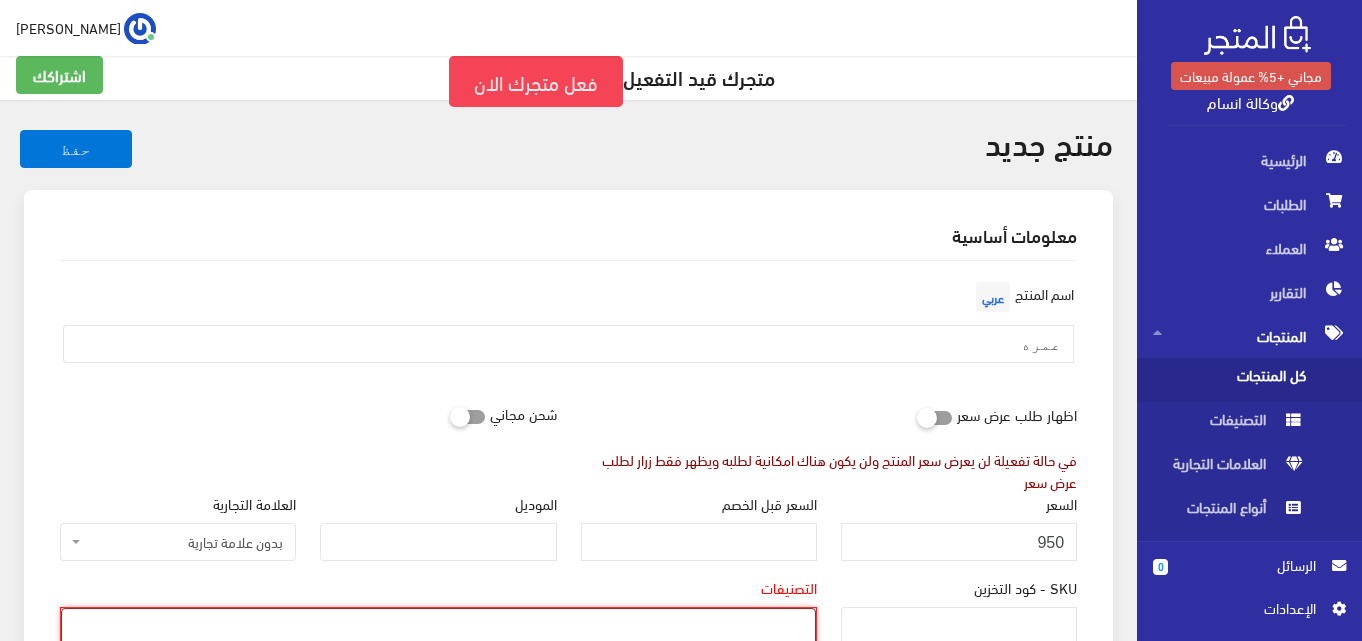 click at bounding box center [438, 625] 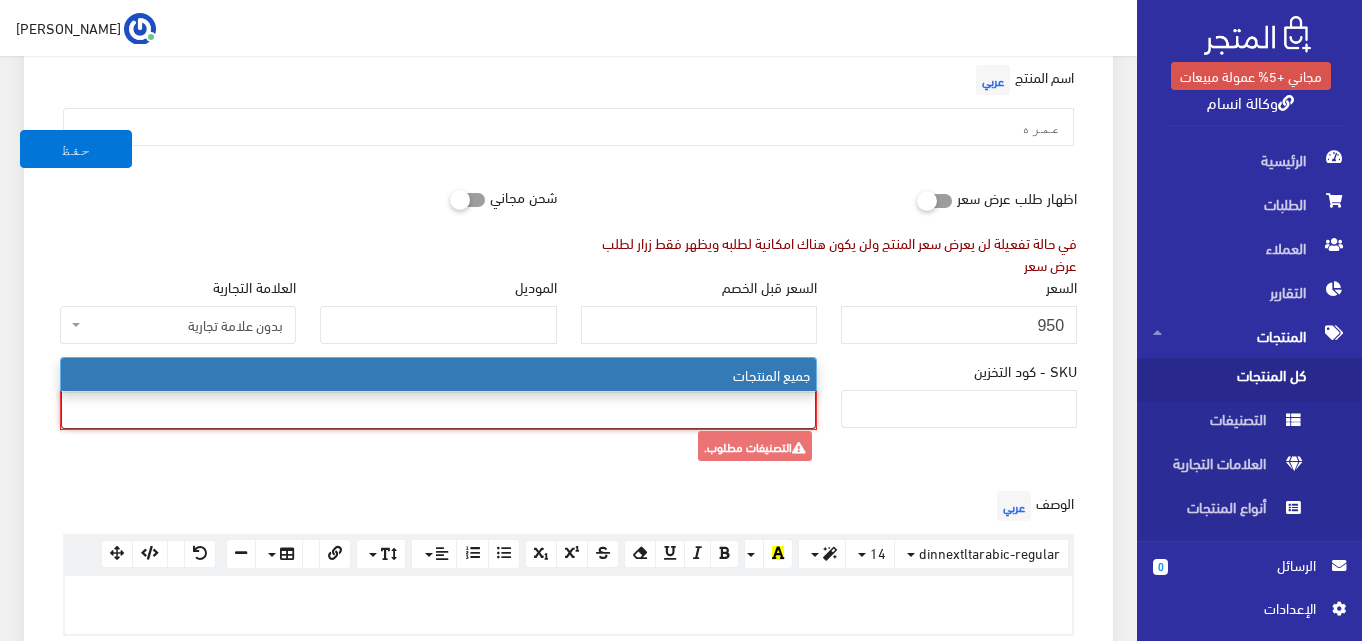 scroll, scrollTop: 257, scrollLeft: 0, axis: vertical 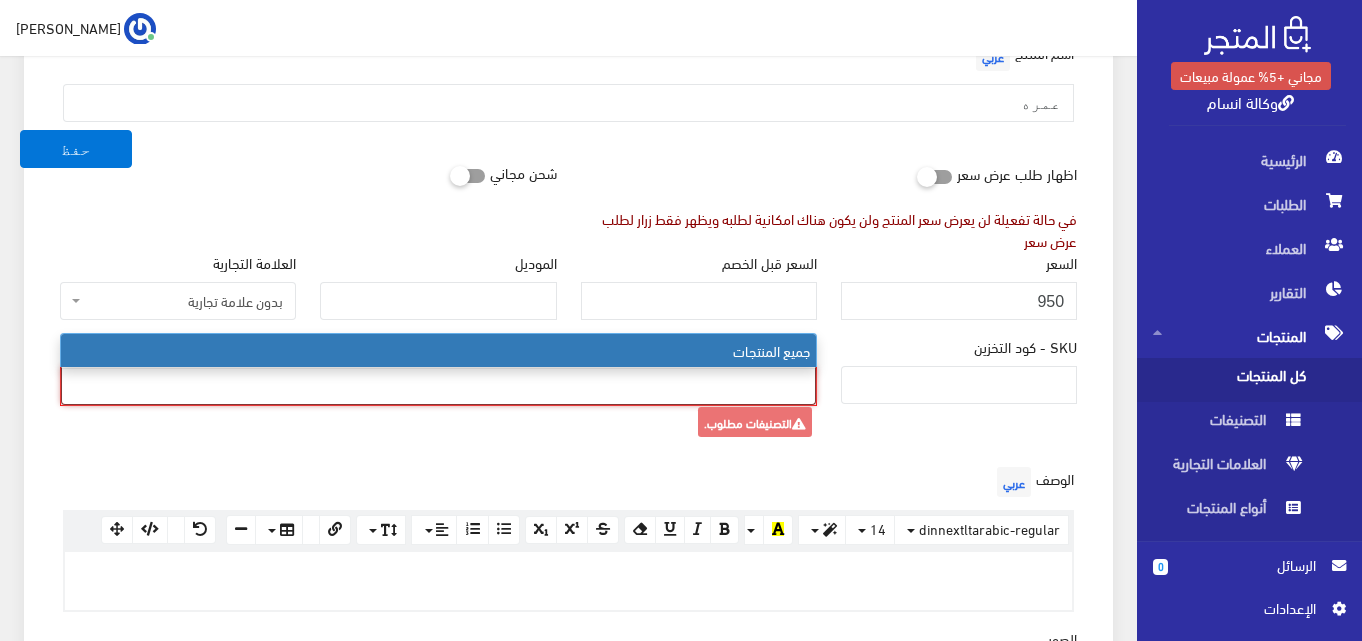 click at bounding box center (438, 384) 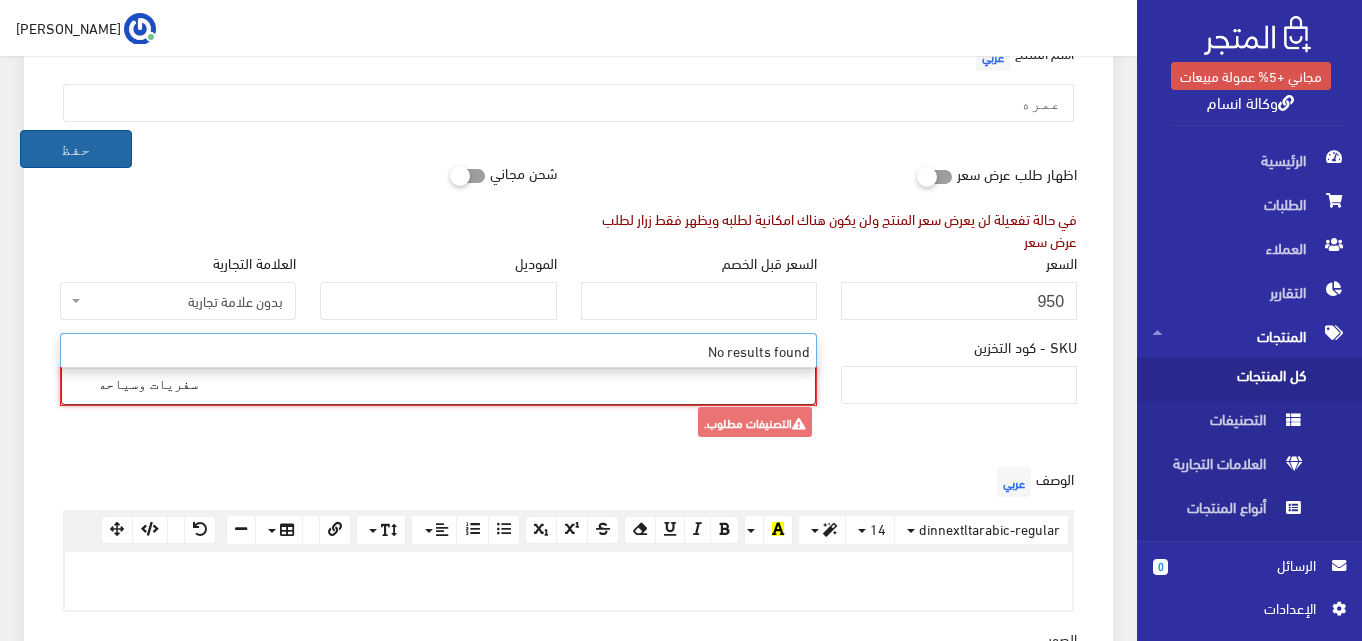 type on "سفريات وسياحه" 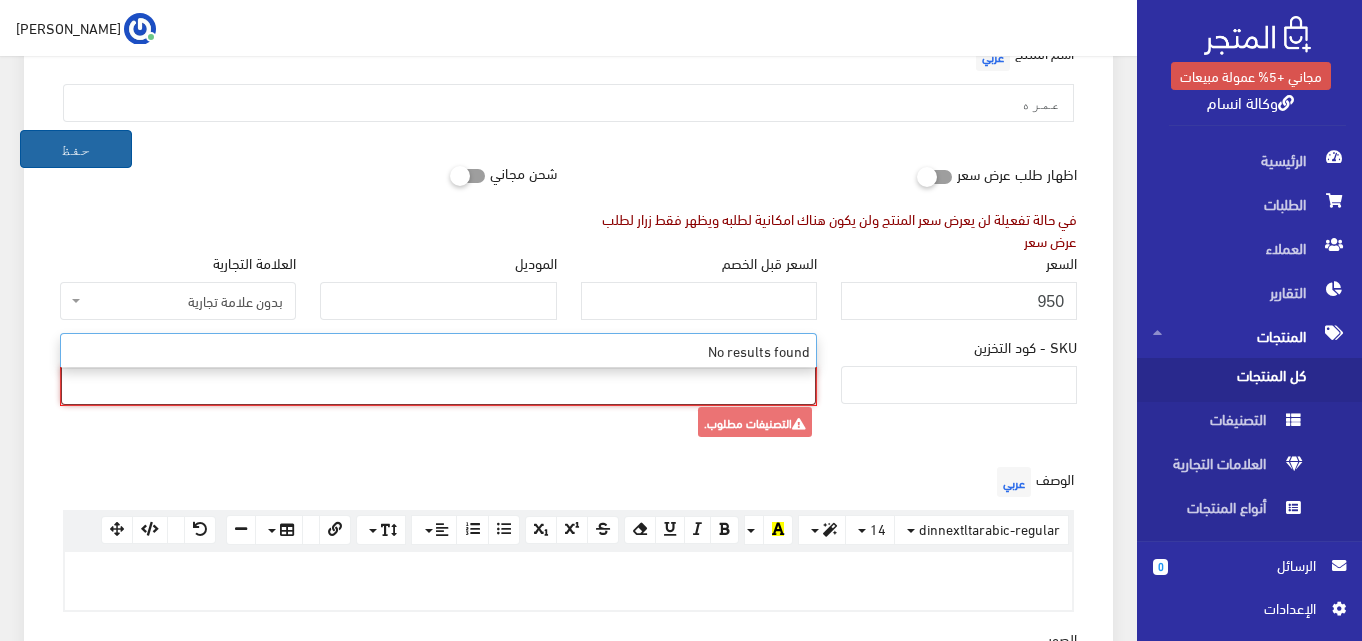 click on "حفظ" at bounding box center (76, 149) 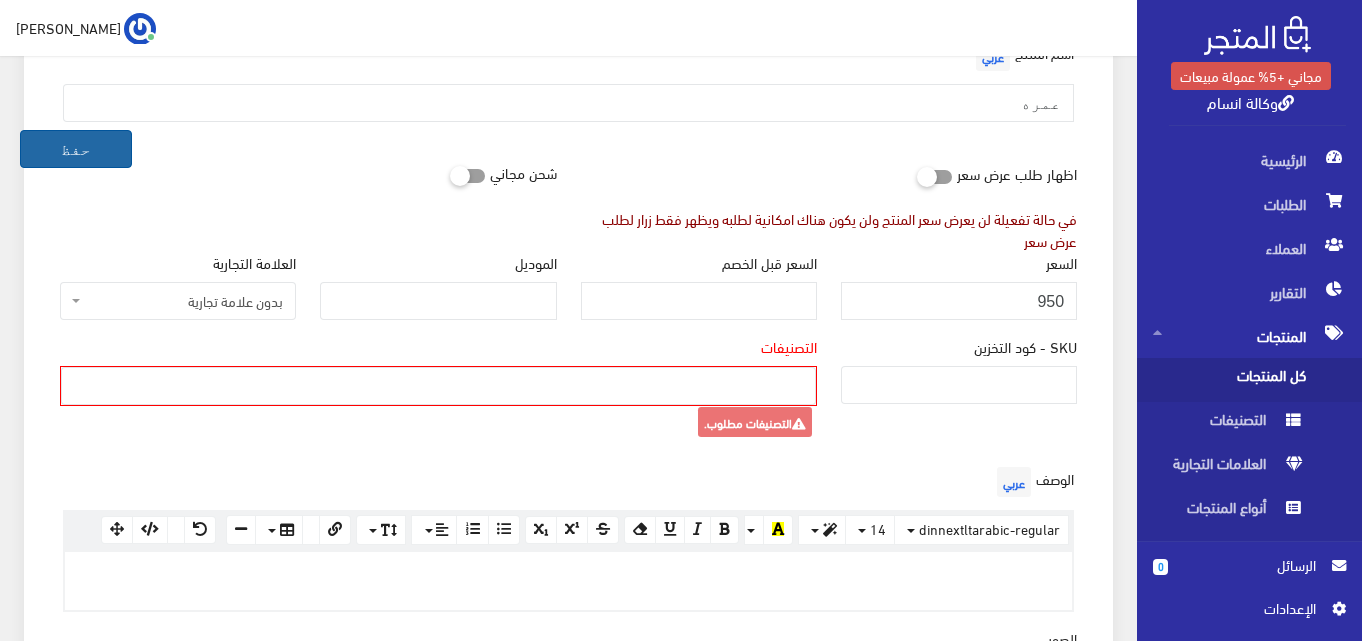 click on "حفظ" at bounding box center (76, 149) 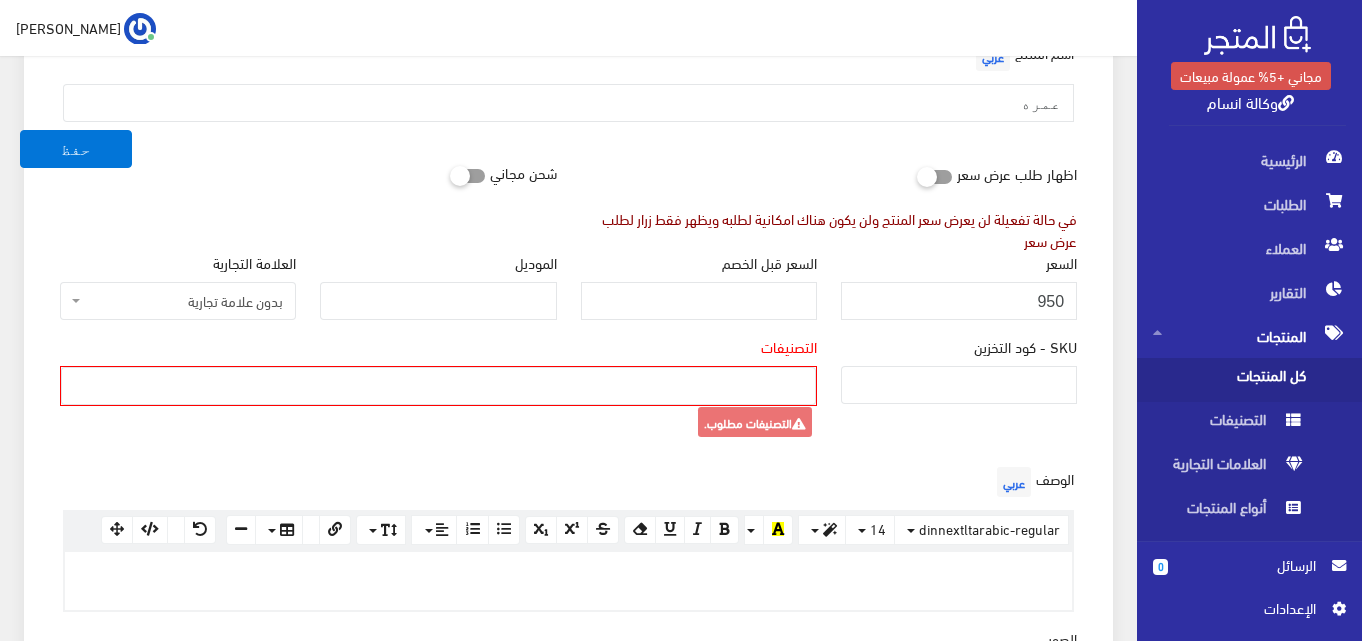 click at bounding box center (136, 384) 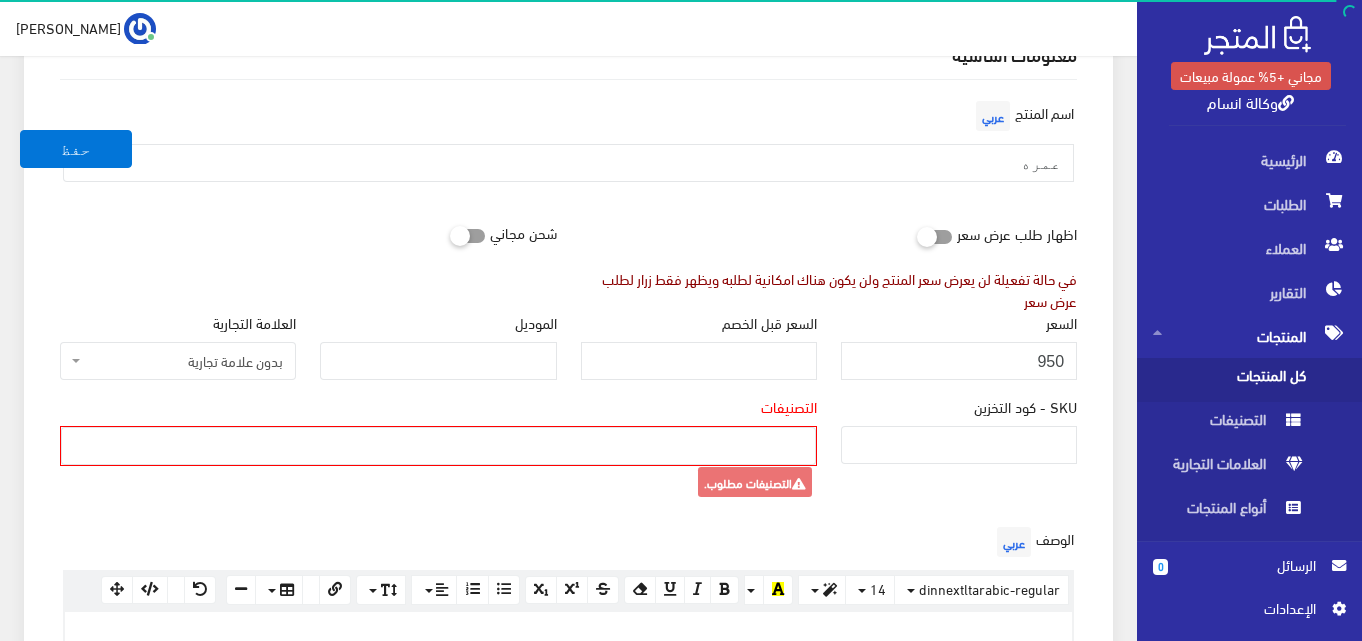 scroll, scrollTop: 200, scrollLeft: 0, axis: vertical 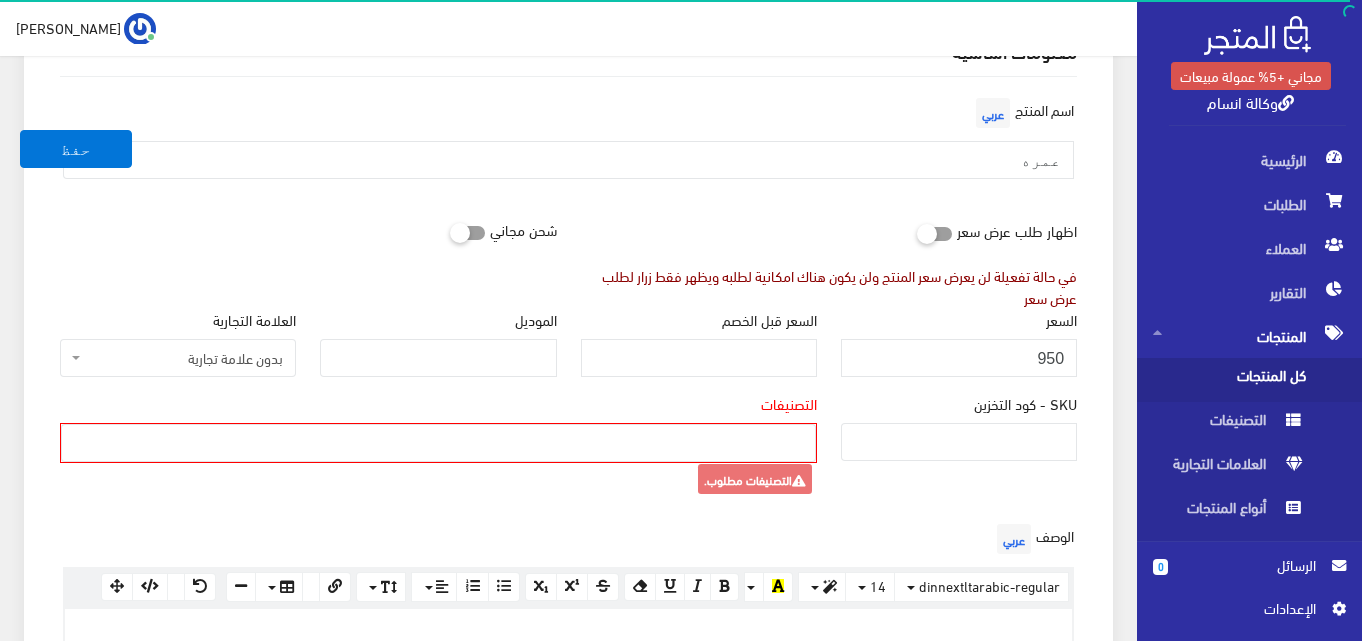 click at bounding box center [438, 441] 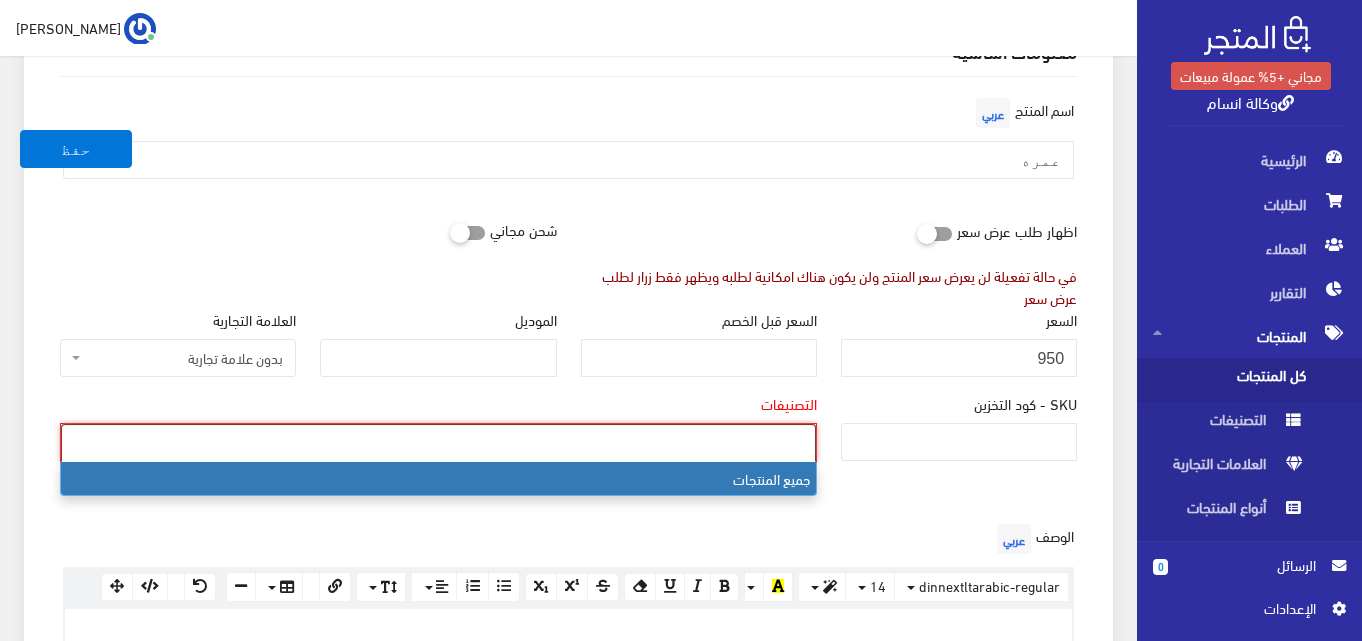 select on "1" 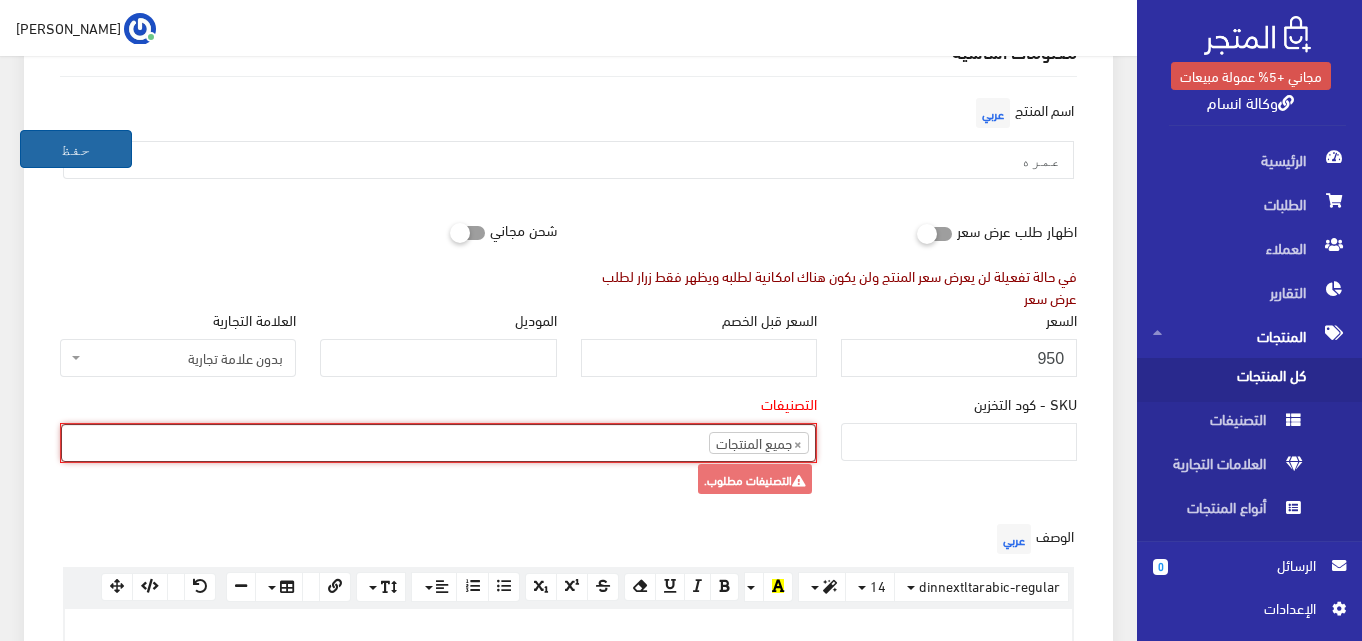 click on "حفظ" at bounding box center [76, 149] 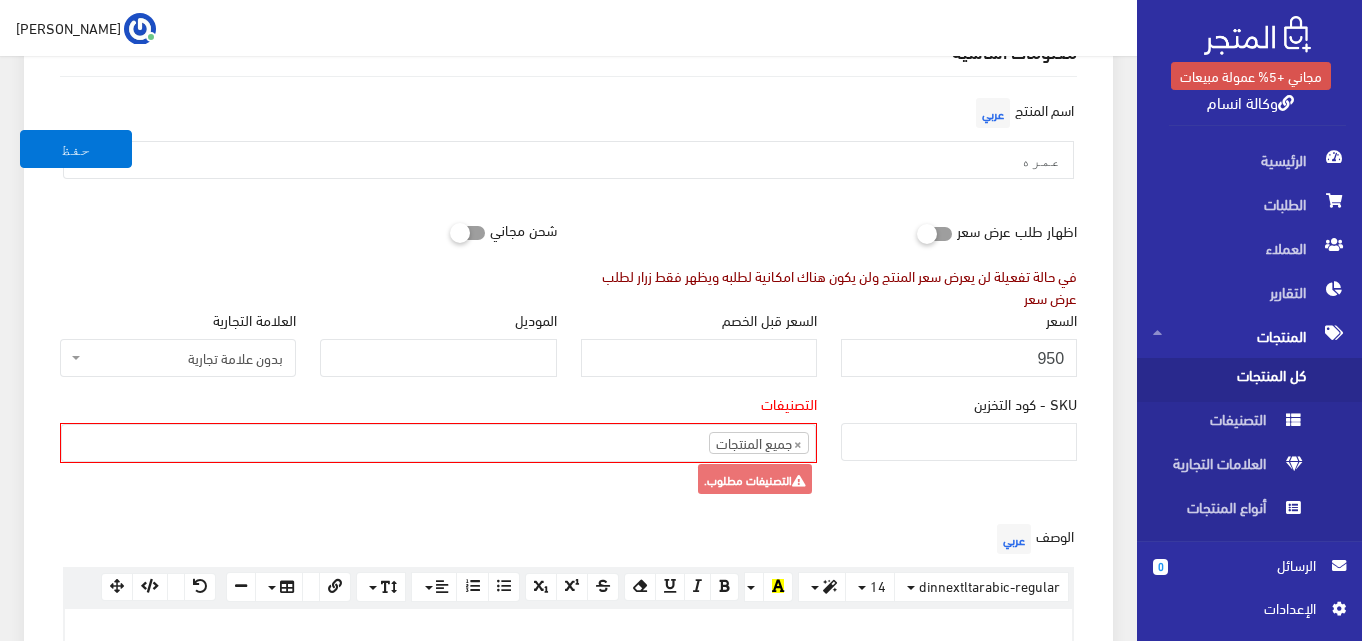 click on "اسم المنتج  عربي
عمره" at bounding box center [568, 144] 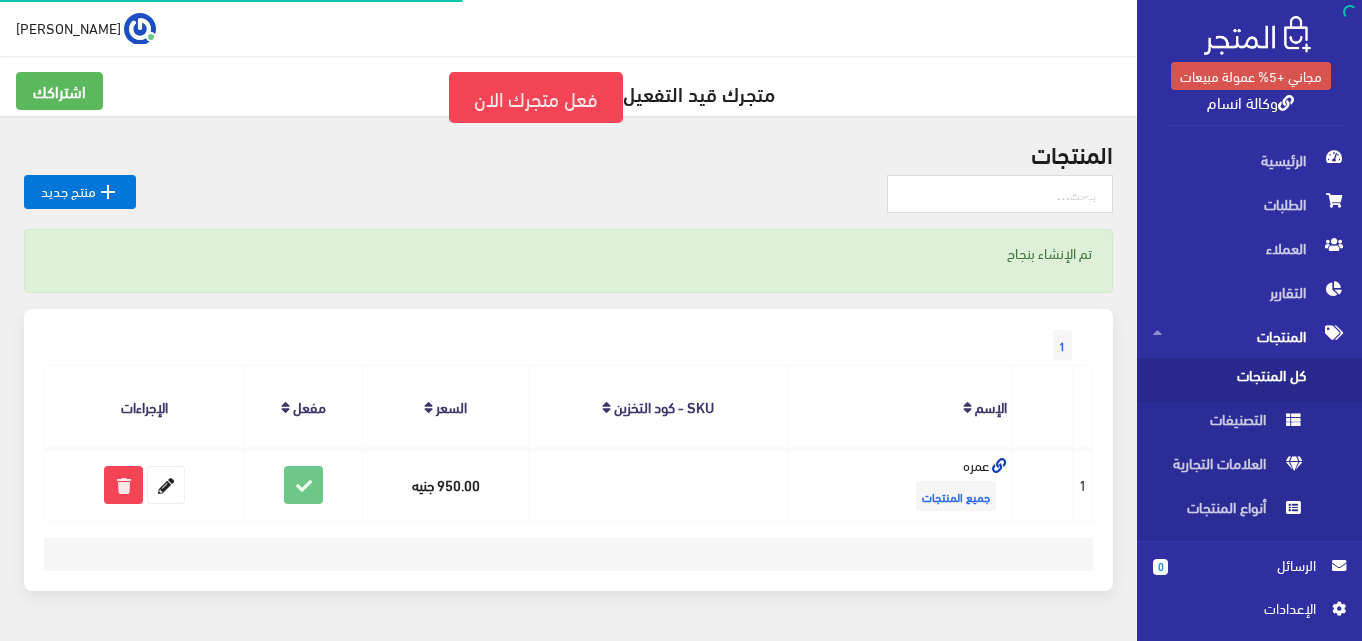 scroll, scrollTop: 0, scrollLeft: 0, axis: both 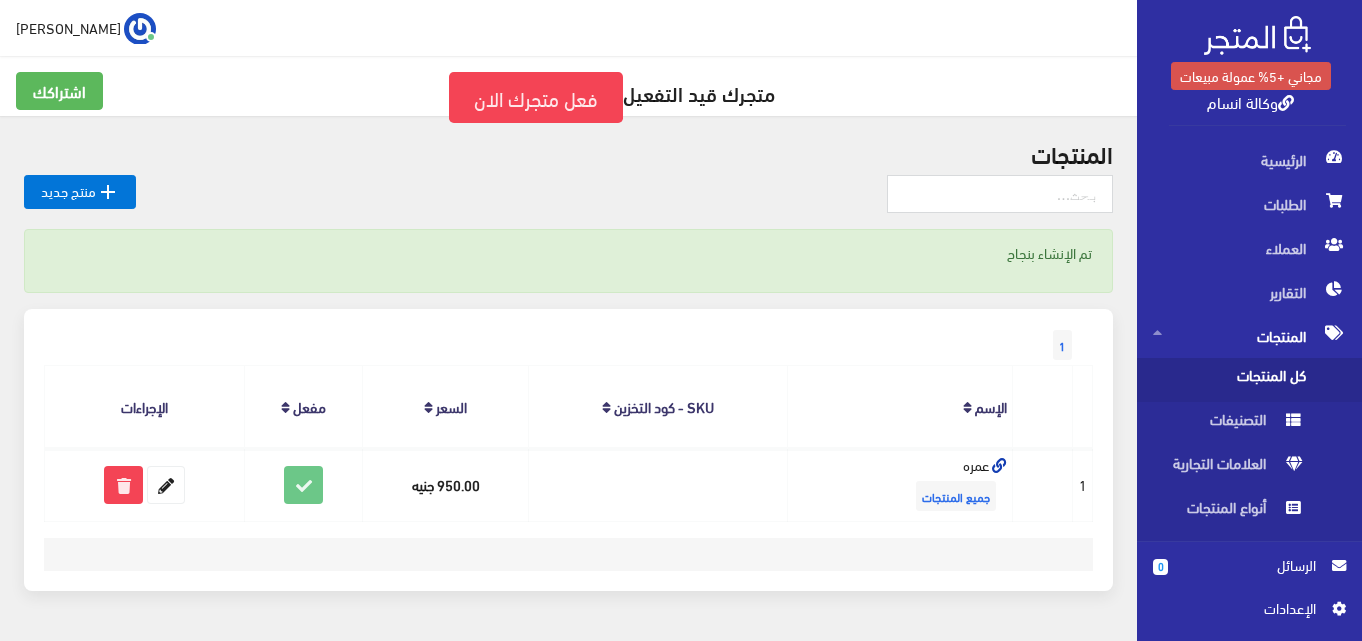 click on "اﻹعدادات" at bounding box center [1242, 608] 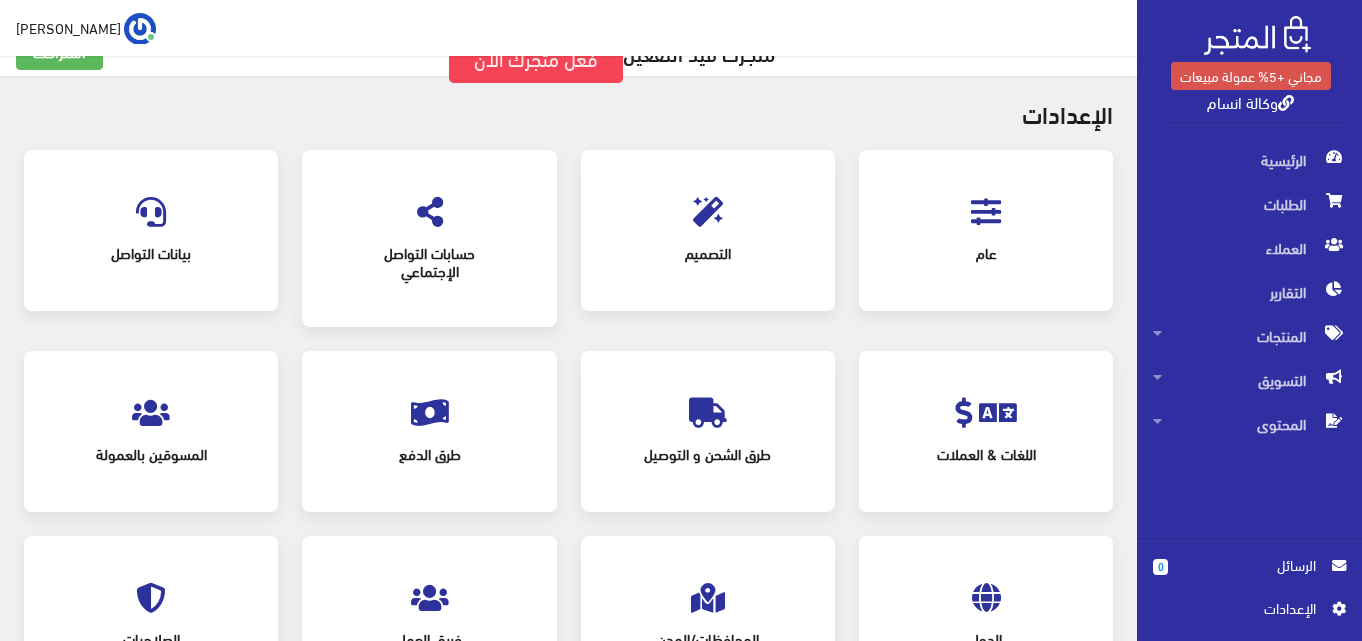 scroll, scrollTop: 208, scrollLeft: 0, axis: vertical 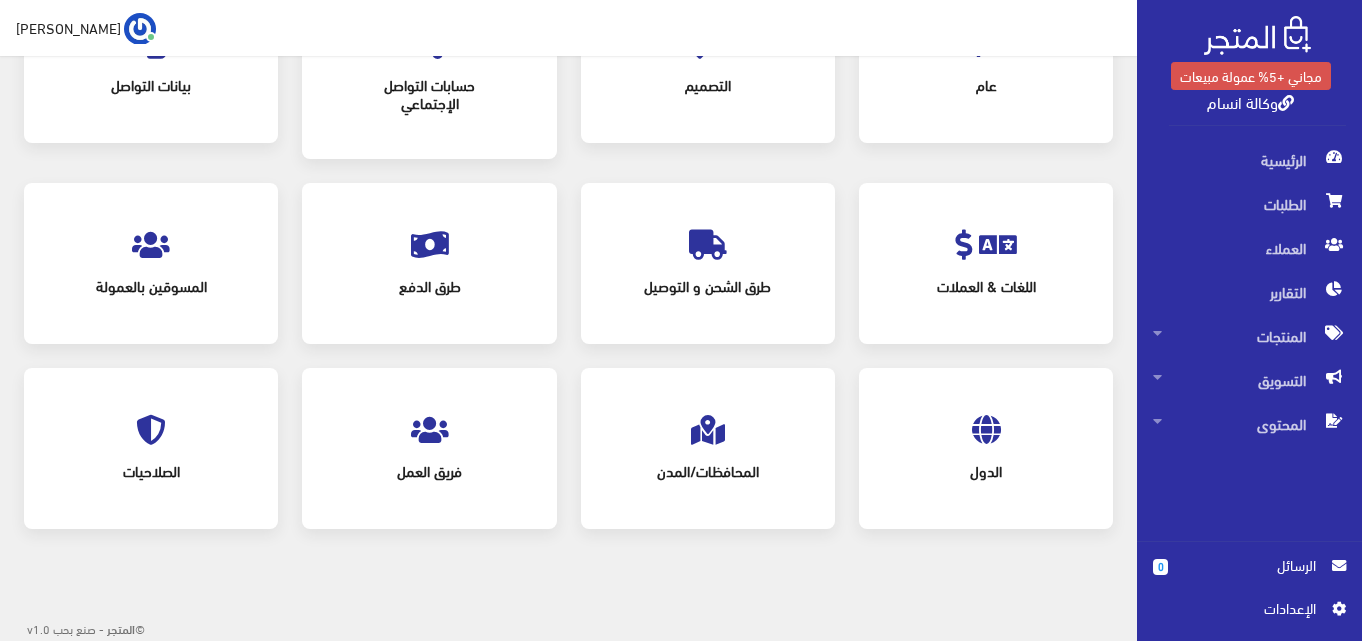 click on "الدول" at bounding box center [986, 448] 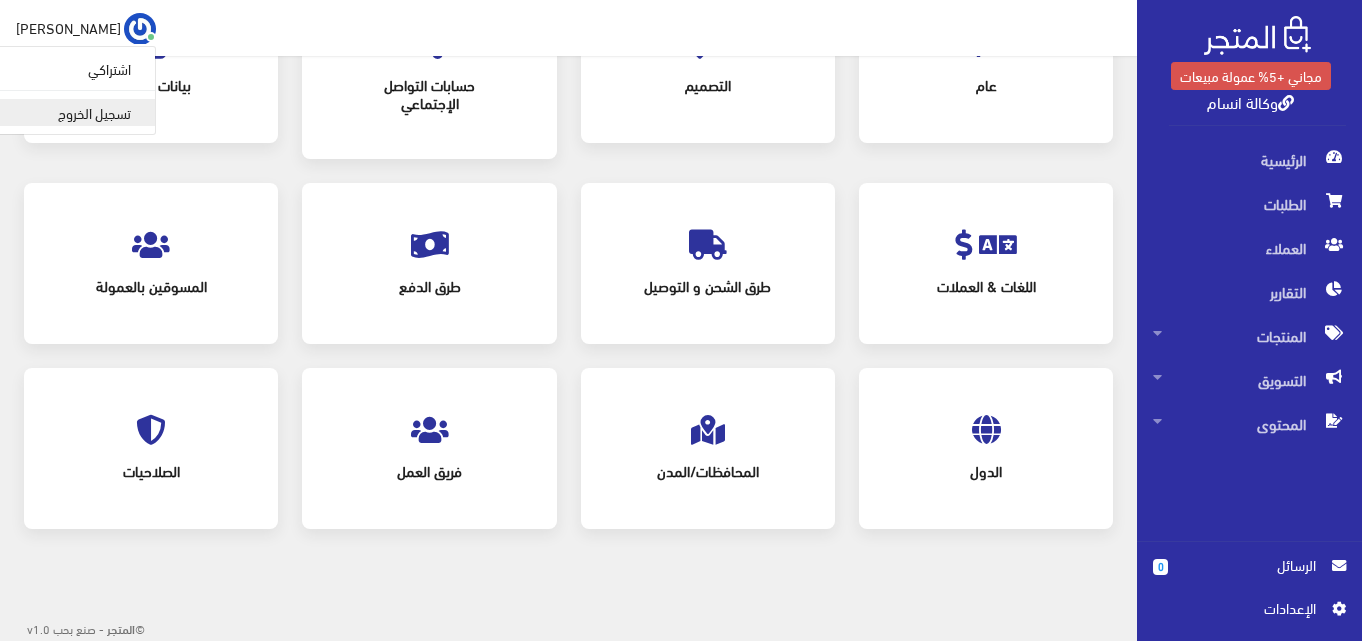 click on "تسجيل الخروج" at bounding box center (76, 112) 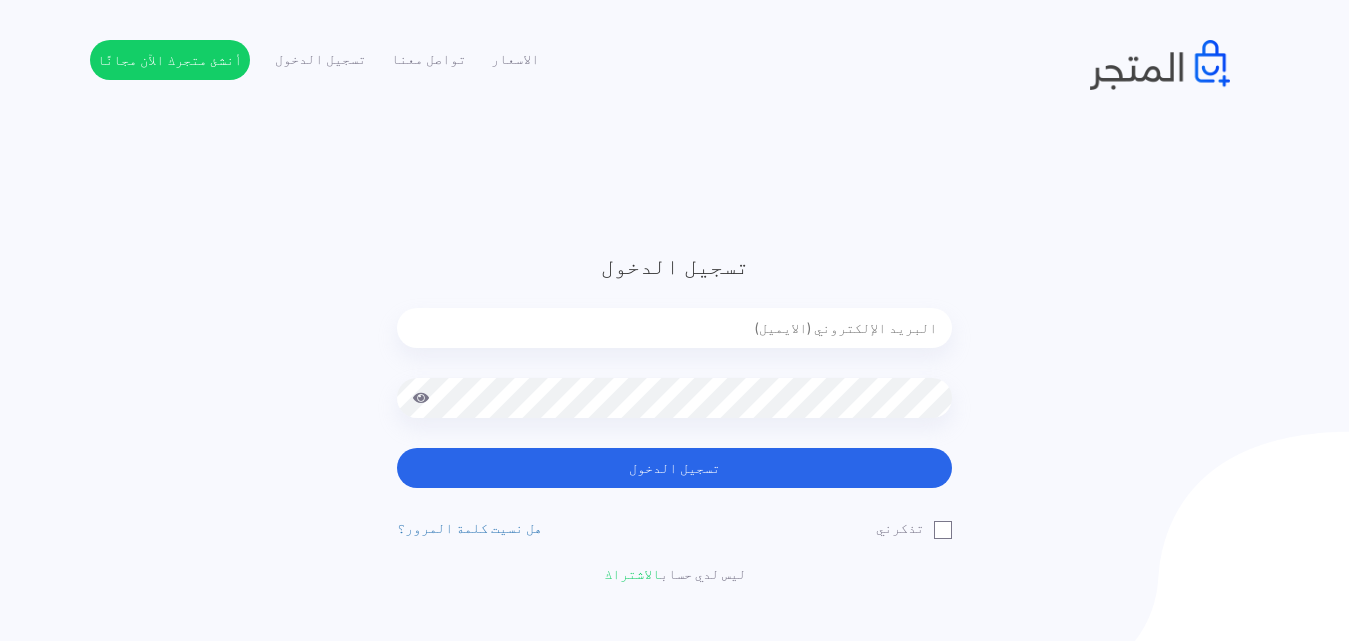 scroll, scrollTop: 0, scrollLeft: 0, axis: both 